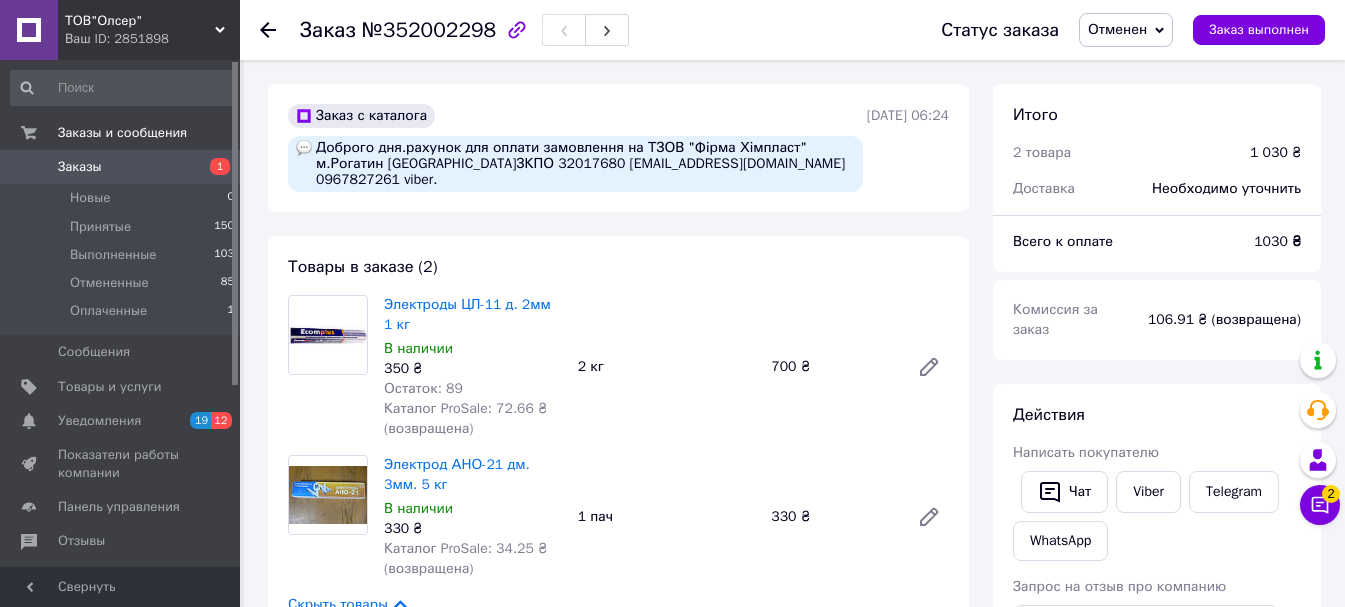 click on "Заказы" at bounding box center (80, 167) 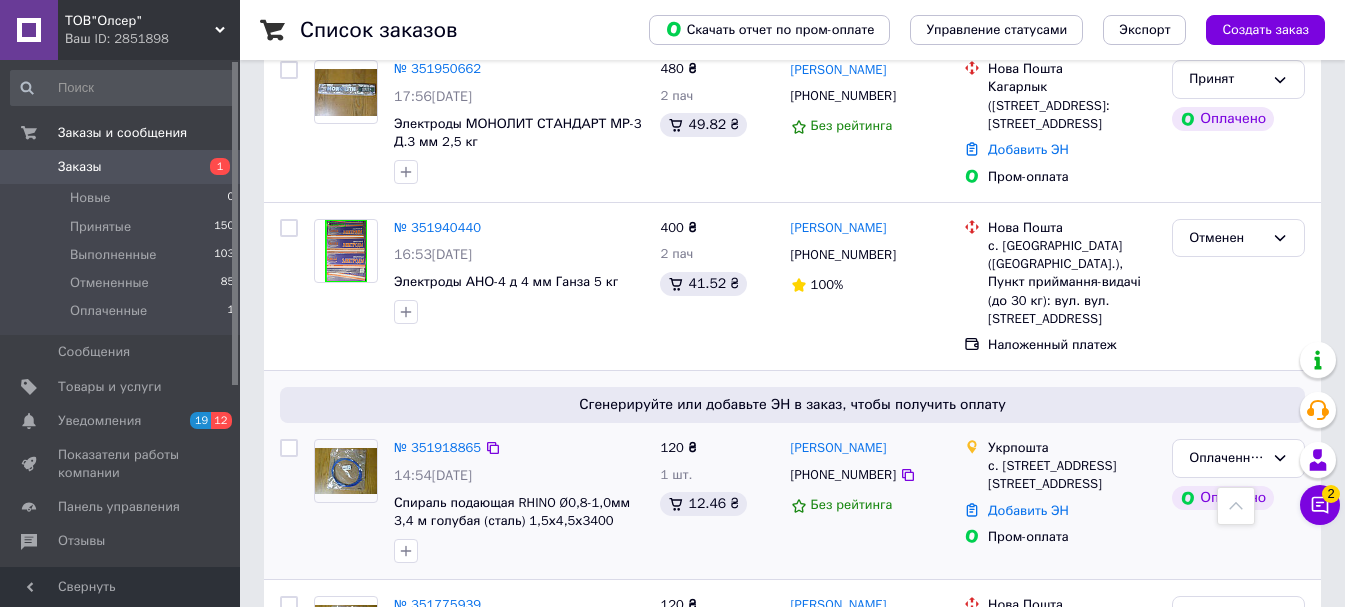 scroll, scrollTop: 700, scrollLeft: 0, axis: vertical 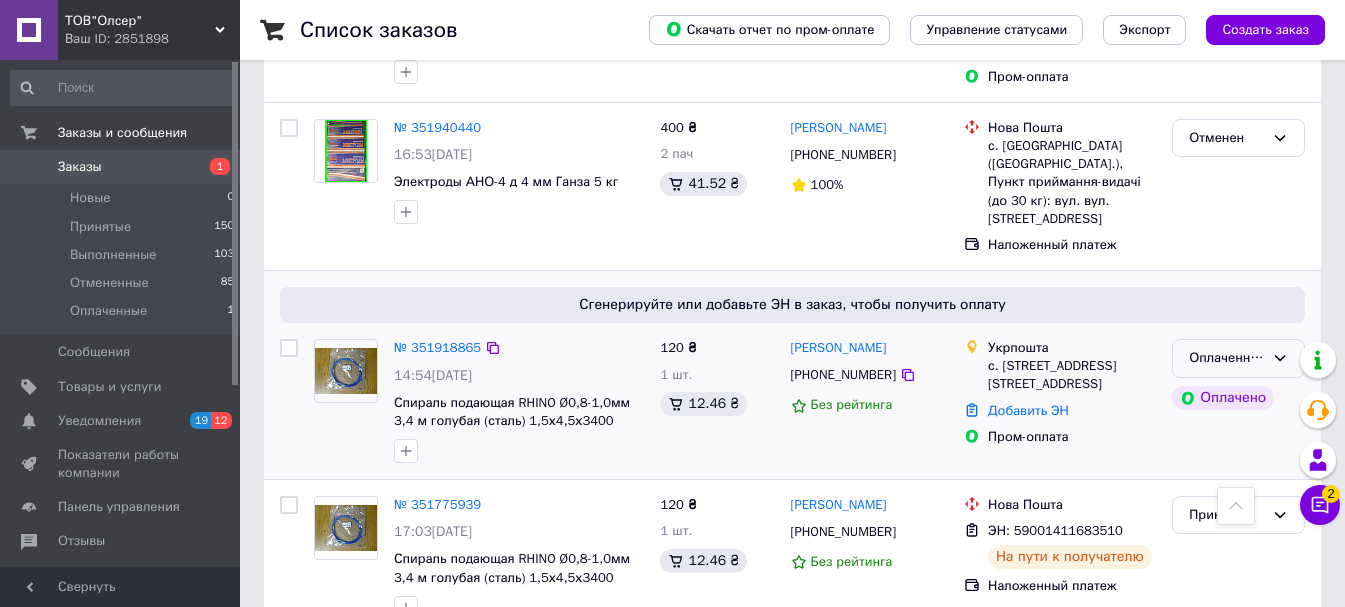 click 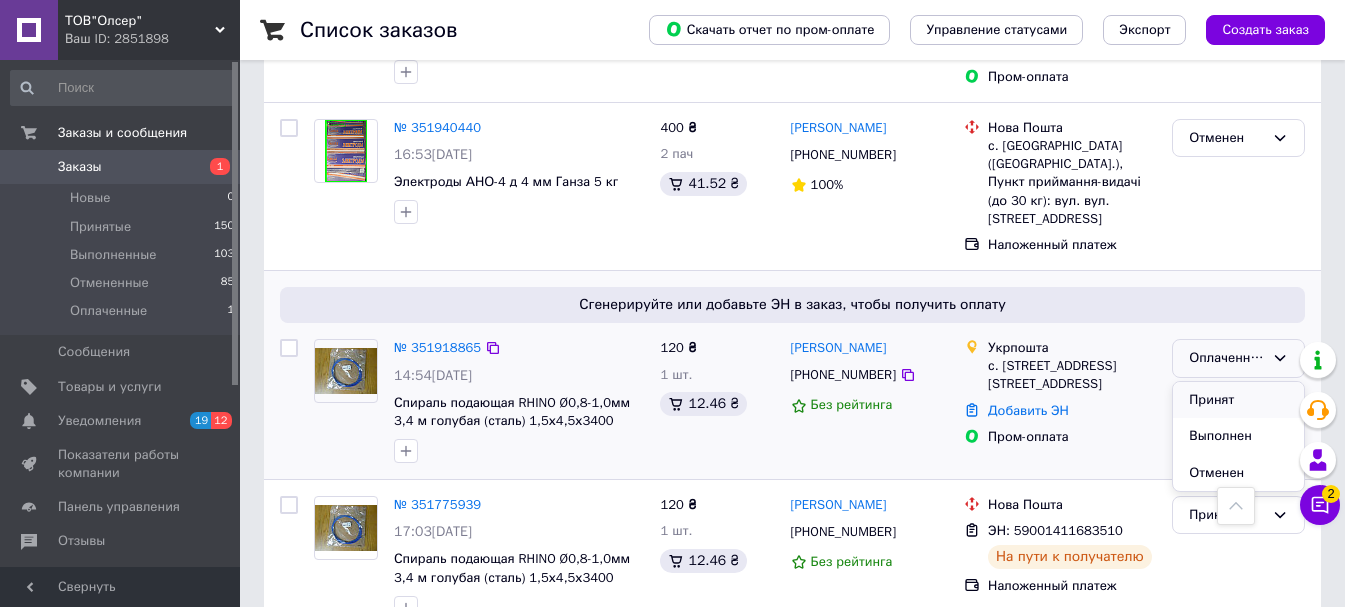 click on "Принят" at bounding box center [1238, 400] 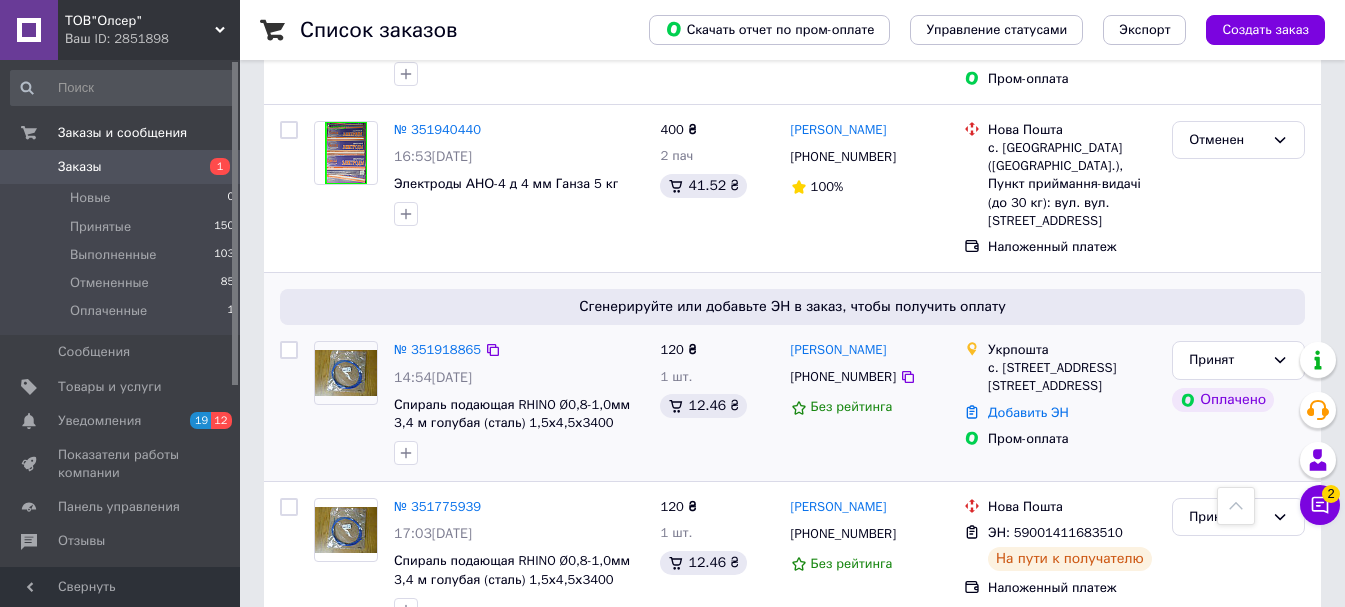 scroll, scrollTop: 700, scrollLeft: 0, axis: vertical 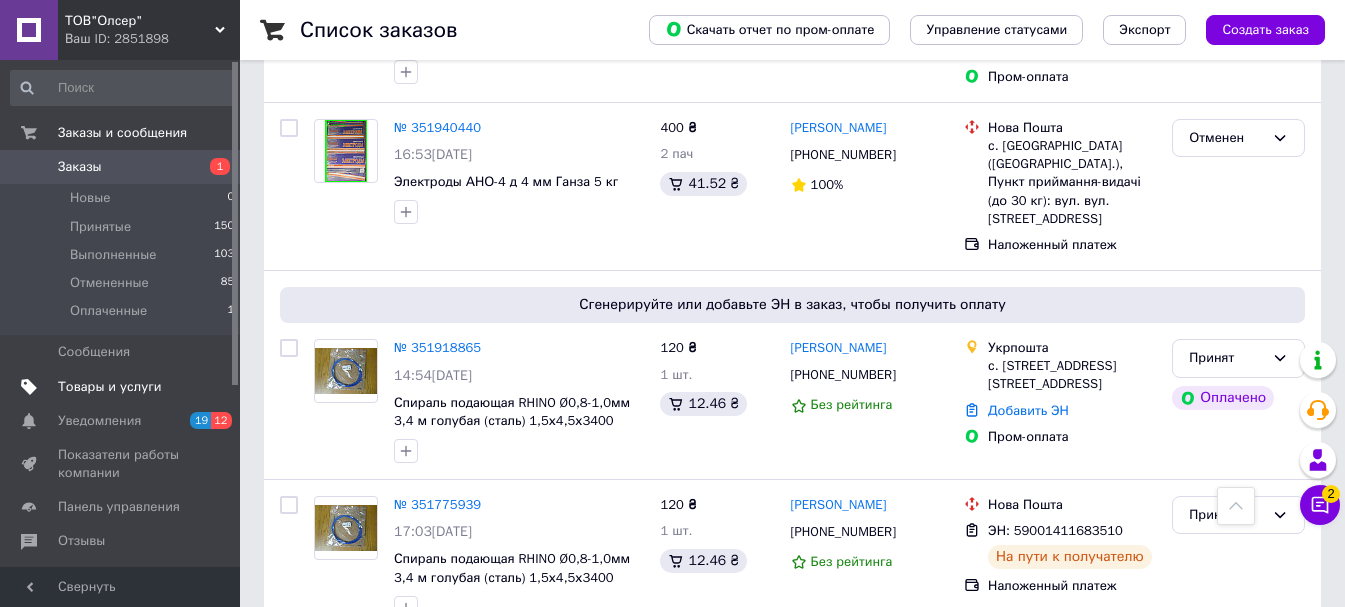 click on "Товары и услуги" at bounding box center (110, 387) 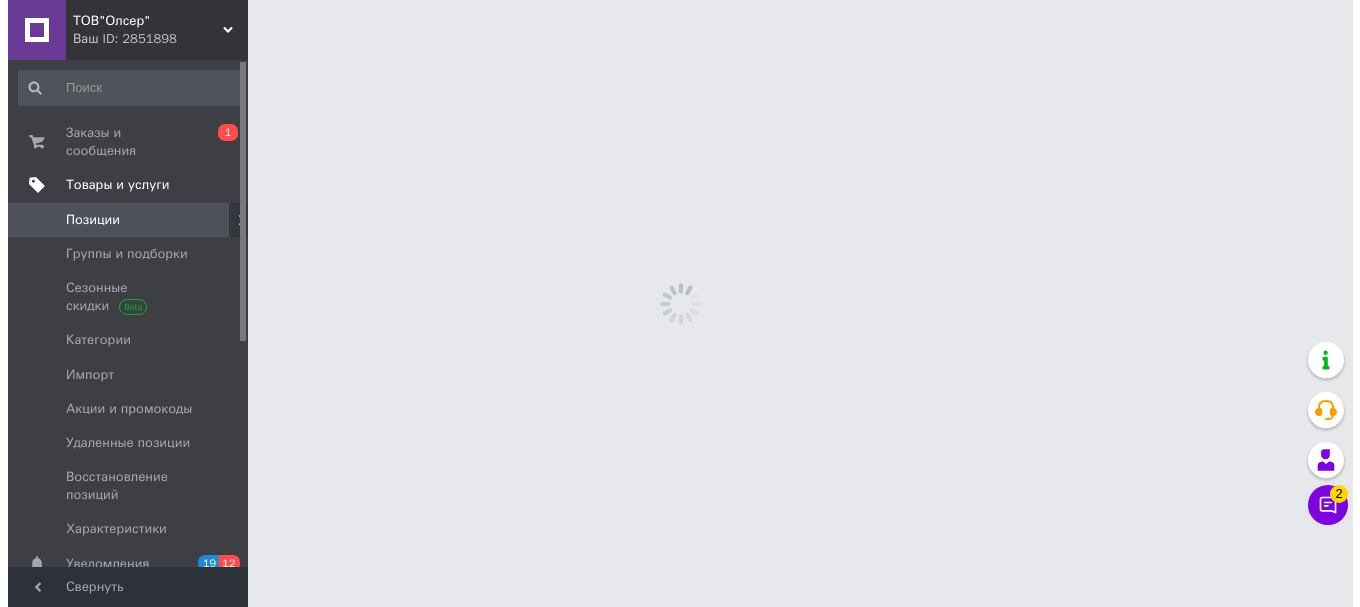 scroll, scrollTop: 0, scrollLeft: 0, axis: both 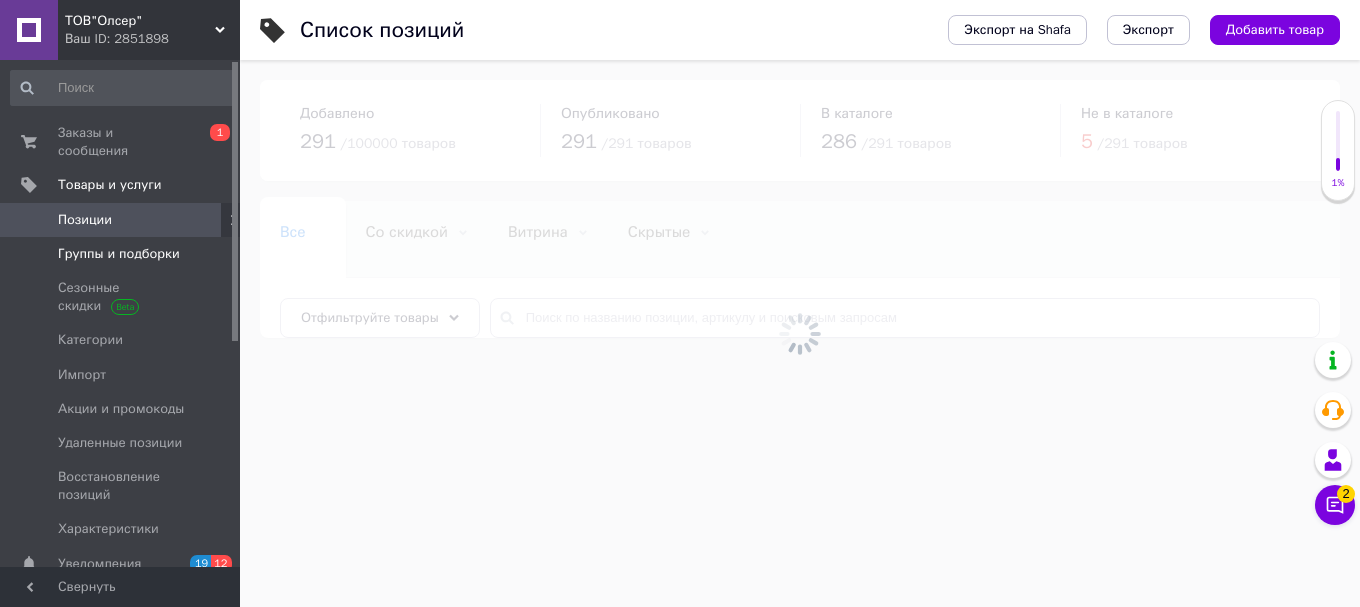 click on "Группы и подборки" at bounding box center [119, 254] 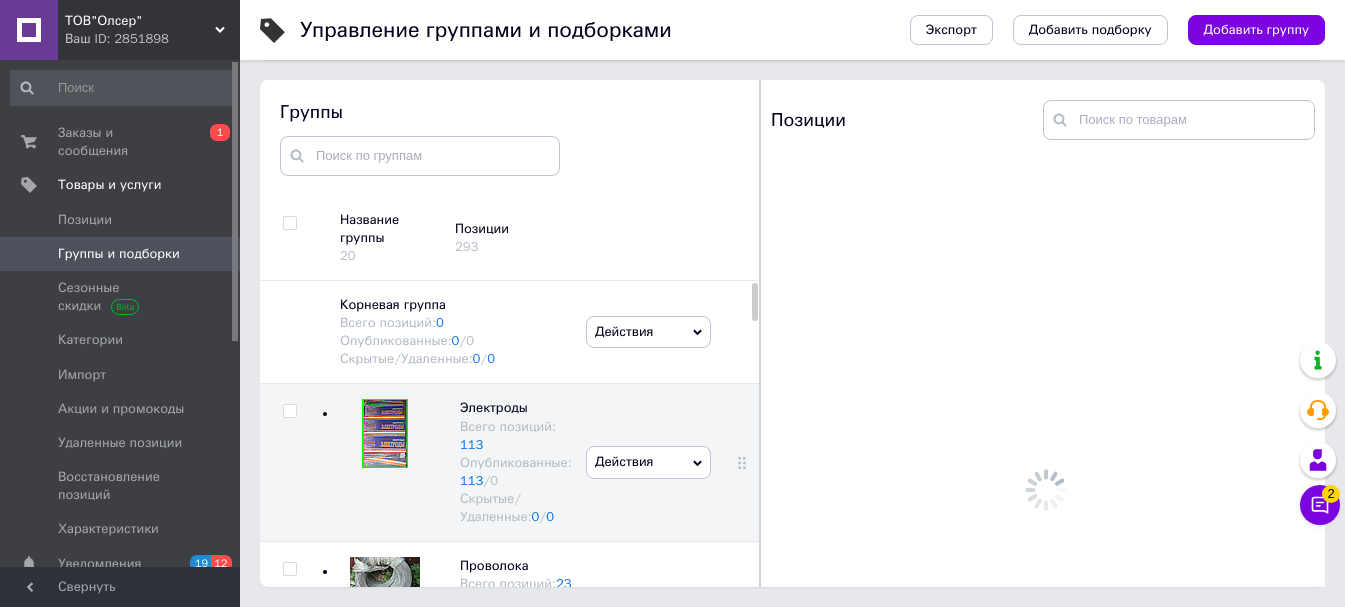 scroll, scrollTop: 113, scrollLeft: 0, axis: vertical 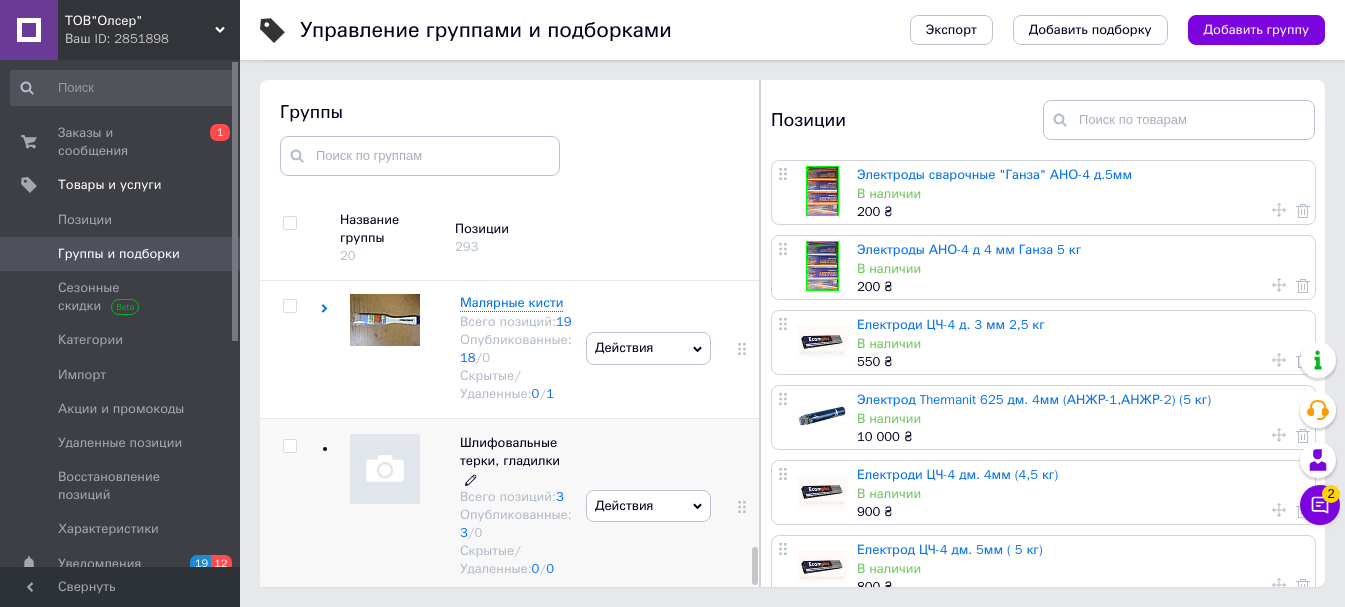 click on "Шлифовальные терки, гладилки" at bounding box center (510, 451) 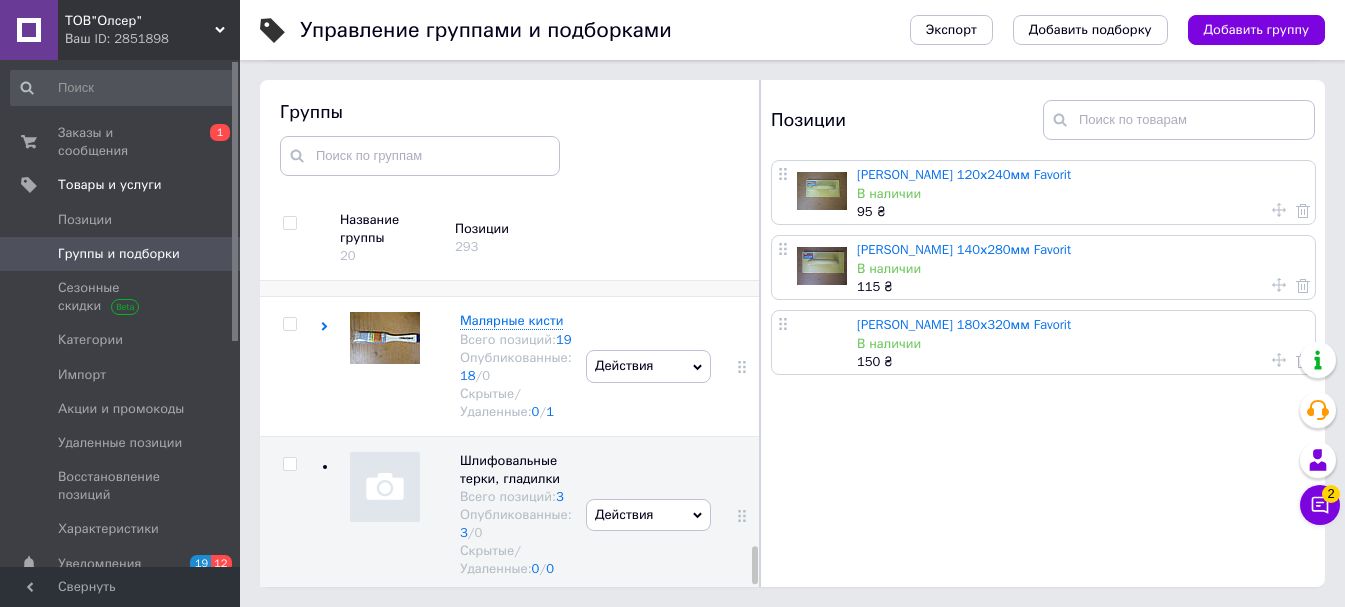 scroll, scrollTop: 2152, scrollLeft: 0, axis: vertical 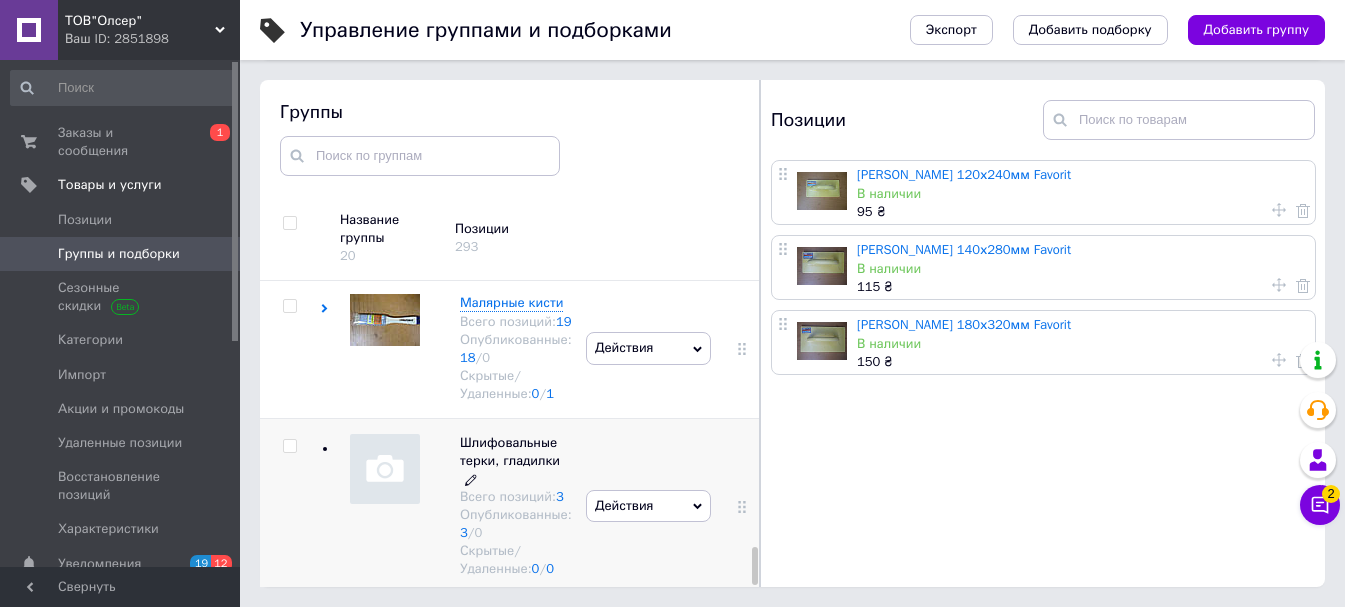 click on "Шлифовальные терки, гладилки" at bounding box center (510, 451) 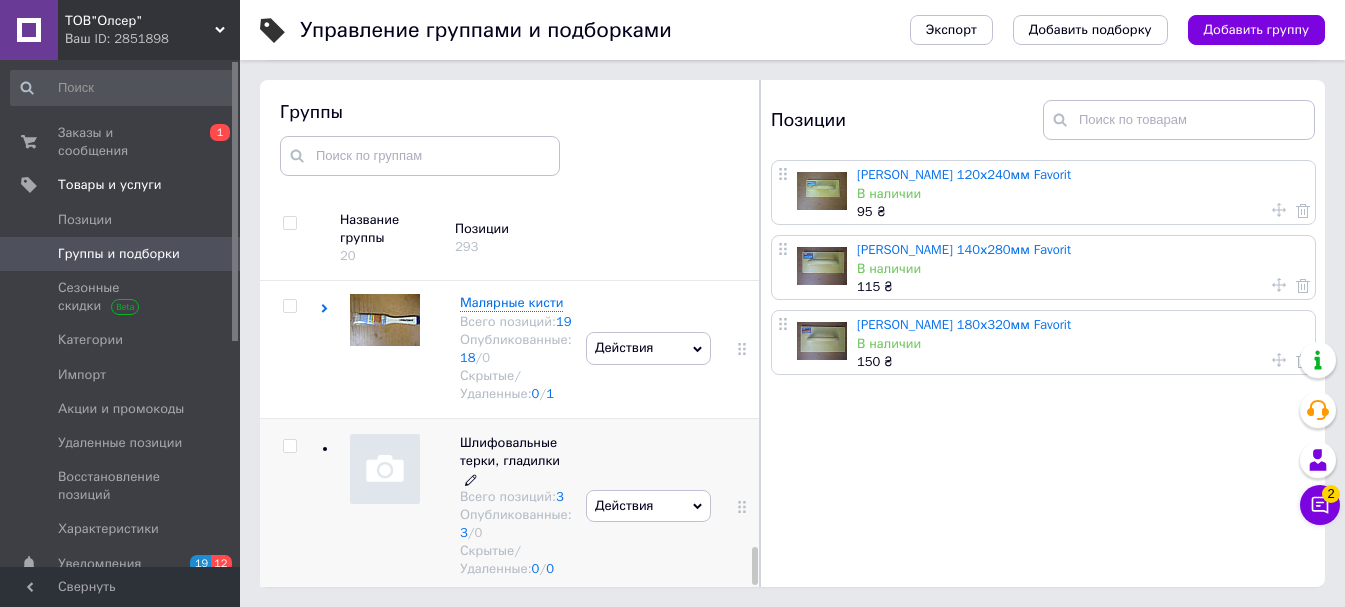 scroll, scrollTop: 2170, scrollLeft: 0, axis: vertical 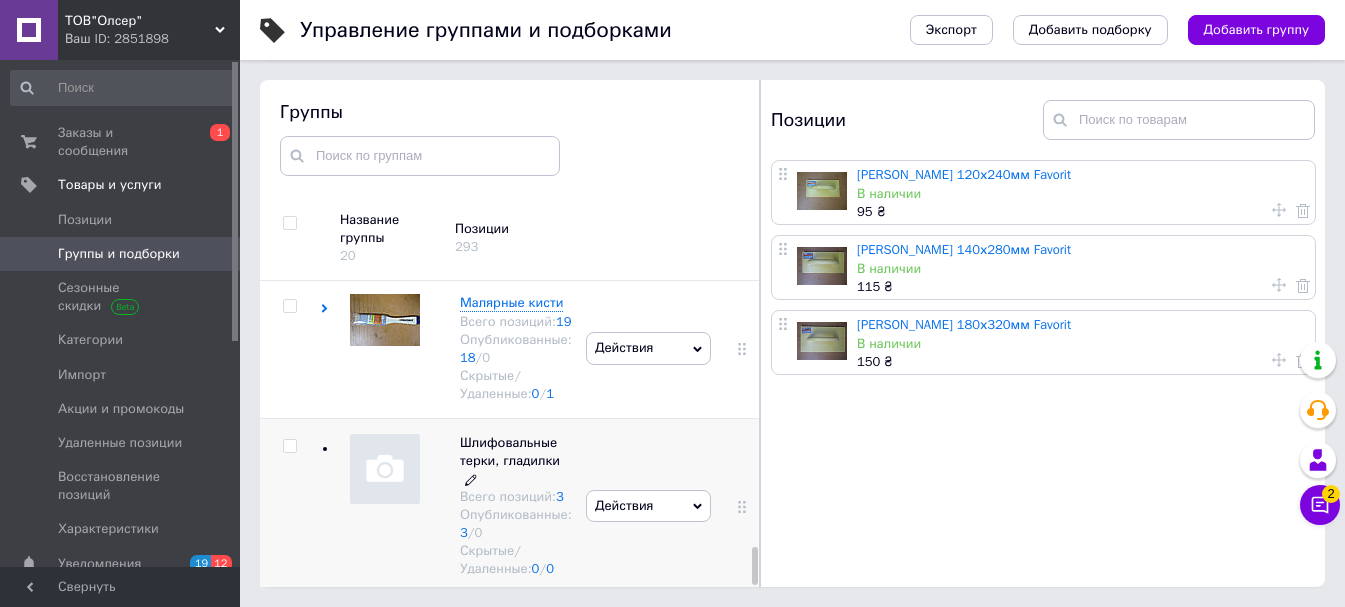 click 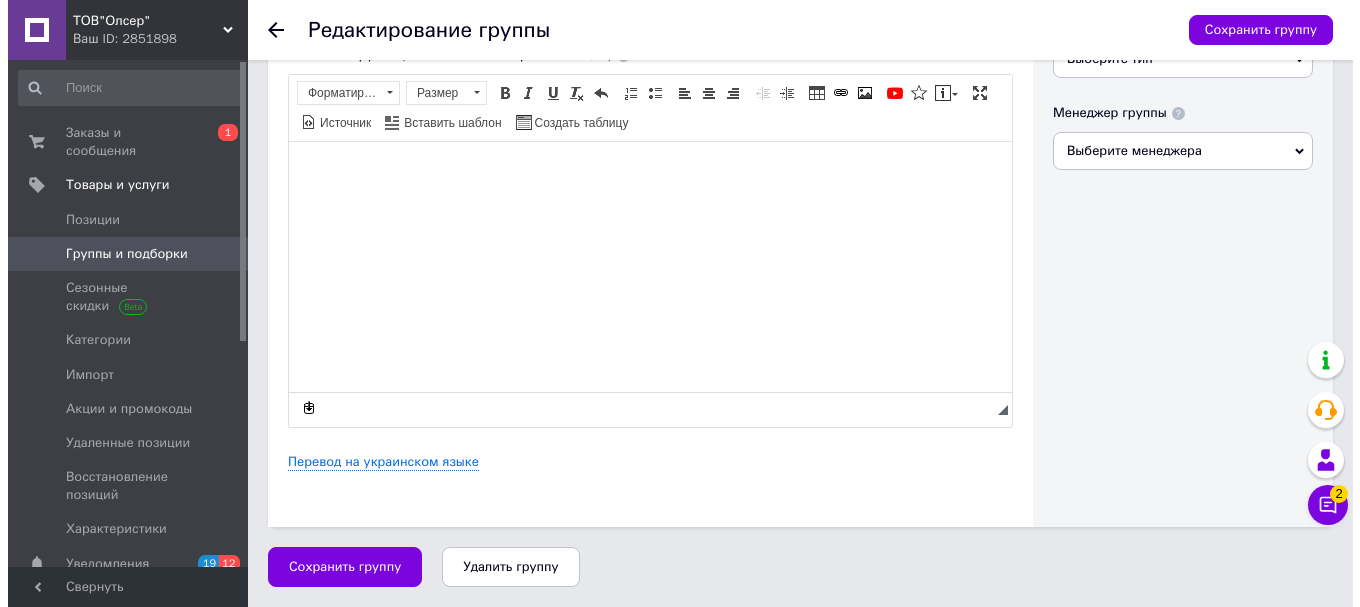 scroll, scrollTop: 714, scrollLeft: 0, axis: vertical 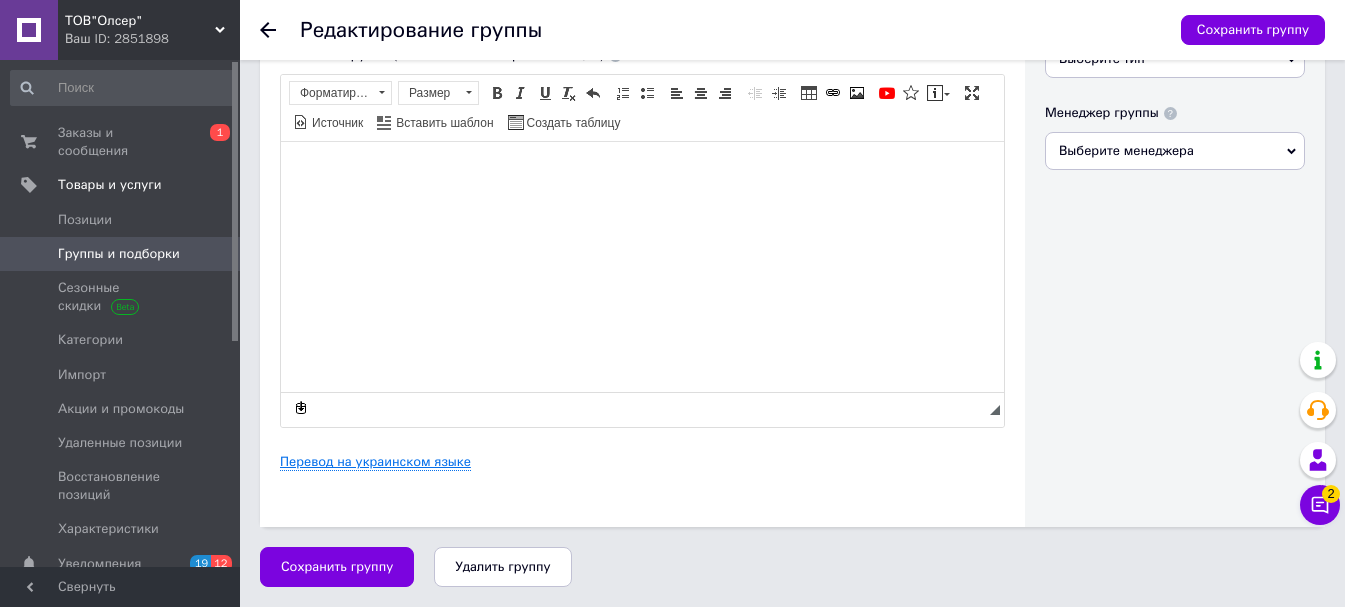click on "Перевод на украинском языке" at bounding box center [375, 462] 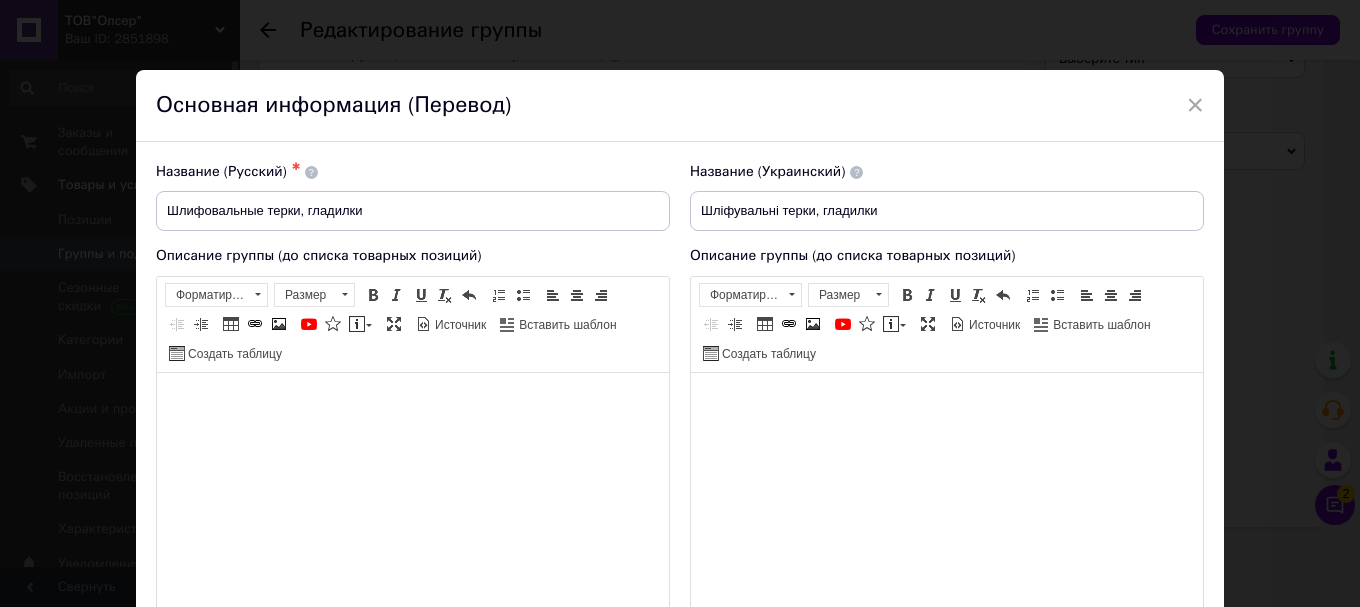scroll, scrollTop: 0, scrollLeft: 0, axis: both 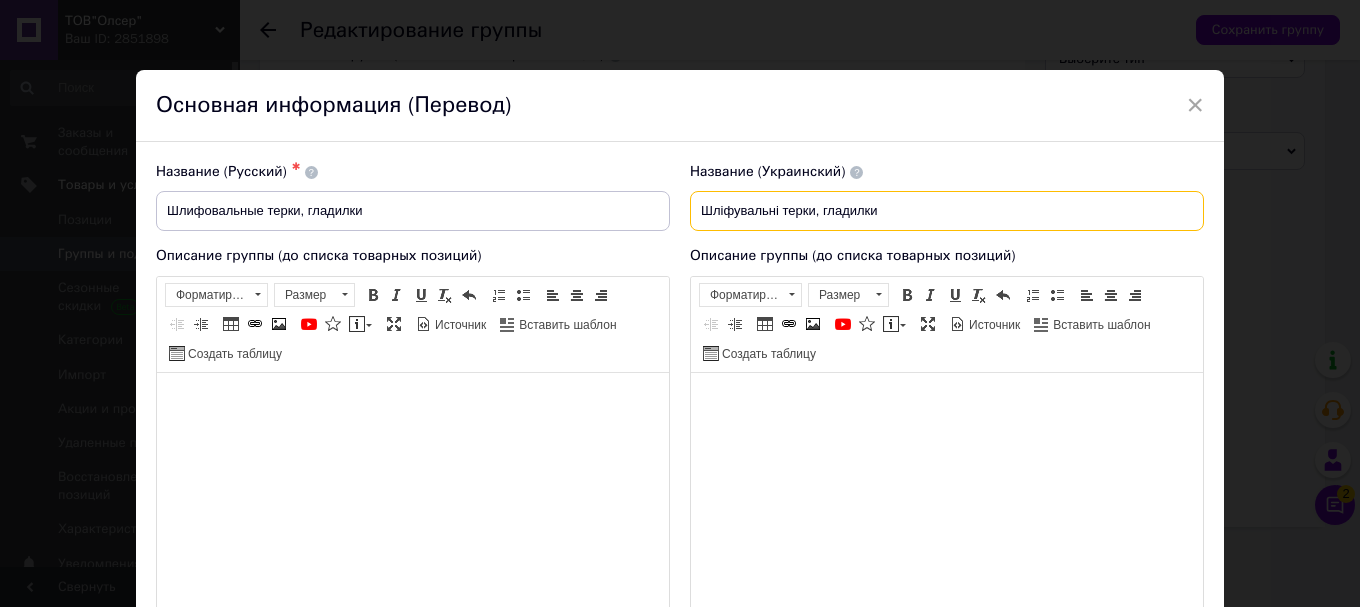 drag, startPoint x: 694, startPoint y: 206, endPoint x: 937, endPoint y: 224, distance: 243.66576 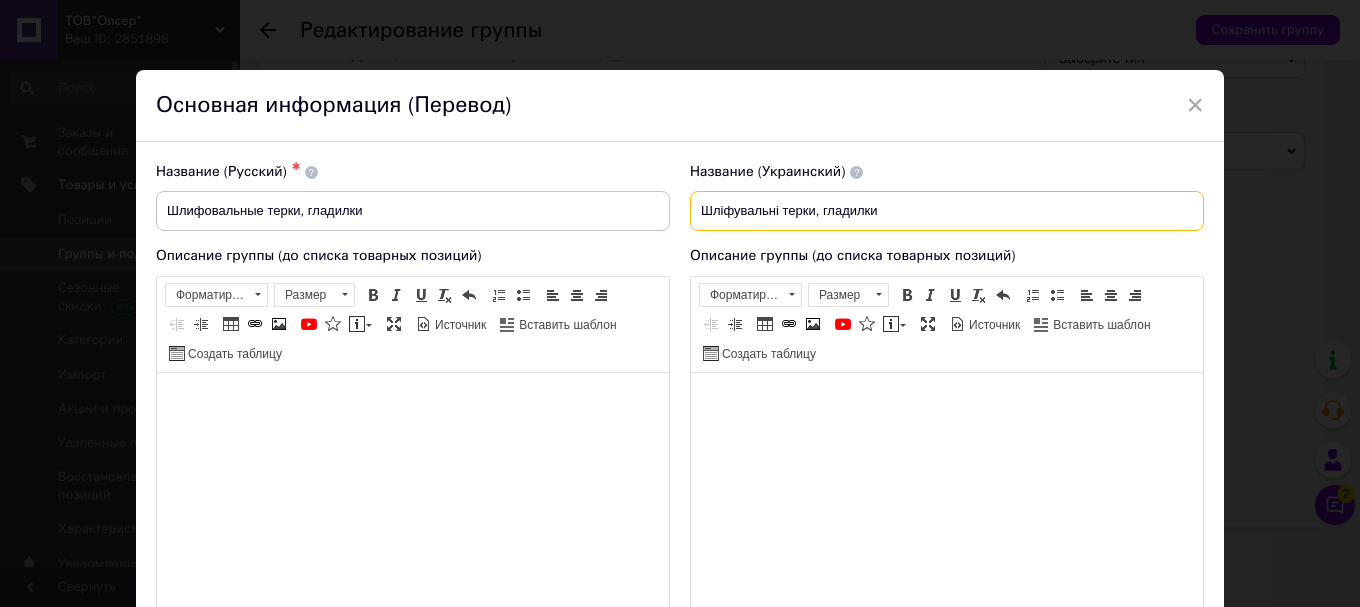 paste on "алярно-штукатурный инструмент" 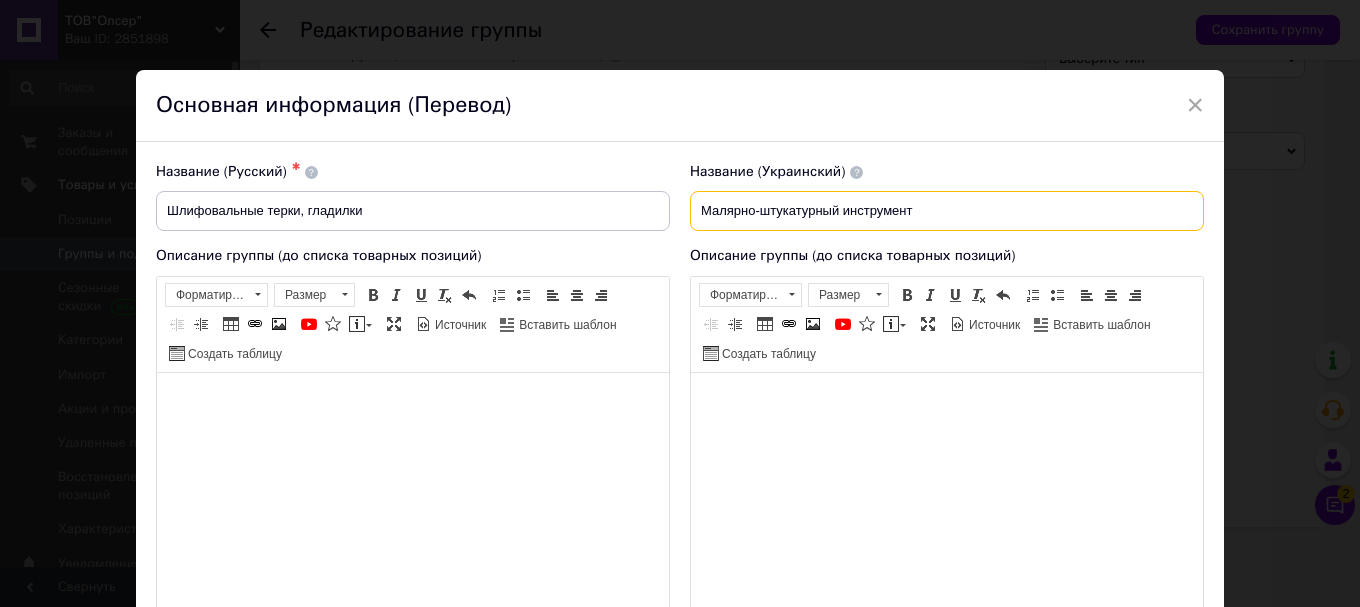 type on "Малярно-штукатурный инструмент" 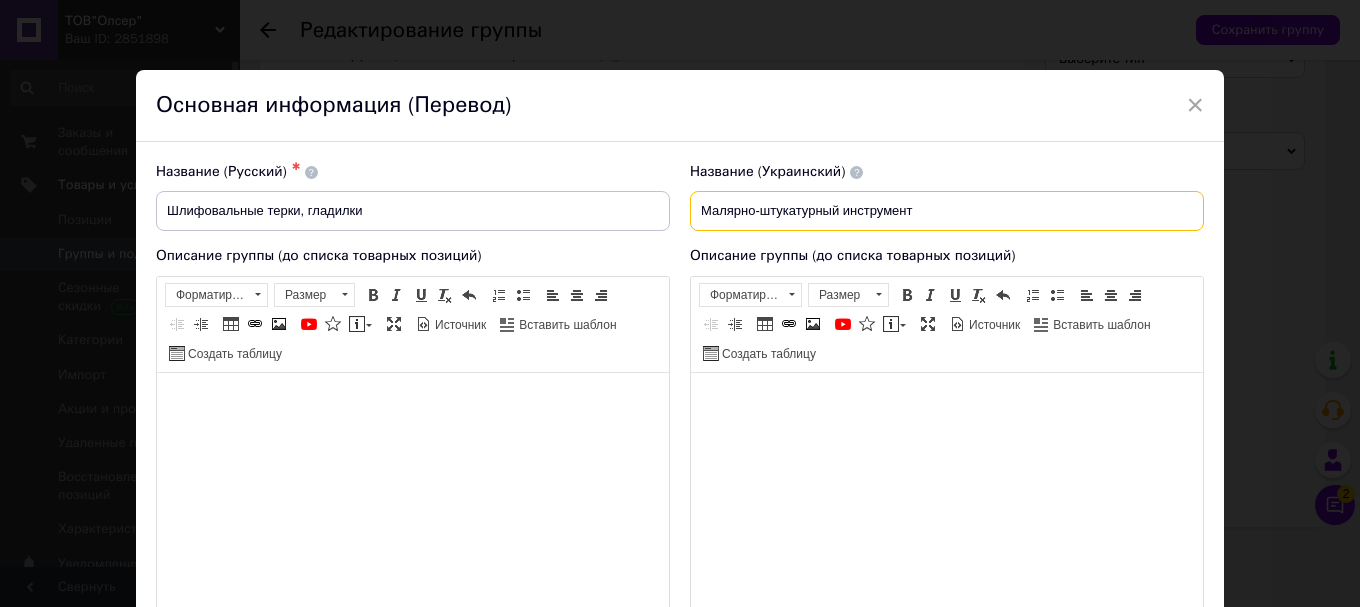 drag, startPoint x: 696, startPoint y: 205, endPoint x: 950, endPoint y: 221, distance: 254.50343 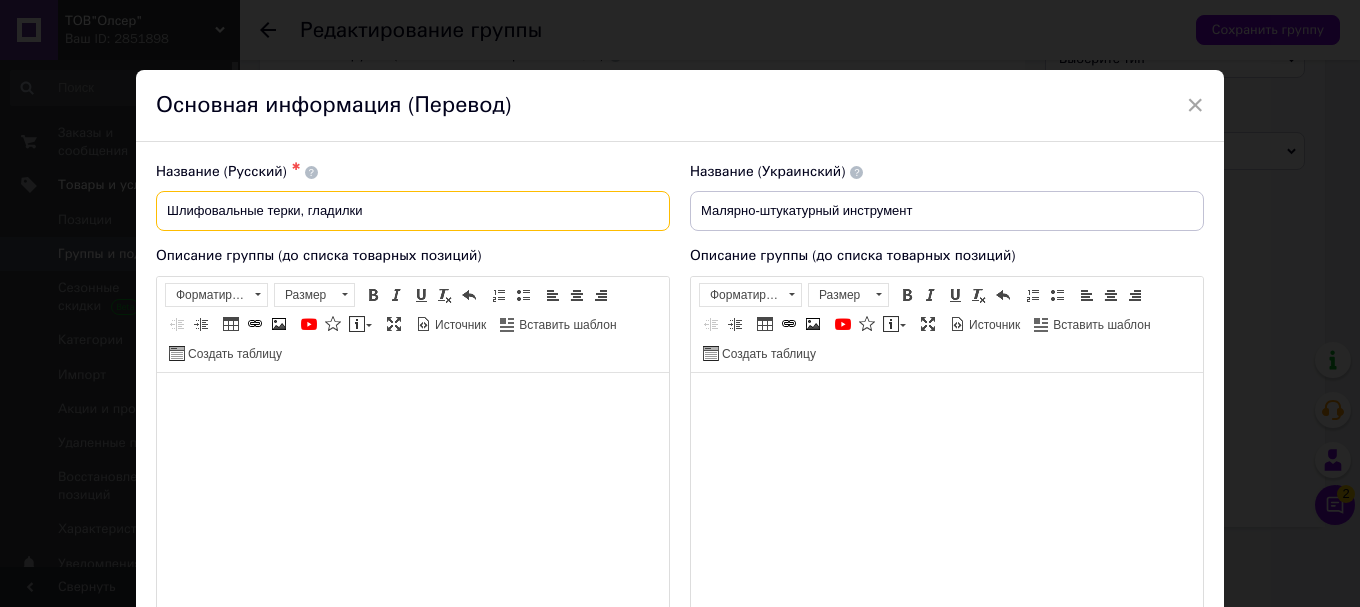 drag, startPoint x: 160, startPoint y: 208, endPoint x: 427, endPoint y: 223, distance: 267.42102 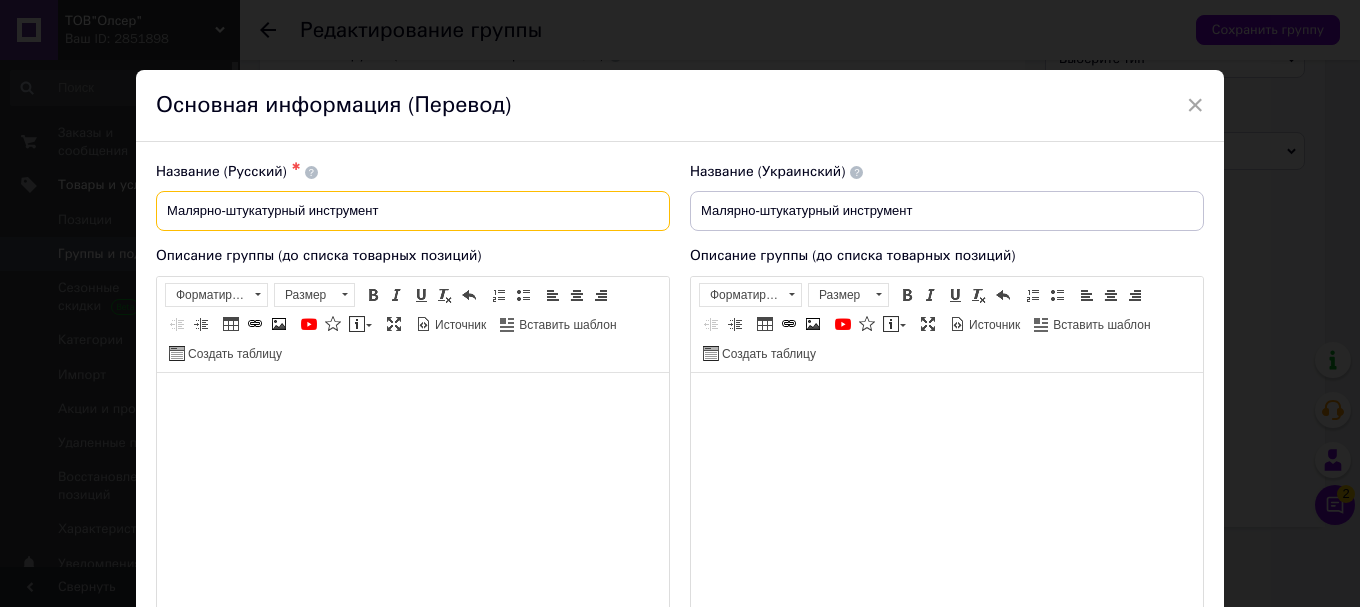 type on "Малярно-штукатурный инструмент" 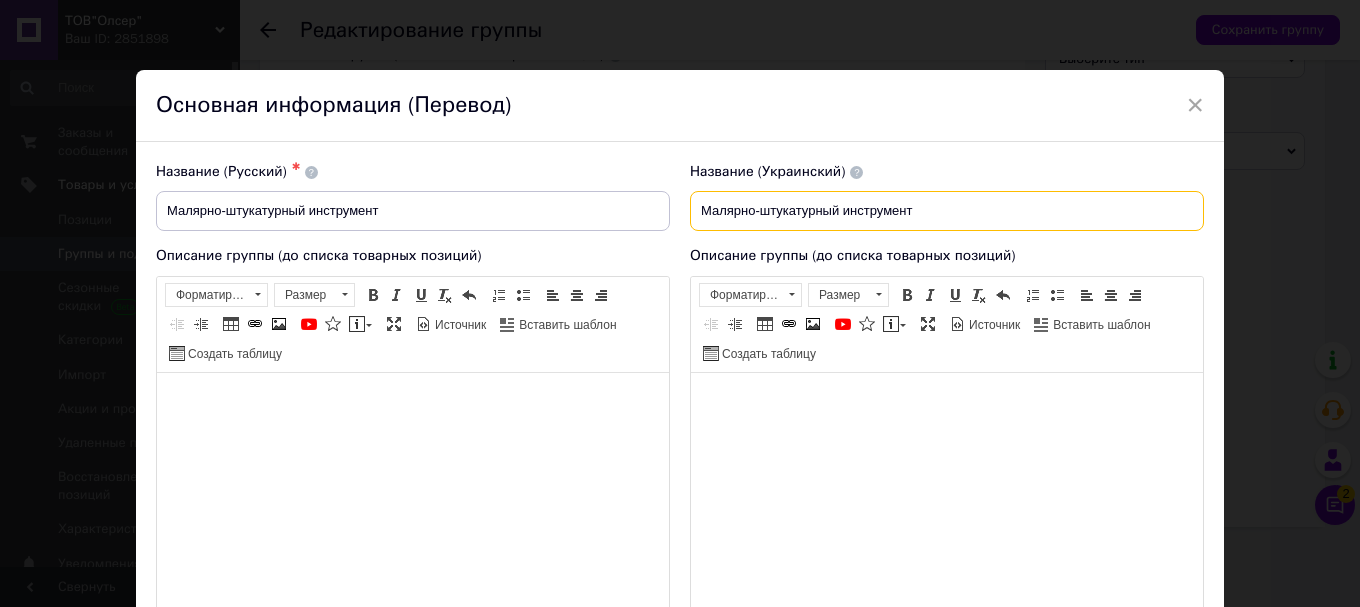 drag, startPoint x: 694, startPoint y: 209, endPoint x: 961, endPoint y: 221, distance: 267.26953 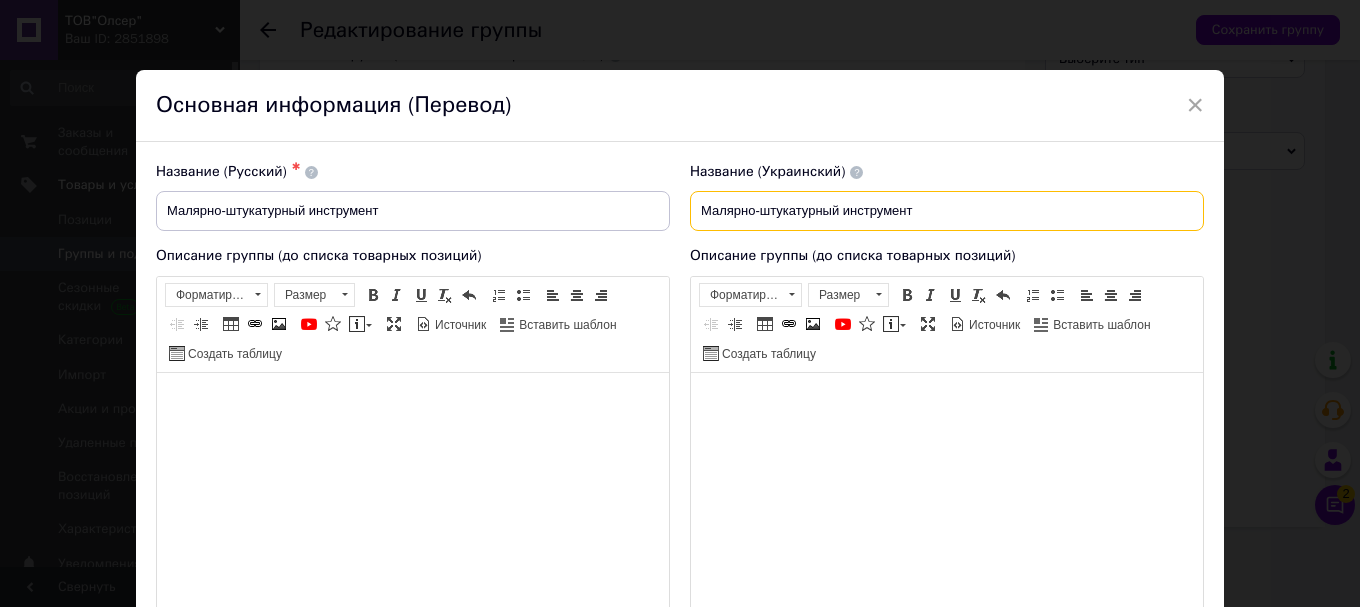 paste on "ий [PERSON_NAME]" 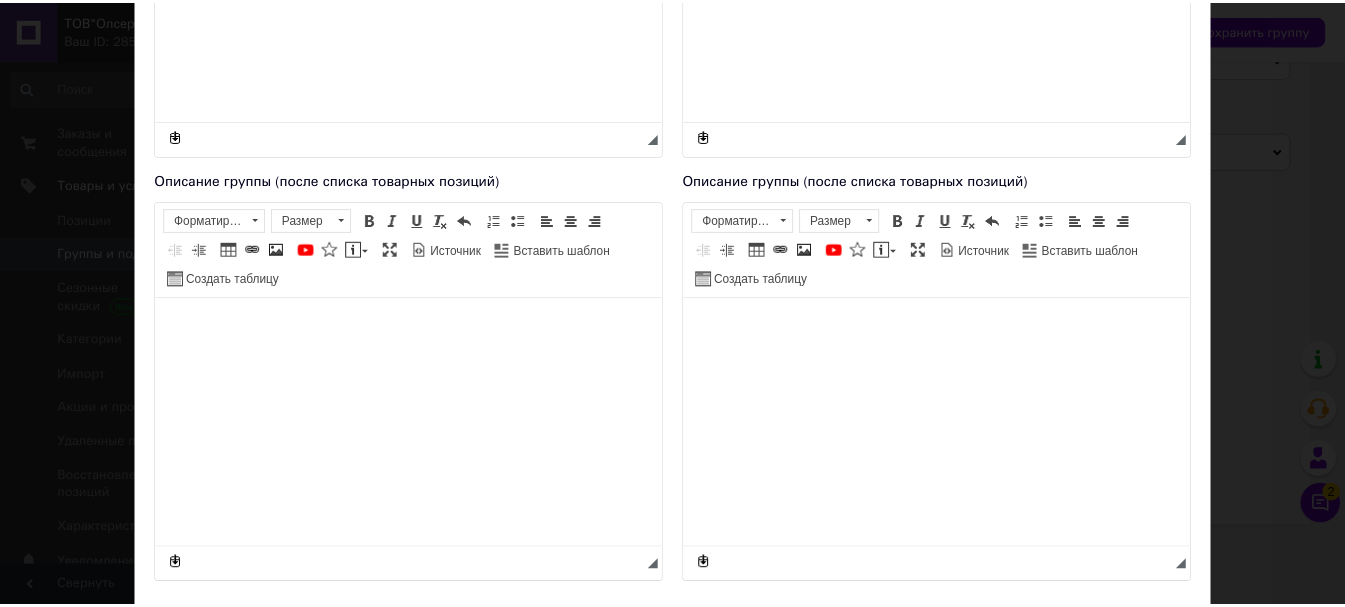 scroll, scrollTop: 645, scrollLeft: 0, axis: vertical 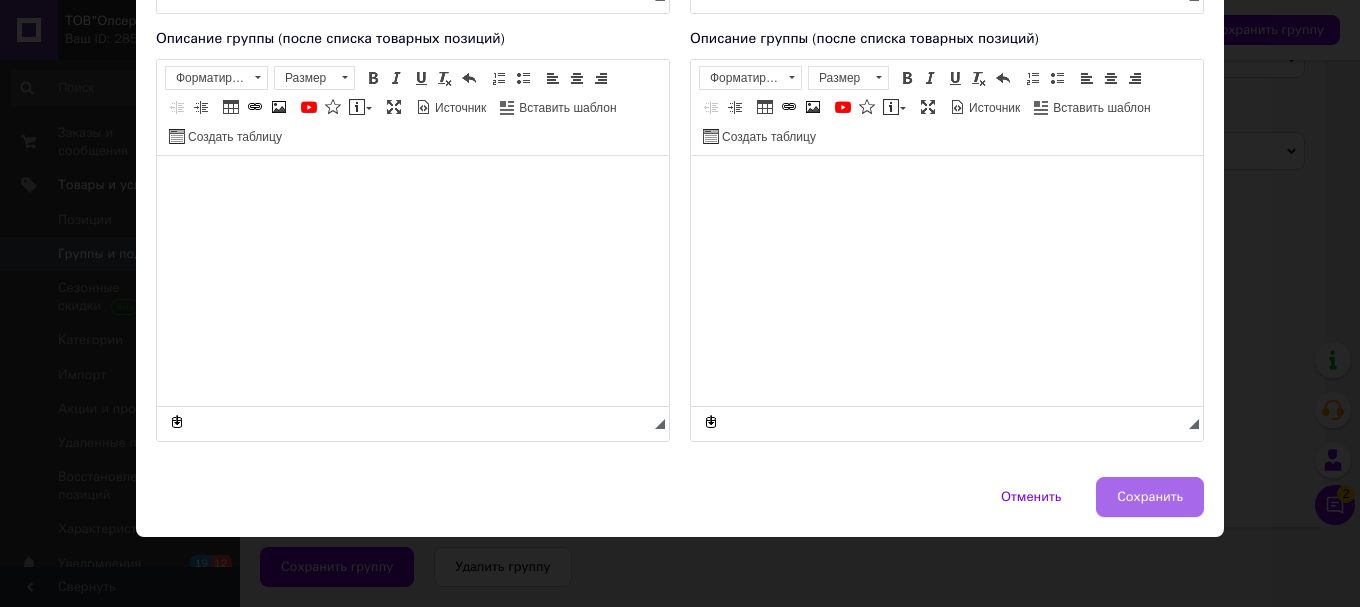 type on "Малярно-штукатурний інструмент" 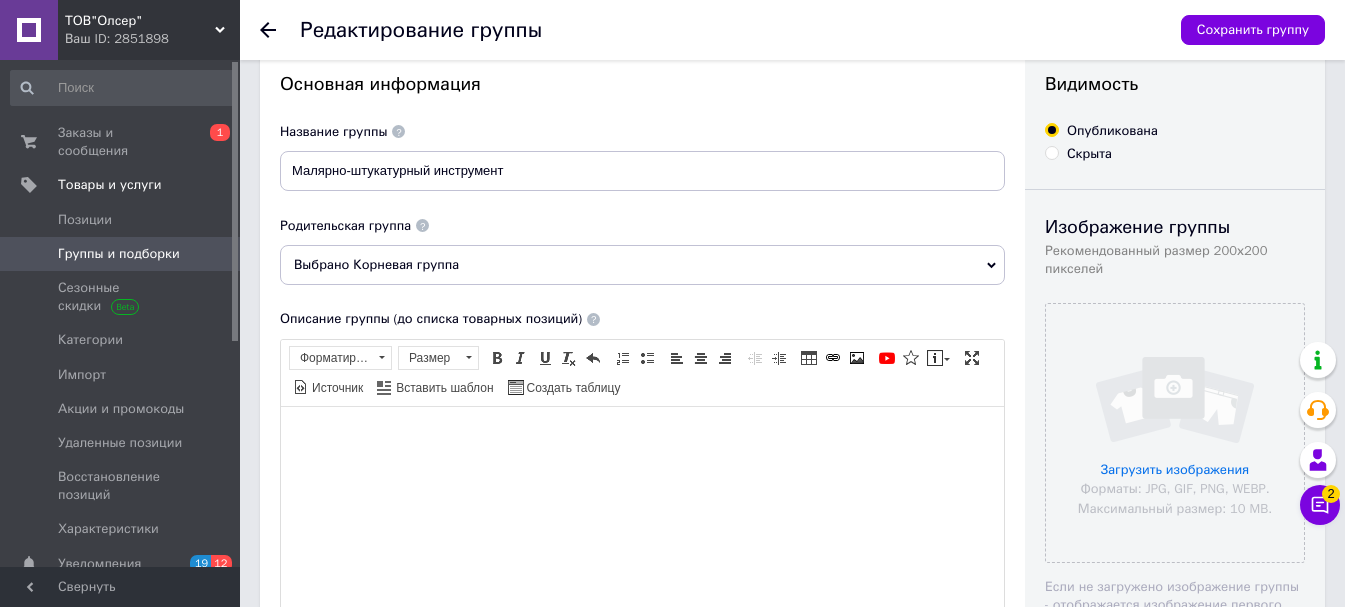 scroll, scrollTop: 0, scrollLeft: 0, axis: both 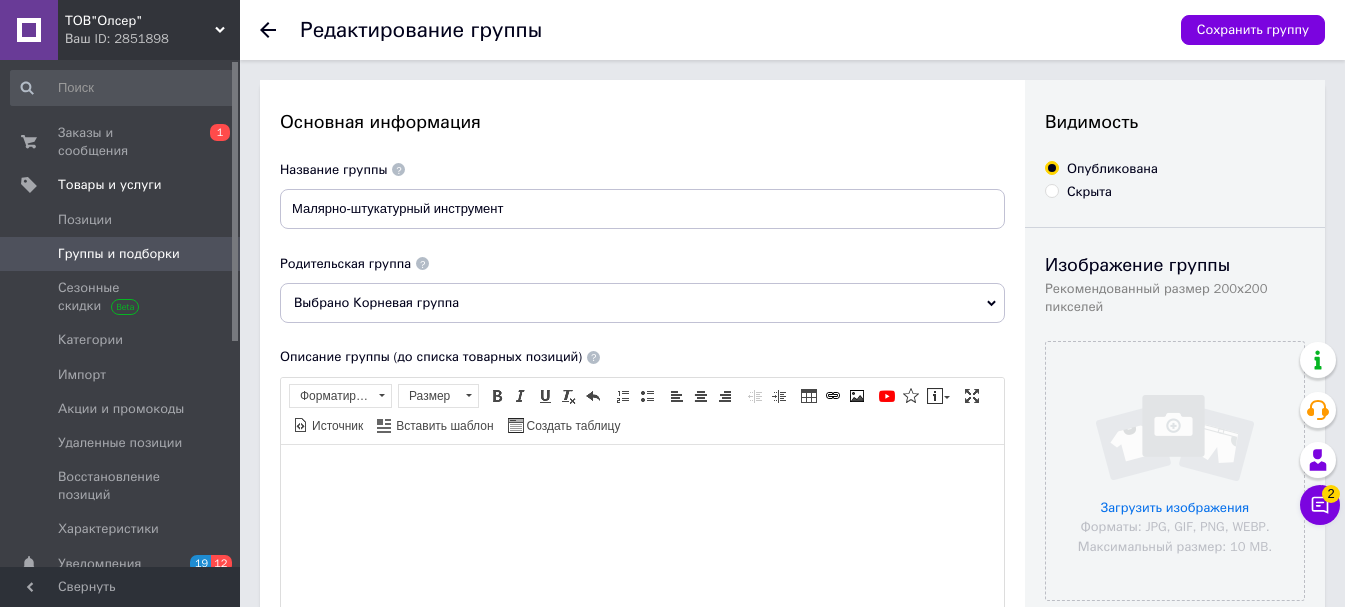 click on "Группы и подборки" at bounding box center (119, 254) 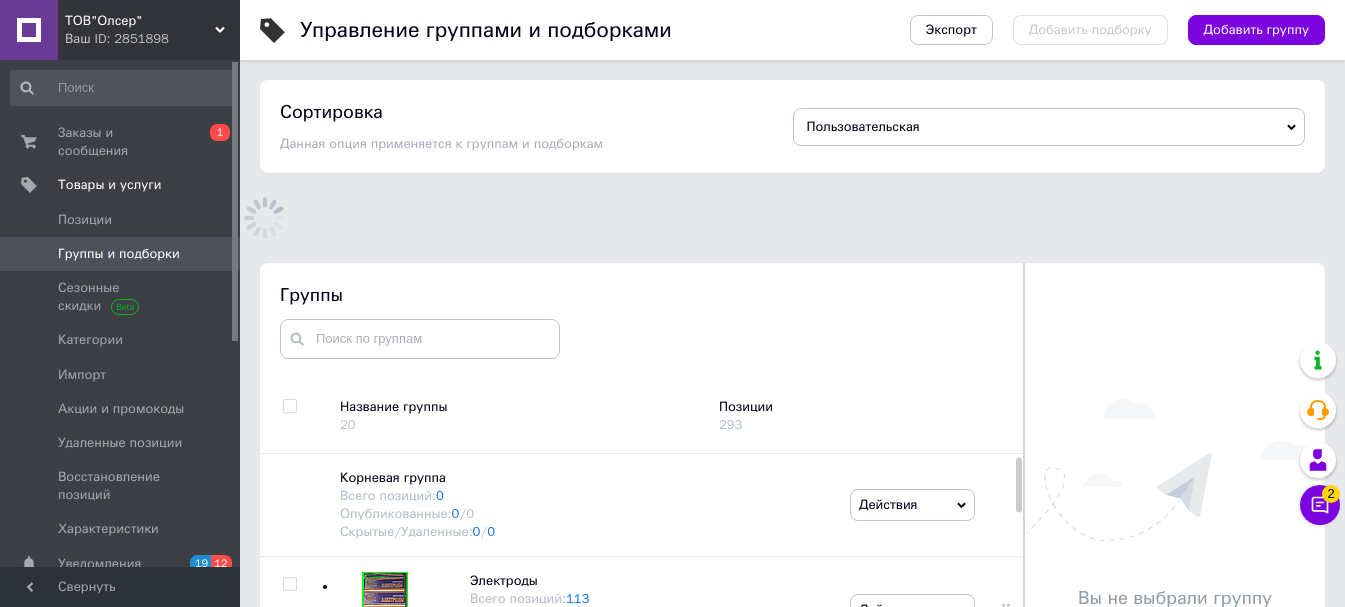 scroll, scrollTop: 97, scrollLeft: 0, axis: vertical 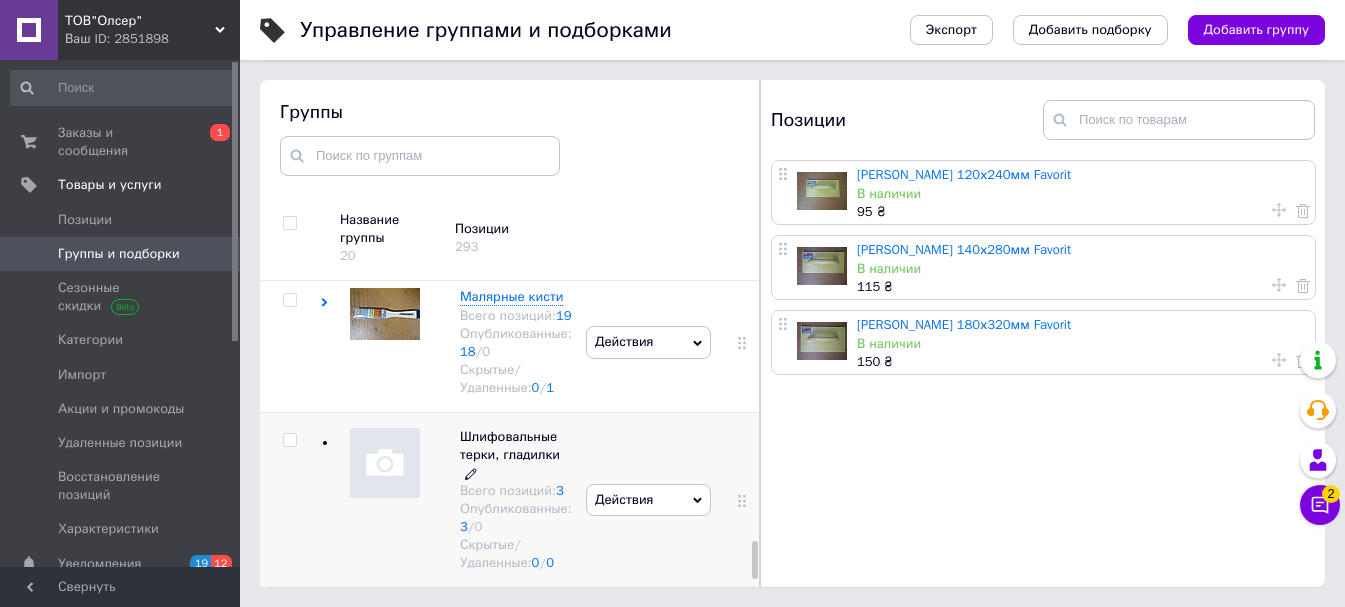 click on "Шлифовальные терки, гладилки" at bounding box center [510, 445] 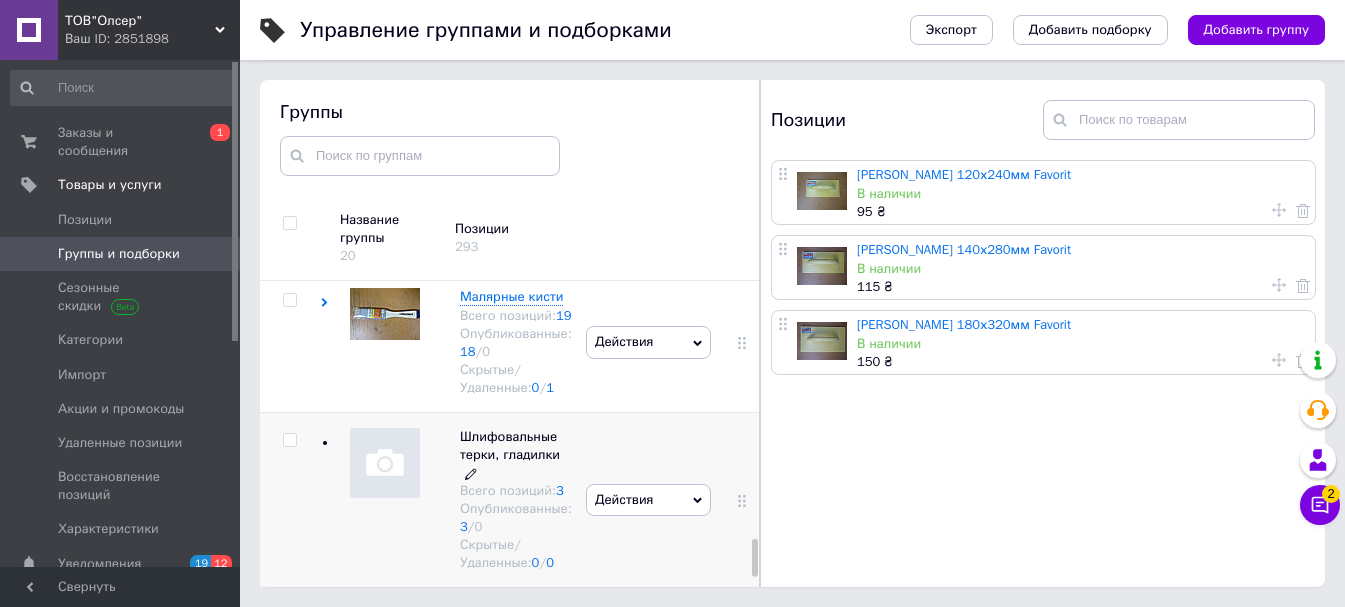 click on "Шлифовальные терки, гладилки" at bounding box center [510, 445] 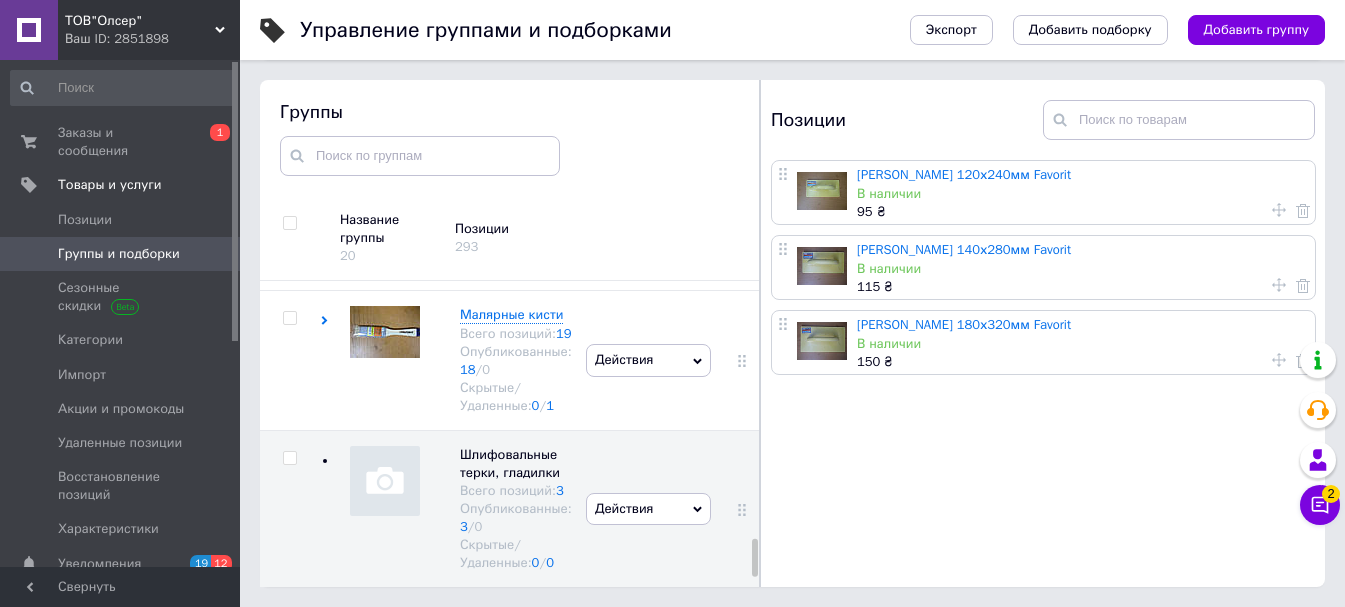 click on "Группы и подборки" at bounding box center (119, 254) 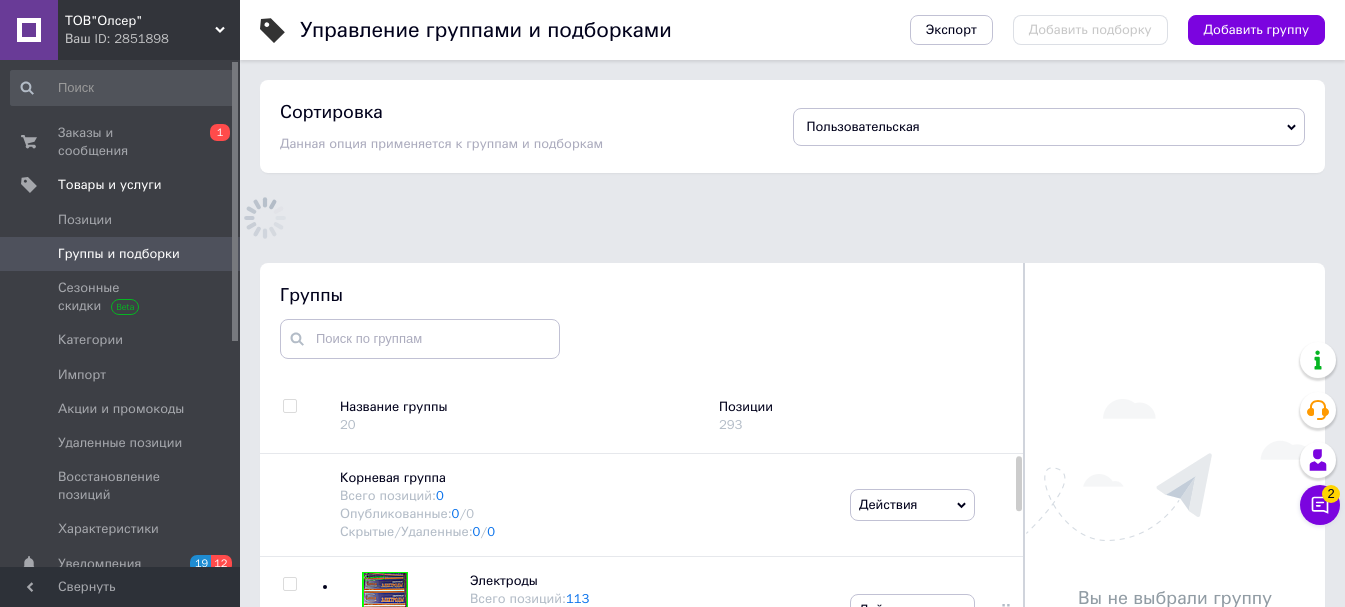 scroll, scrollTop: 97, scrollLeft: 0, axis: vertical 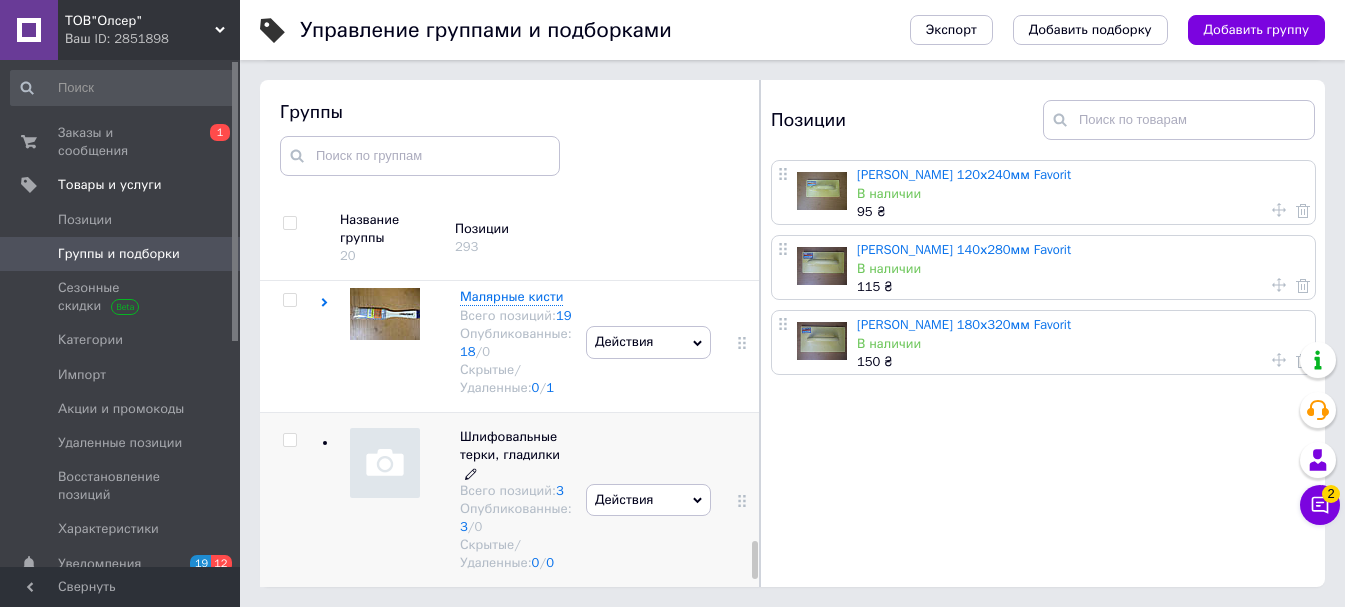 click 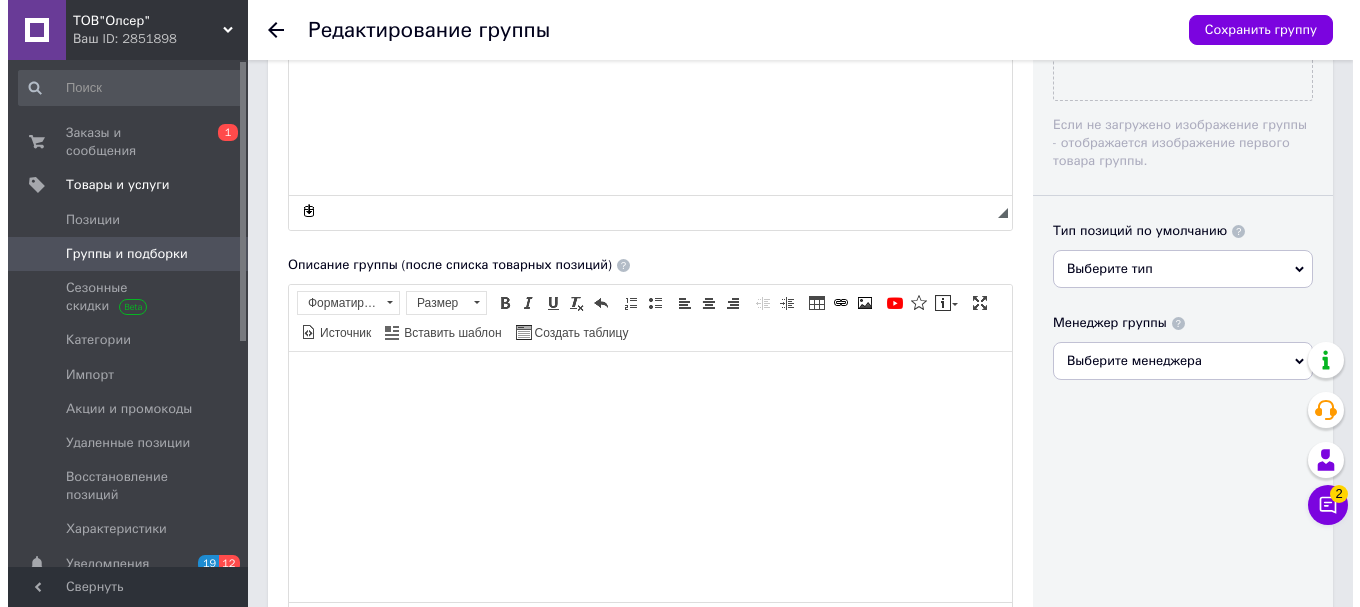 scroll, scrollTop: 714, scrollLeft: 0, axis: vertical 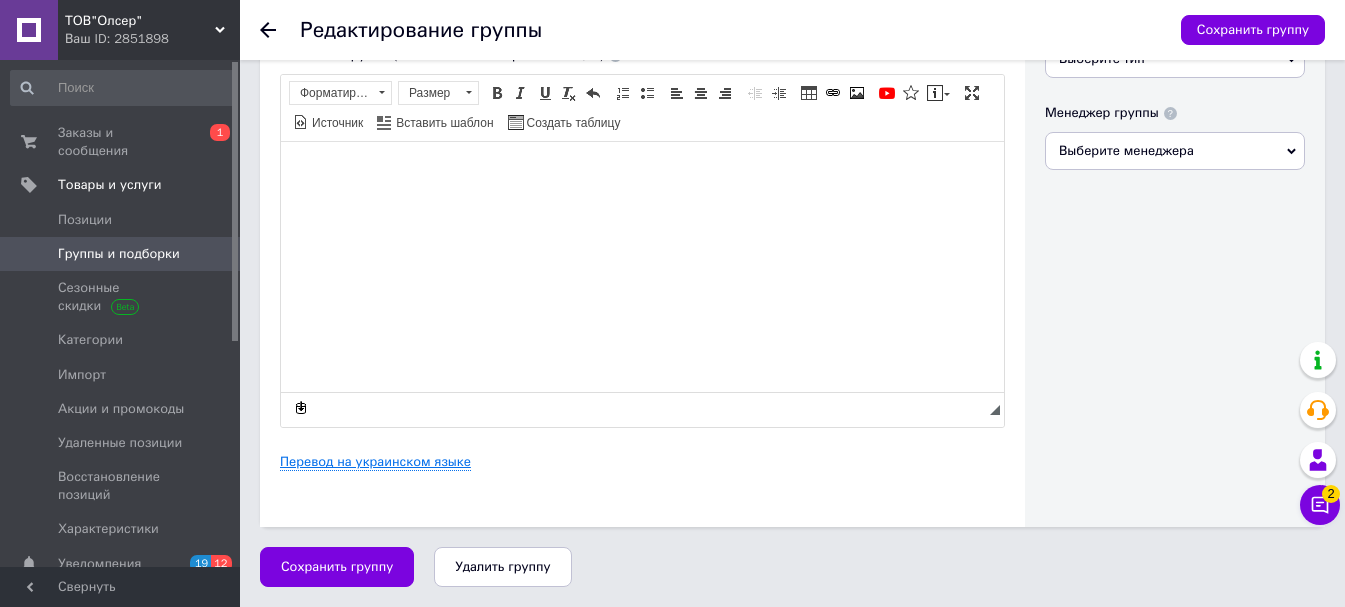 click on "Перевод на украинском языке" at bounding box center (375, 462) 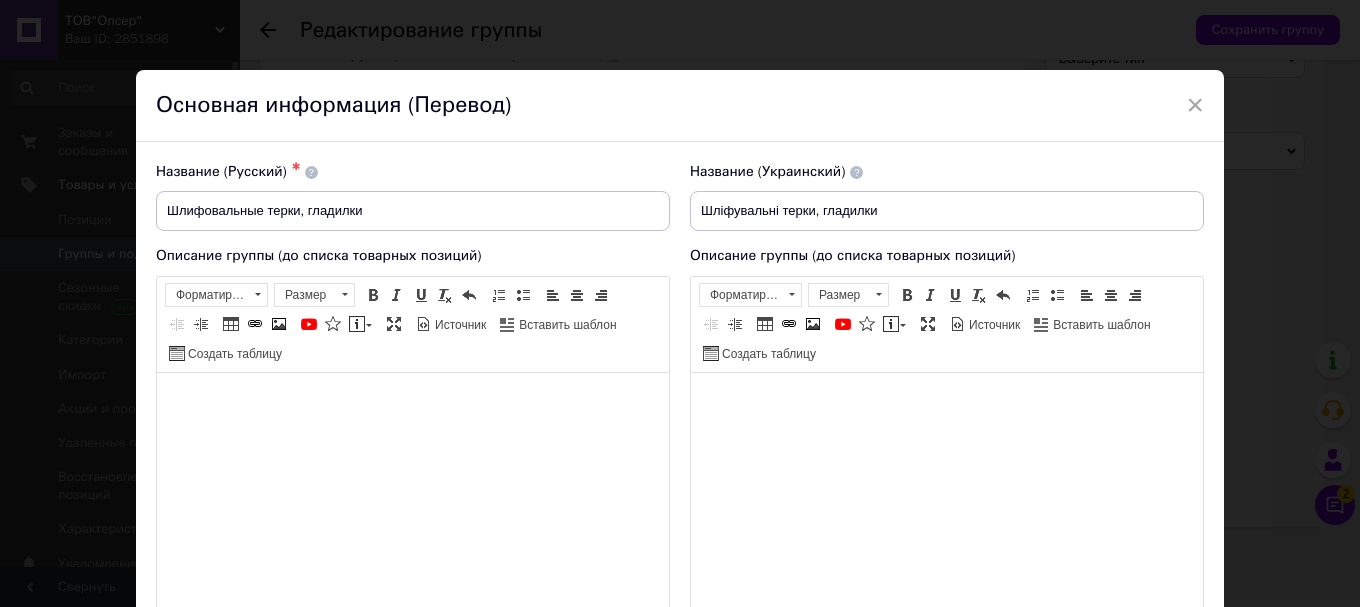 scroll, scrollTop: 0, scrollLeft: 0, axis: both 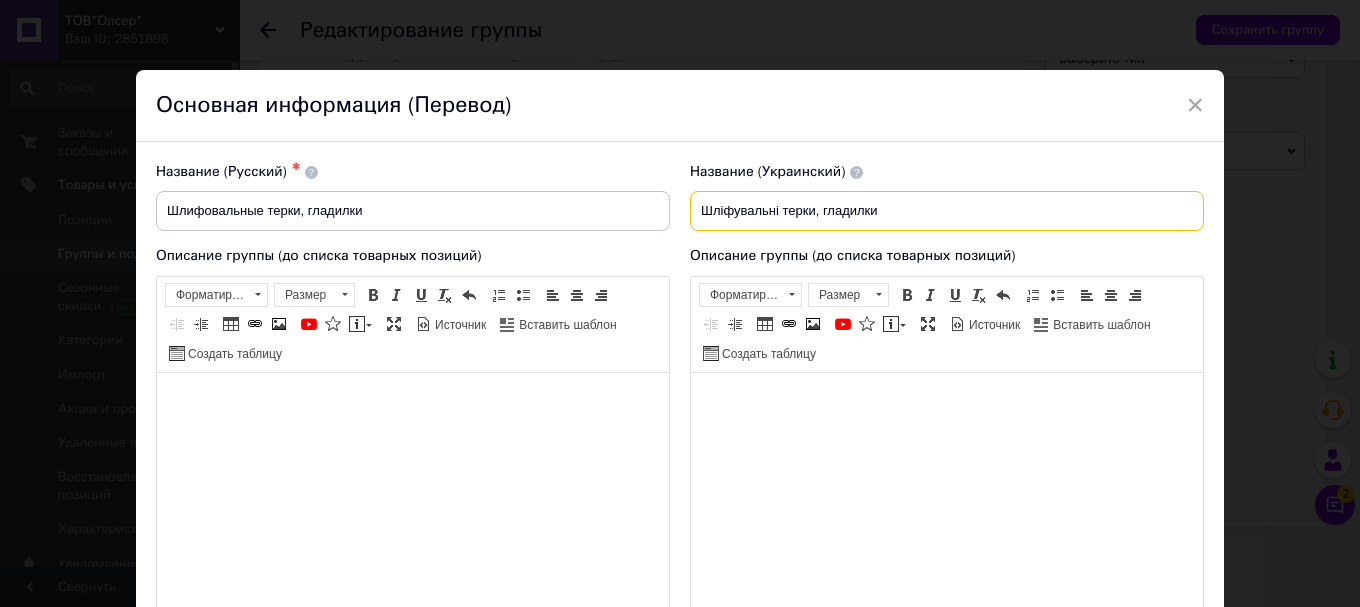 drag, startPoint x: 695, startPoint y: 210, endPoint x: 915, endPoint y: 233, distance: 221.199 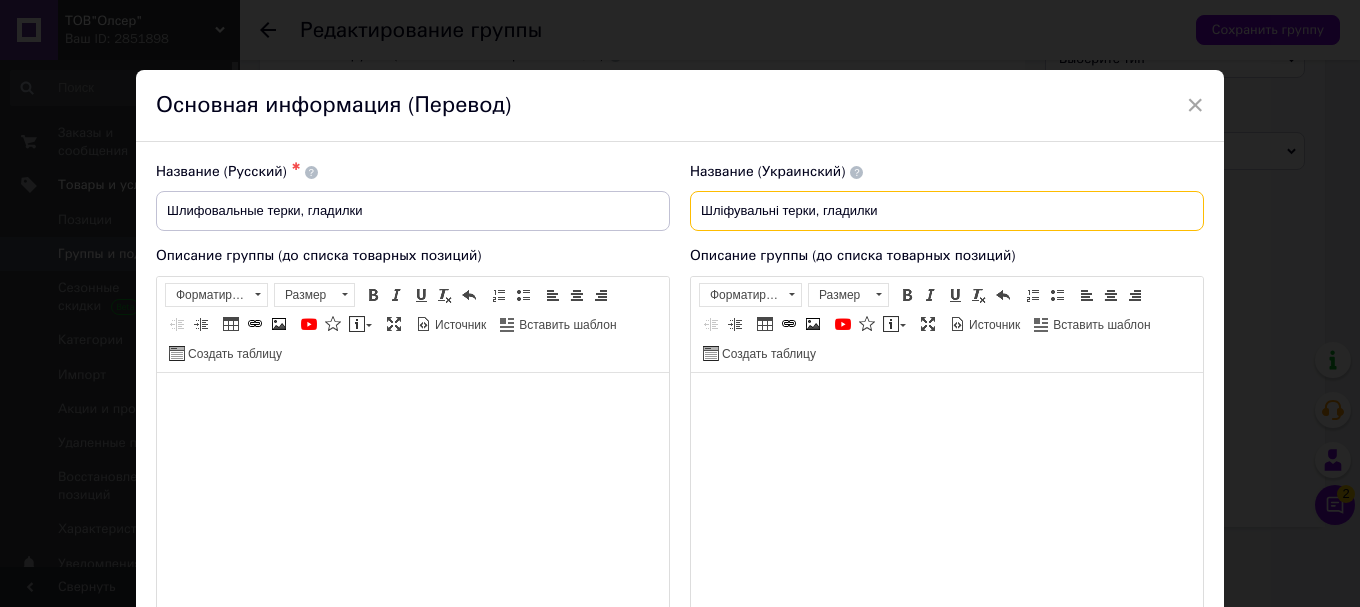 paste on "алярно-штукатурний інструмент" 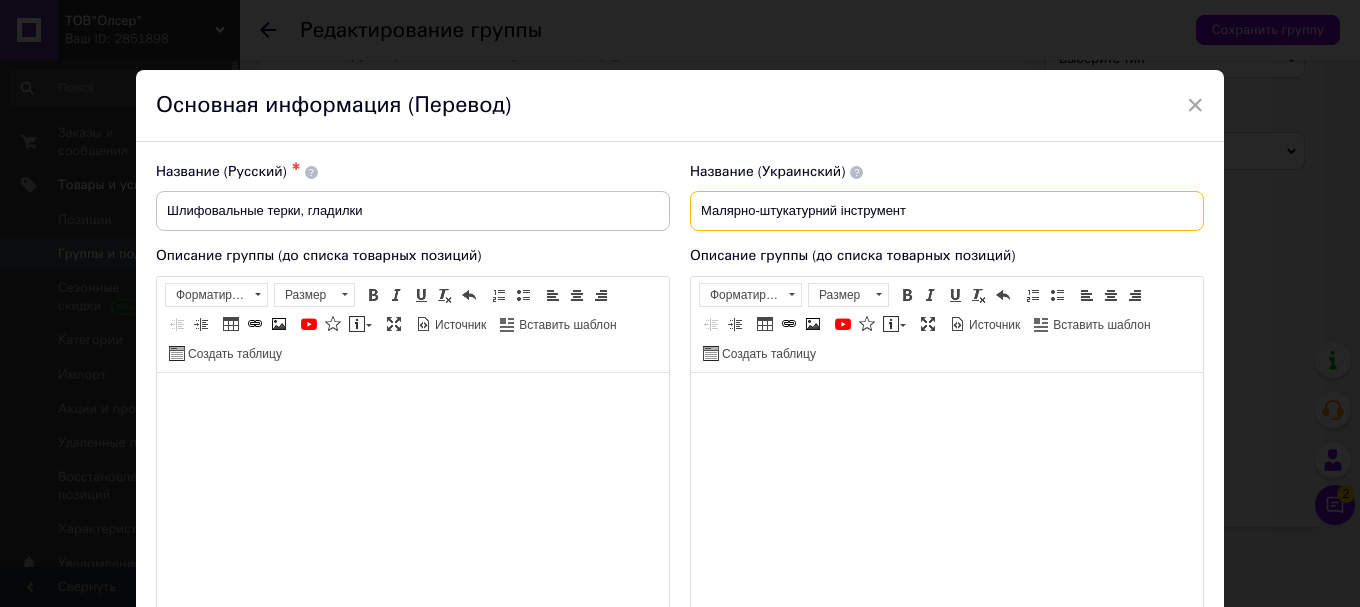 type on "Малярно-штукатурний інструмент" 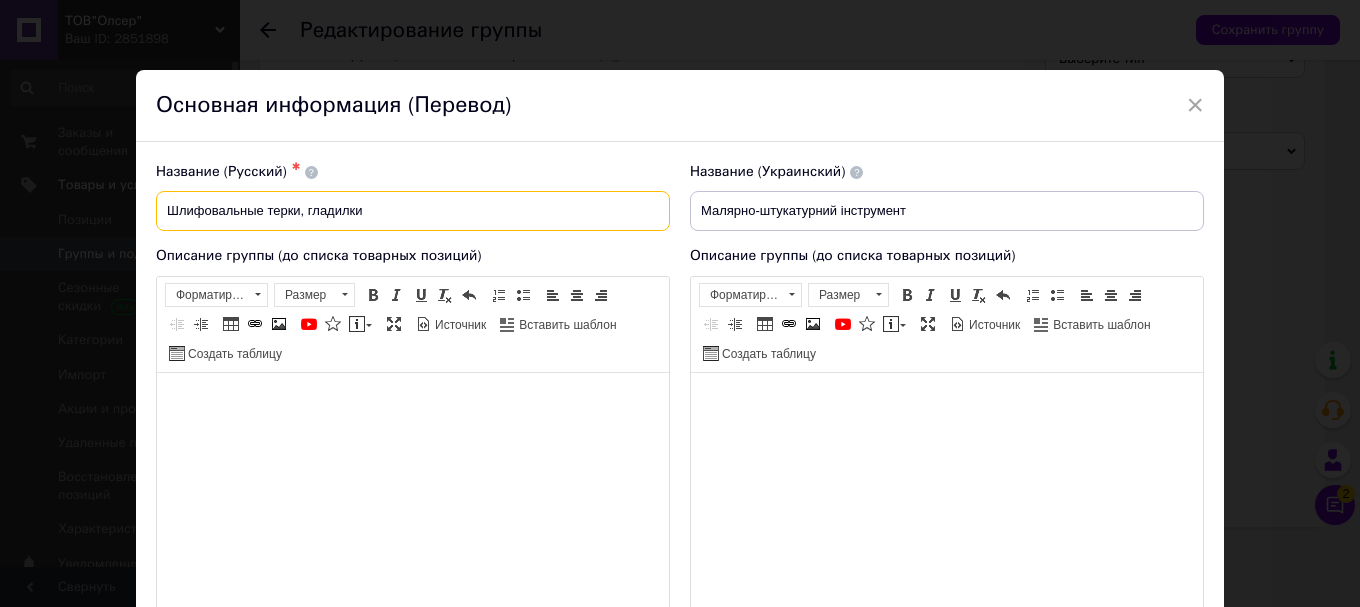 drag, startPoint x: 163, startPoint y: 211, endPoint x: 405, endPoint y: 218, distance: 242.10121 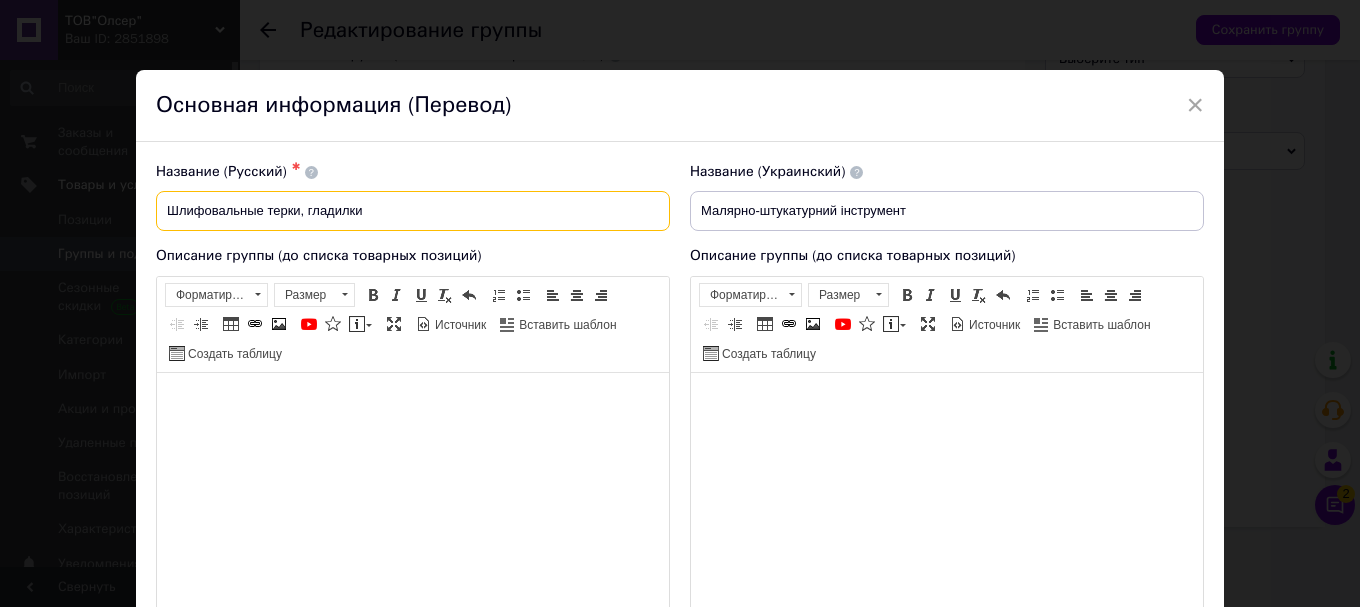 paste on "алярно-штукатурный инст" 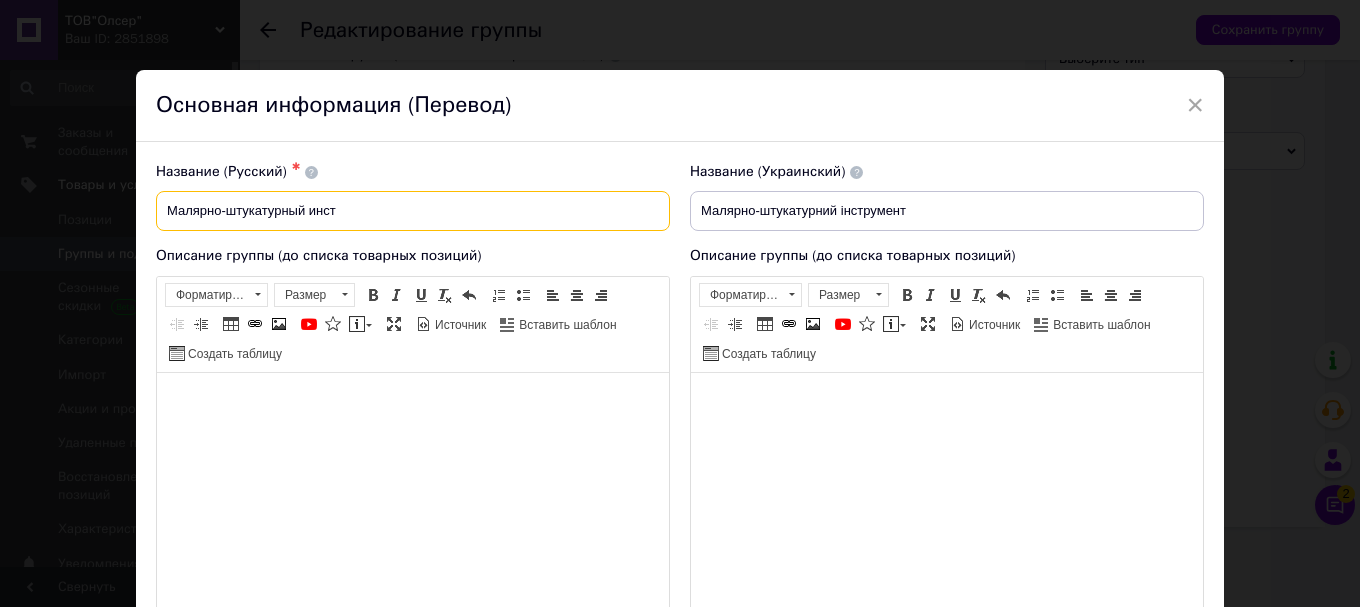 drag, startPoint x: 166, startPoint y: 207, endPoint x: 374, endPoint y: 217, distance: 208.24025 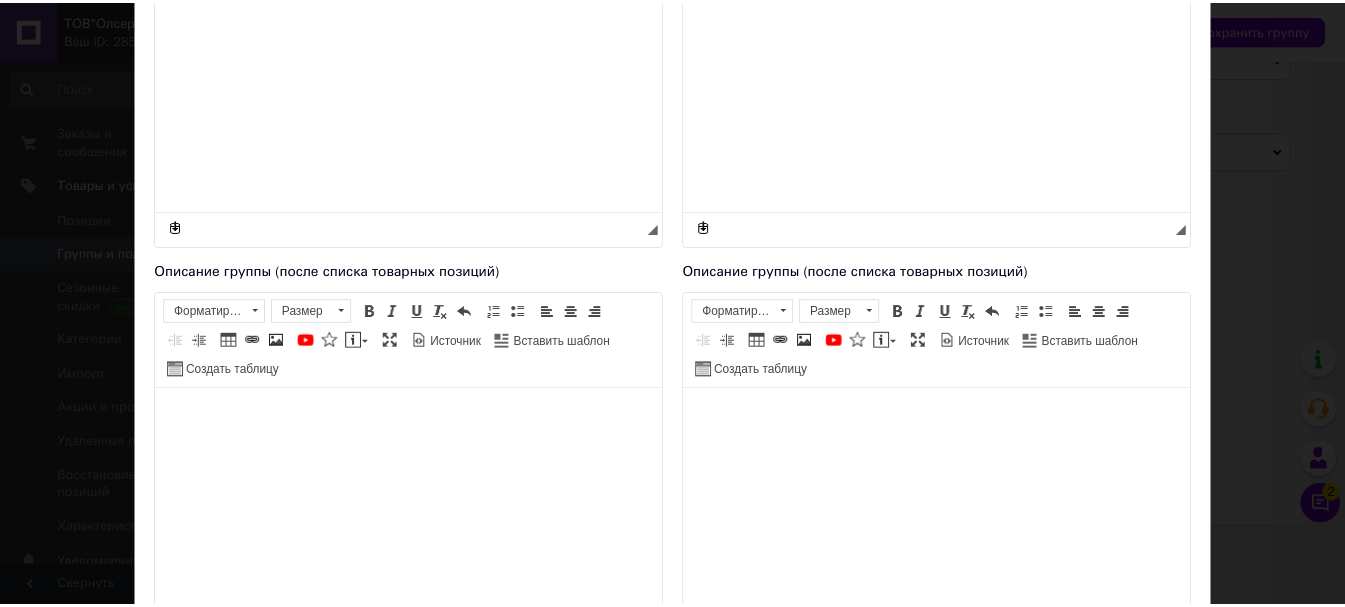 scroll, scrollTop: 645, scrollLeft: 0, axis: vertical 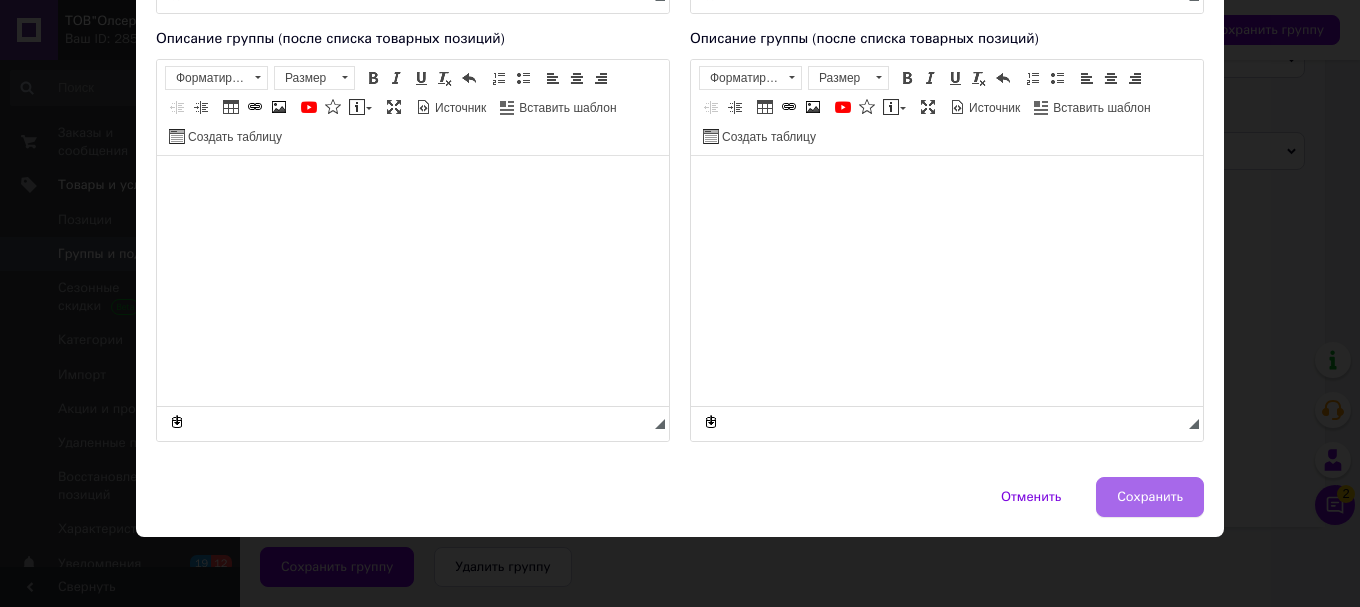 type on "Малярно-штукатурный инструмент" 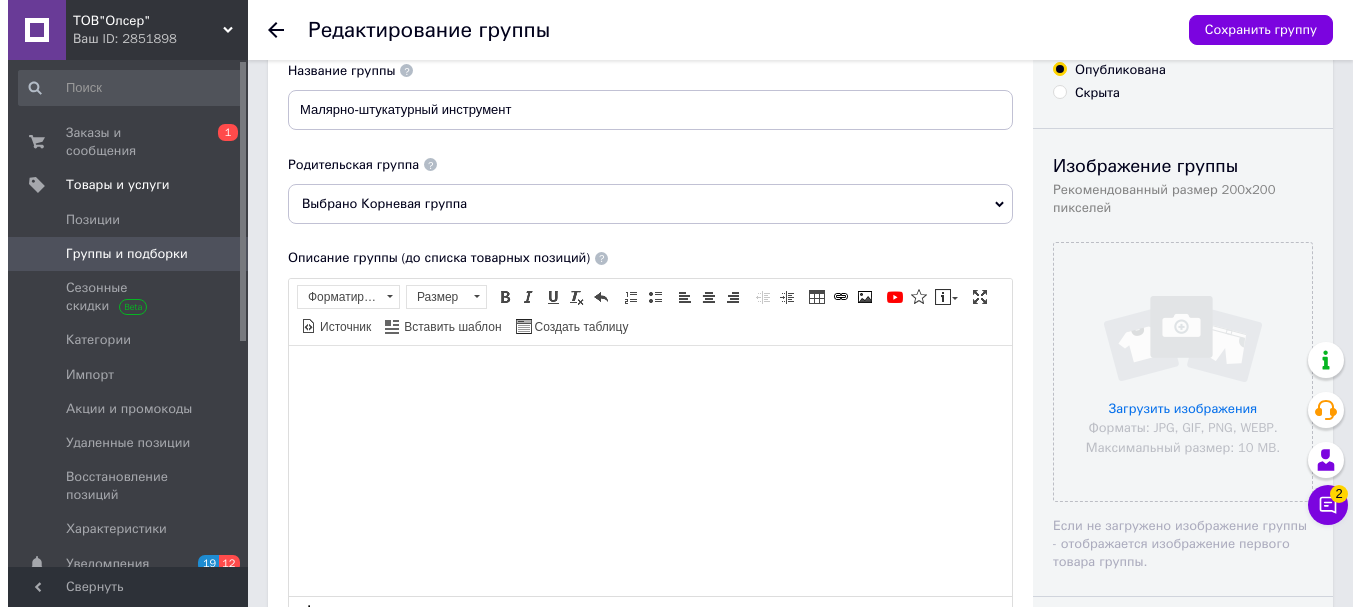 scroll, scrollTop: 0, scrollLeft: 0, axis: both 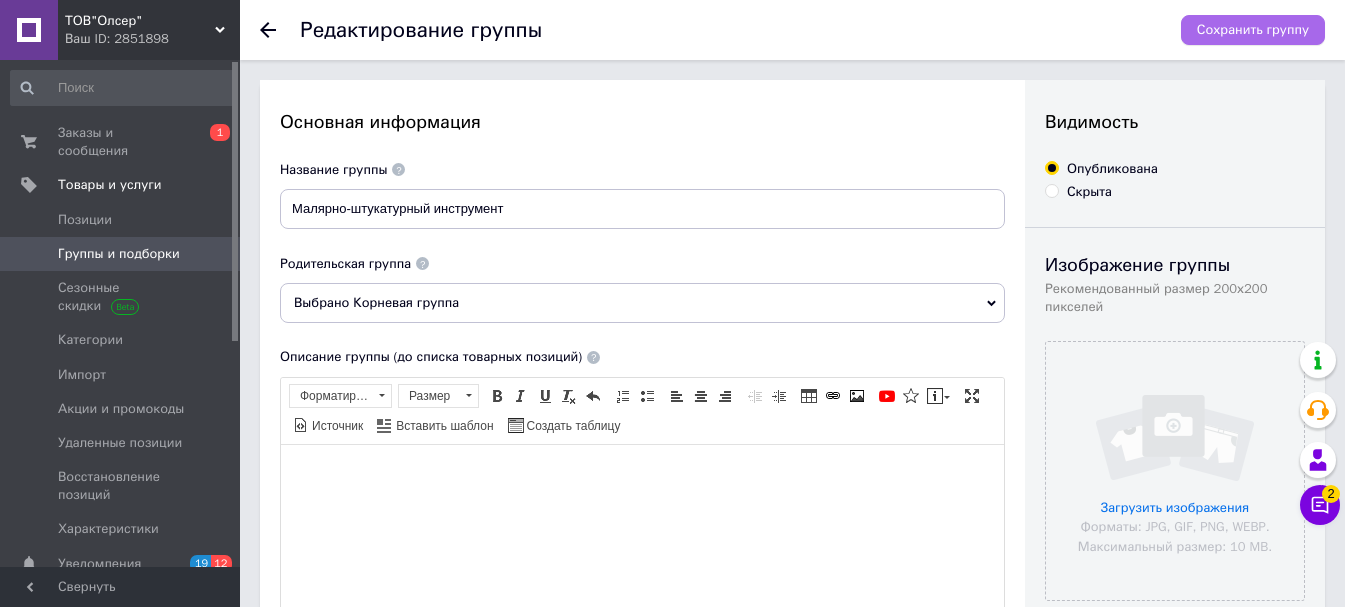 click on "Сохранить группу" at bounding box center (1253, 30) 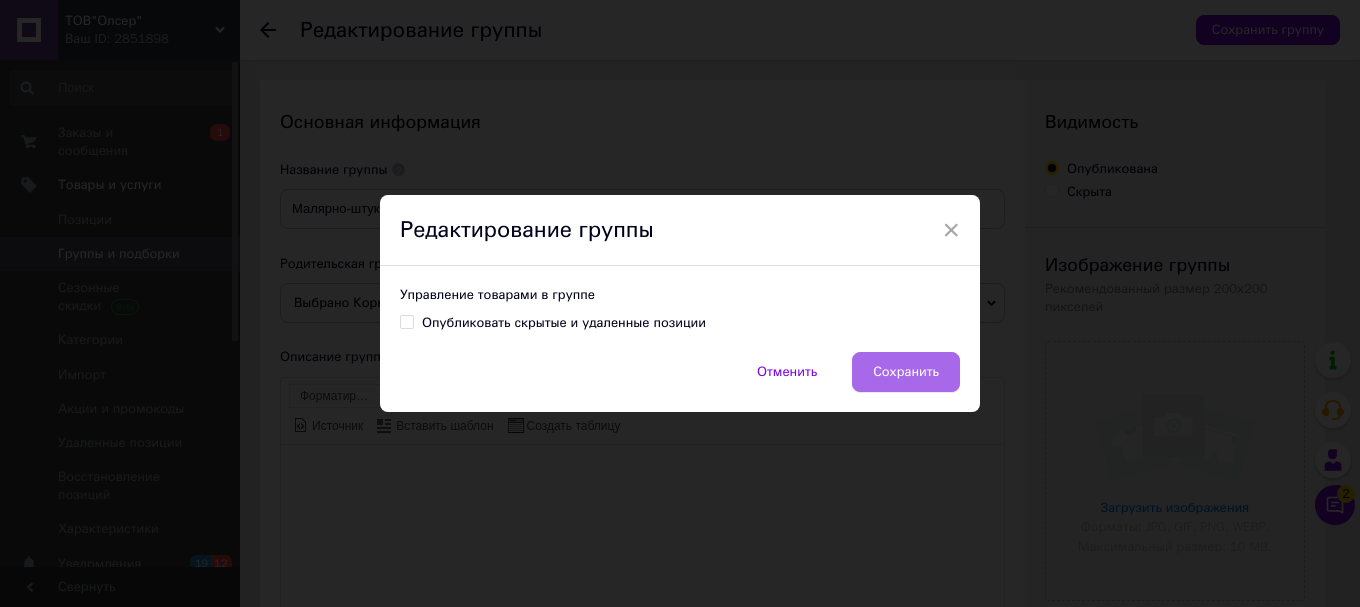click on "Сохранить" at bounding box center (906, 372) 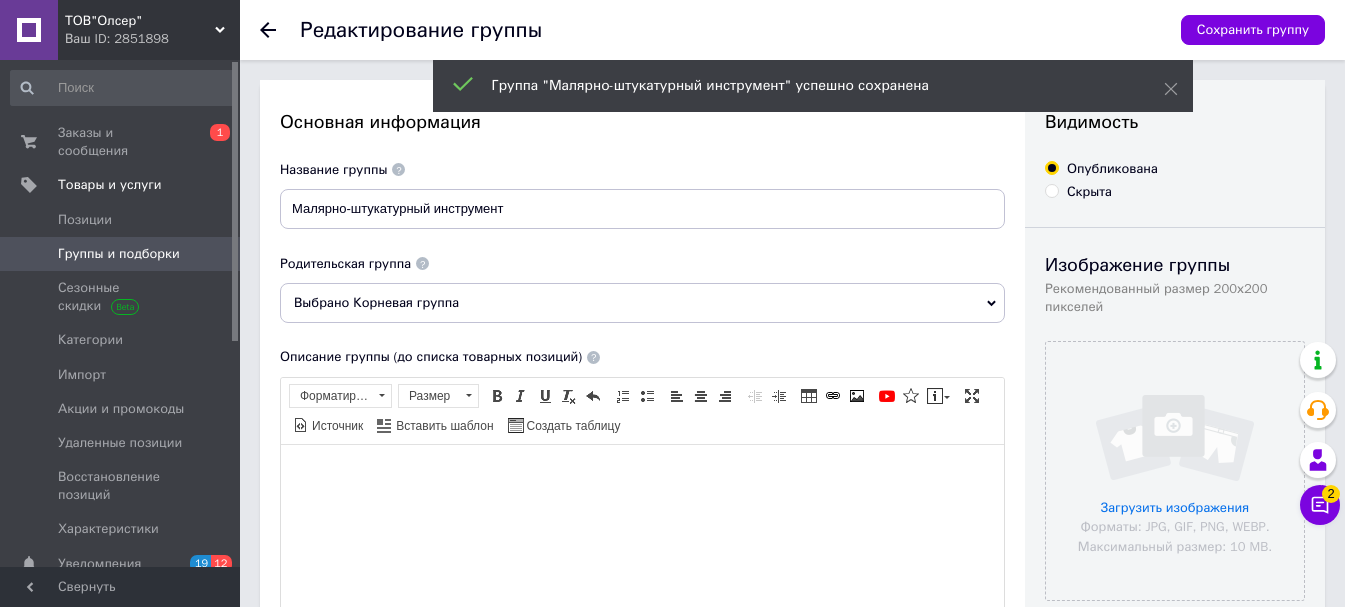 click on "Группы и подборки" at bounding box center [119, 254] 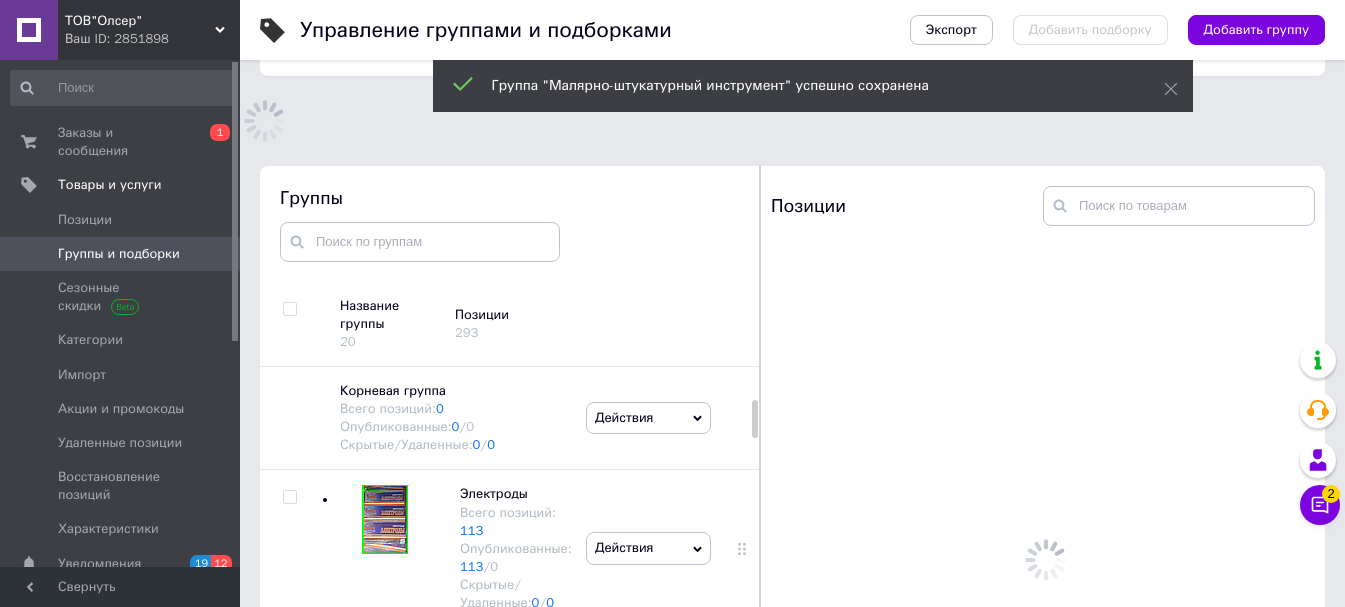 scroll, scrollTop: 182, scrollLeft: 0, axis: vertical 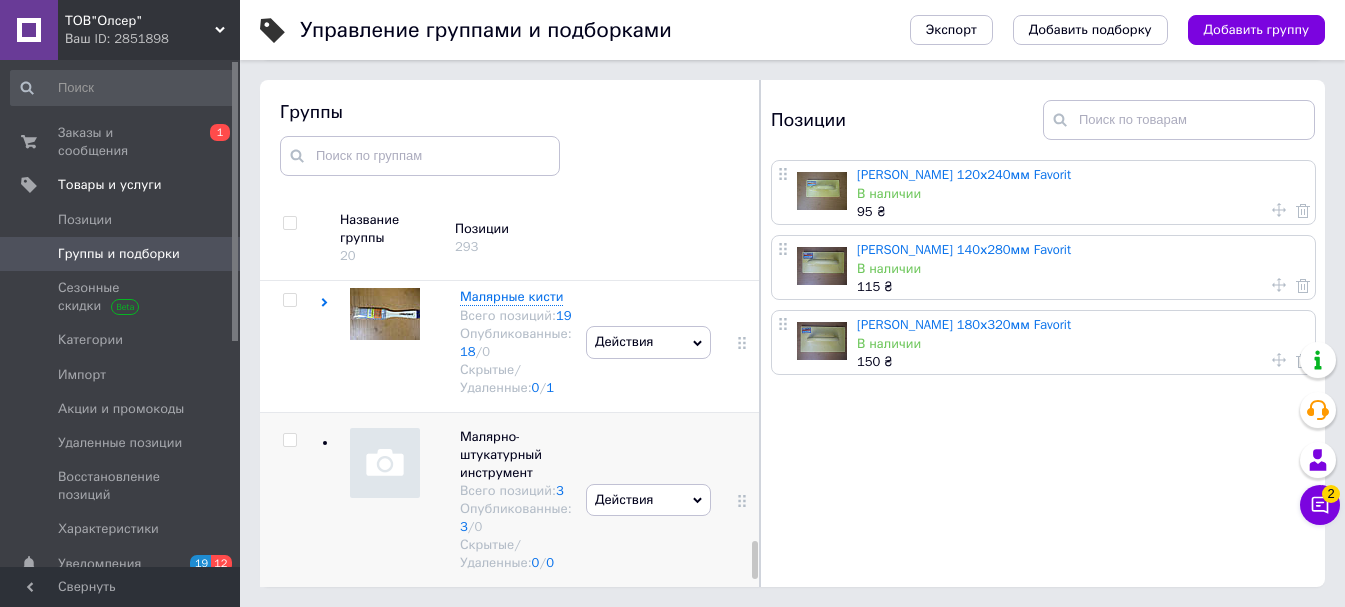 click 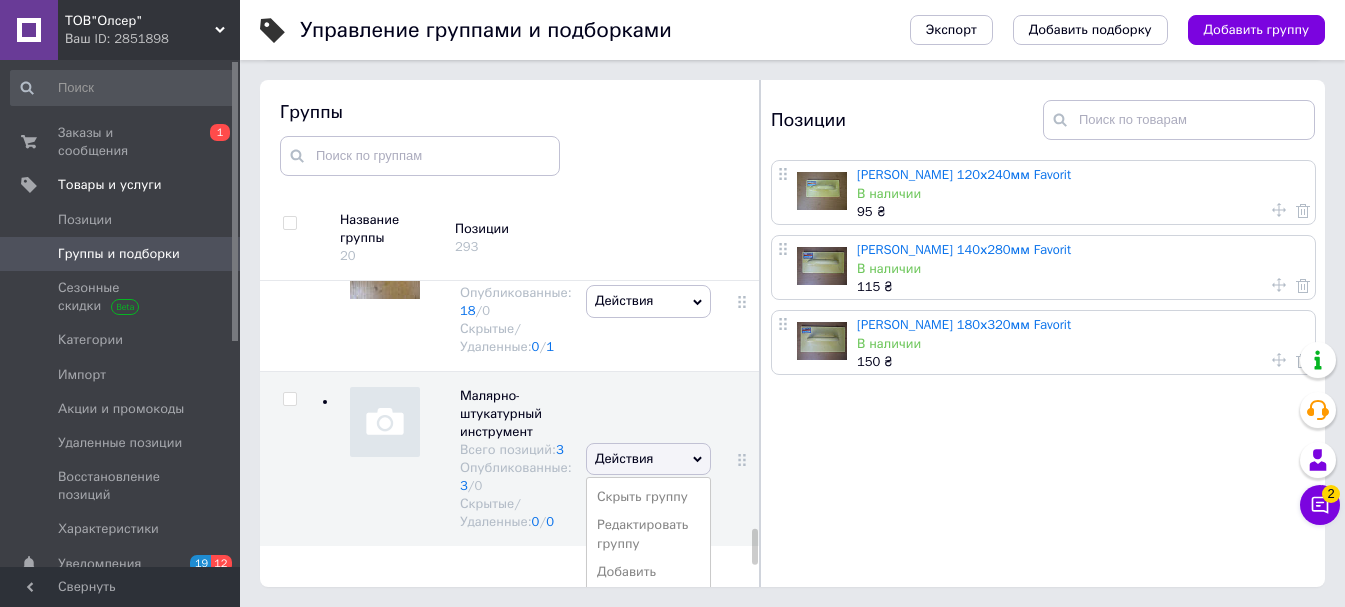click on "Терка полиуретановая 120х240мм Favorit В наличии 95   ₴ Терка полиуретановая 140х280мм Favorit В наличии 115   ₴ Терка полиуретановая 180х320мм Favorit В наличии 150   ₴" at bounding box center [1046, 376] 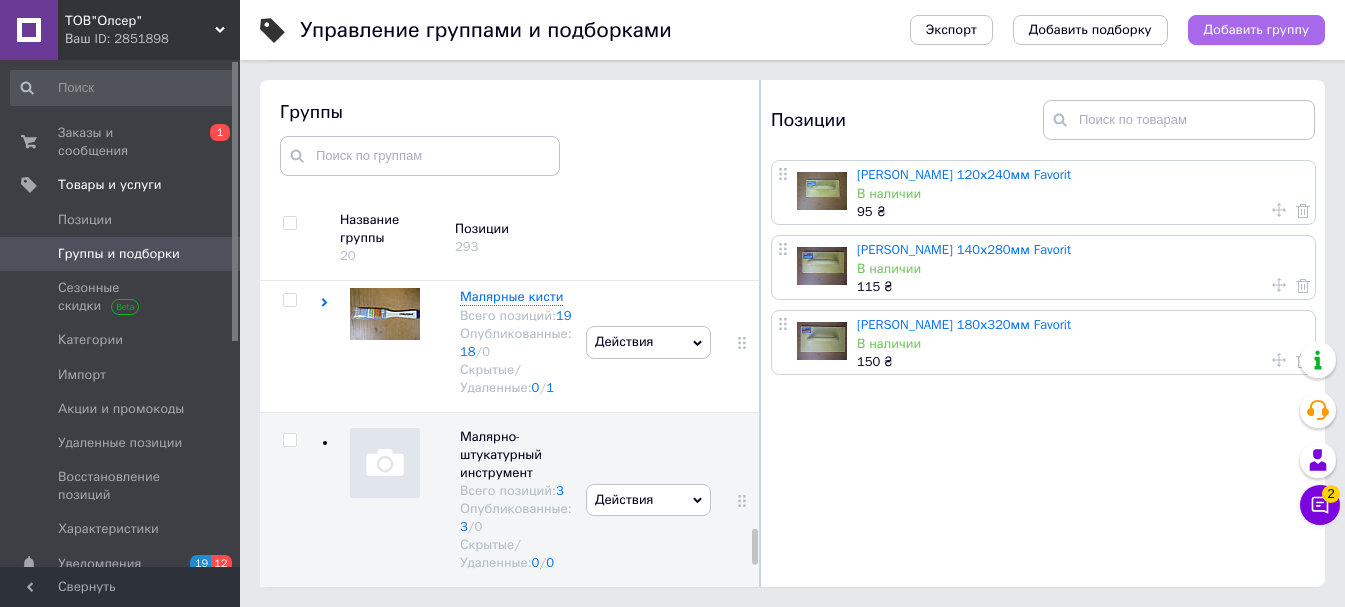 click on "Добавить группу" at bounding box center [1256, 30] 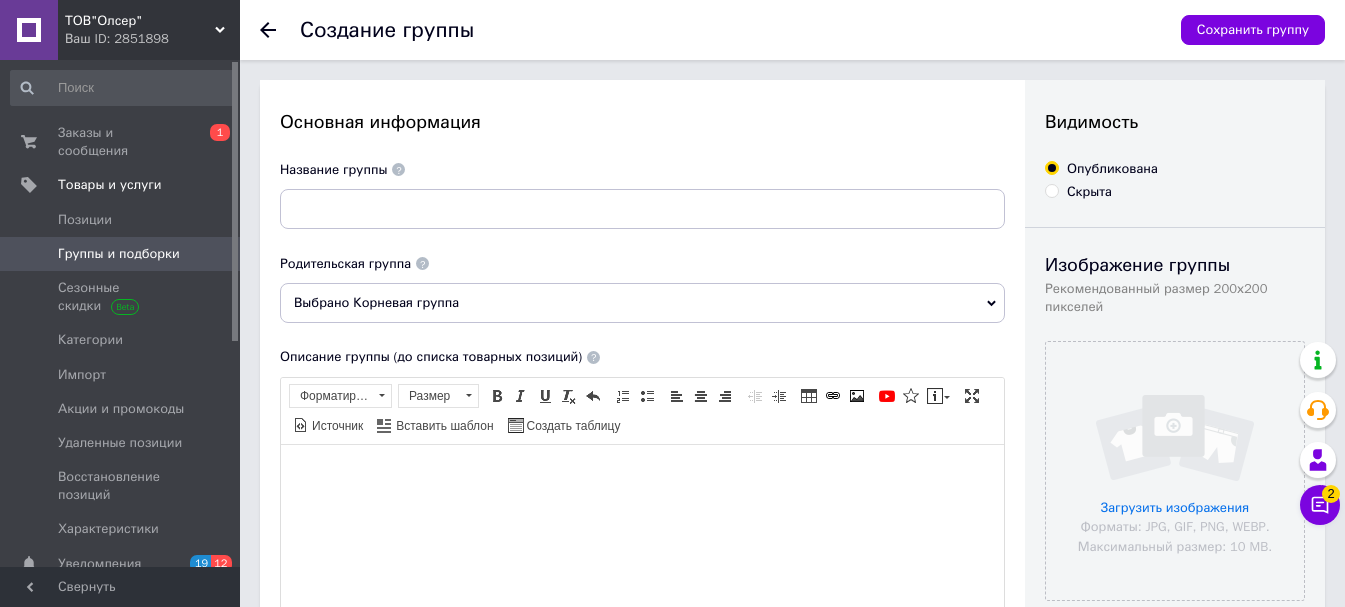 scroll, scrollTop: 0, scrollLeft: 0, axis: both 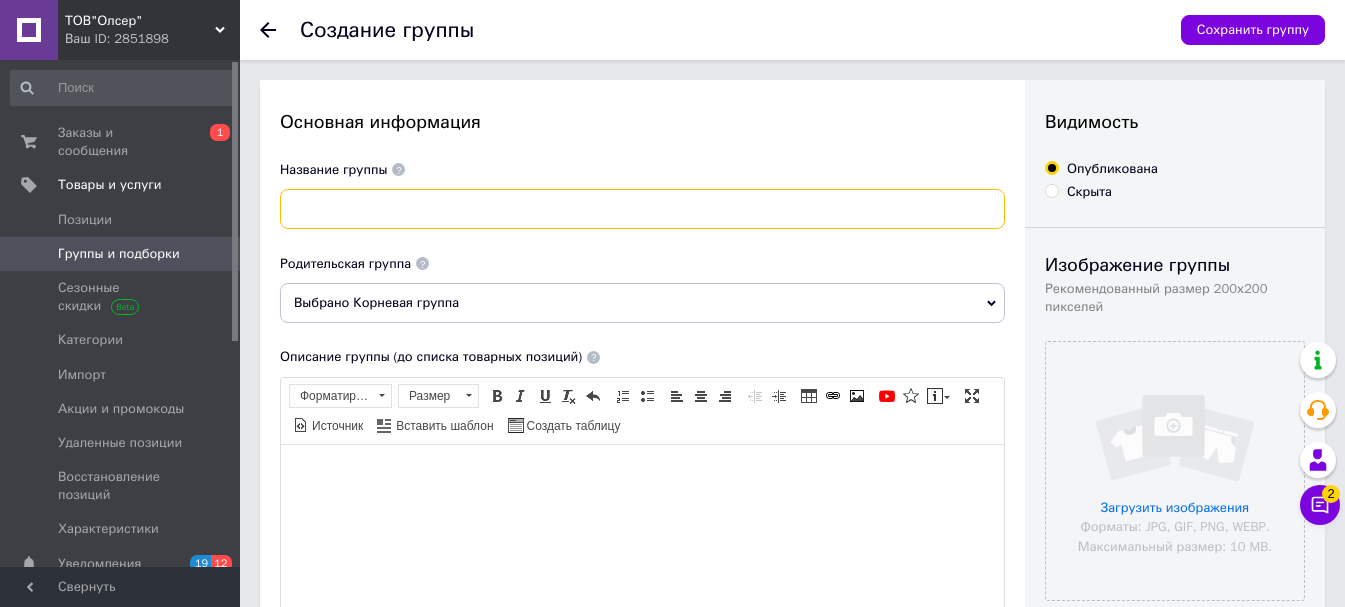 click at bounding box center (642, 209) 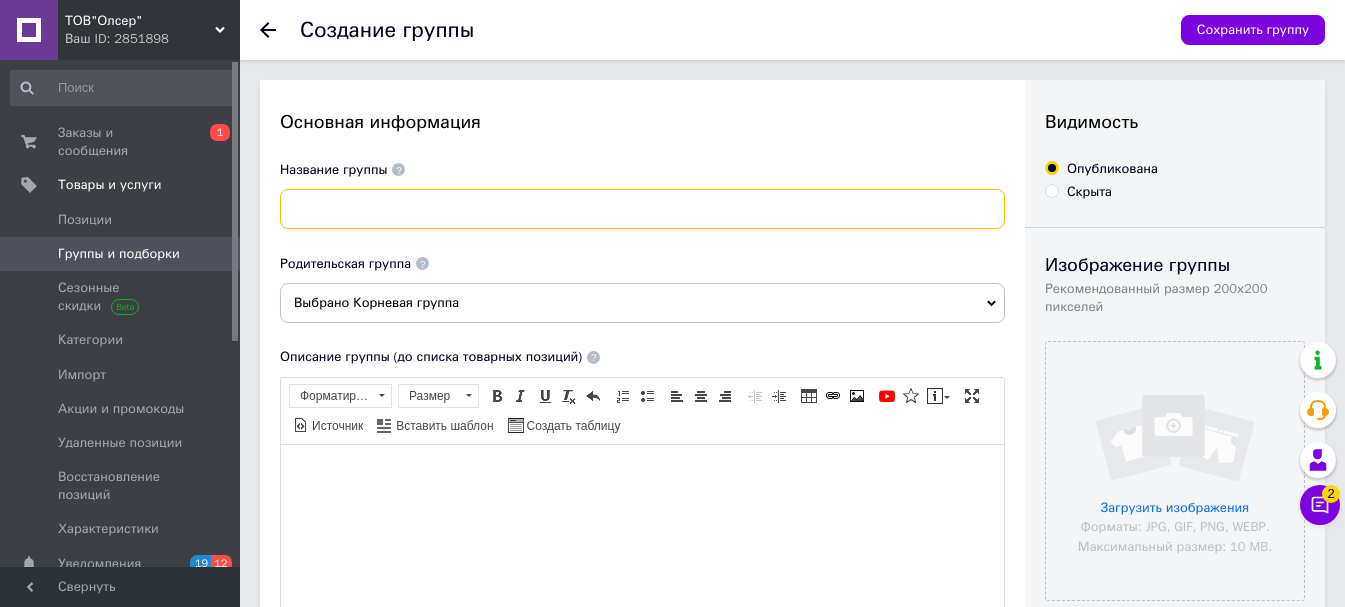 paste on "Шлифовальные терки, гладилки" 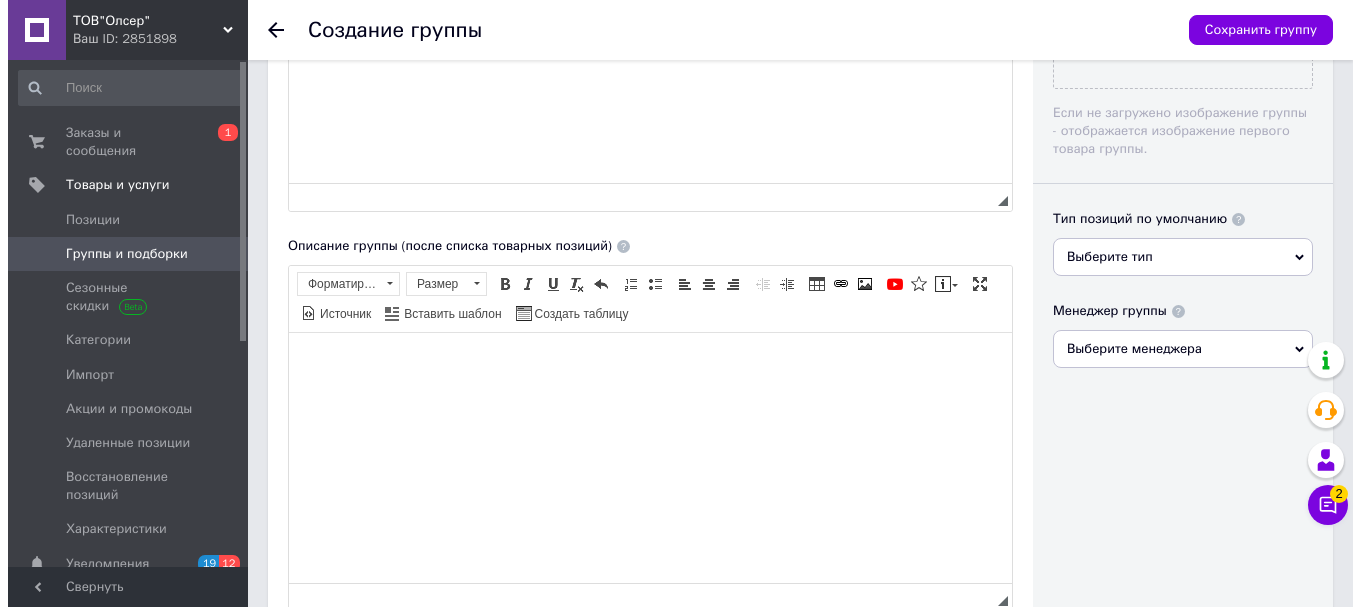 scroll, scrollTop: 700, scrollLeft: 0, axis: vertical 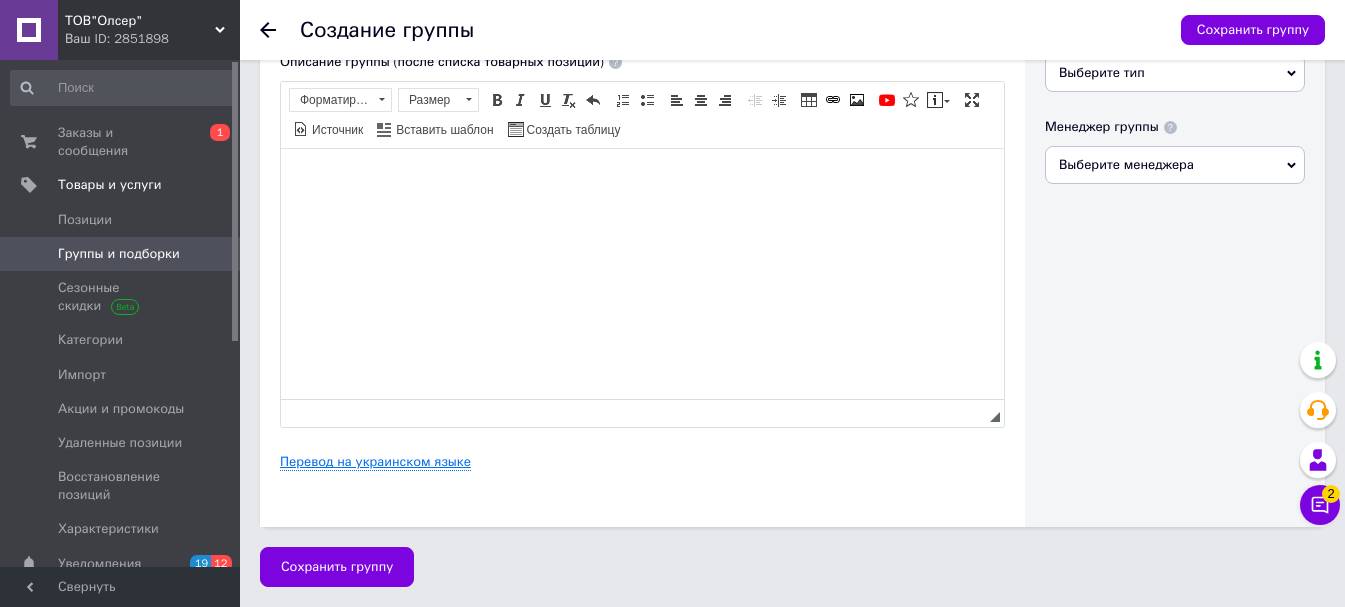 type on "Шлифовальные терки, гладилки" 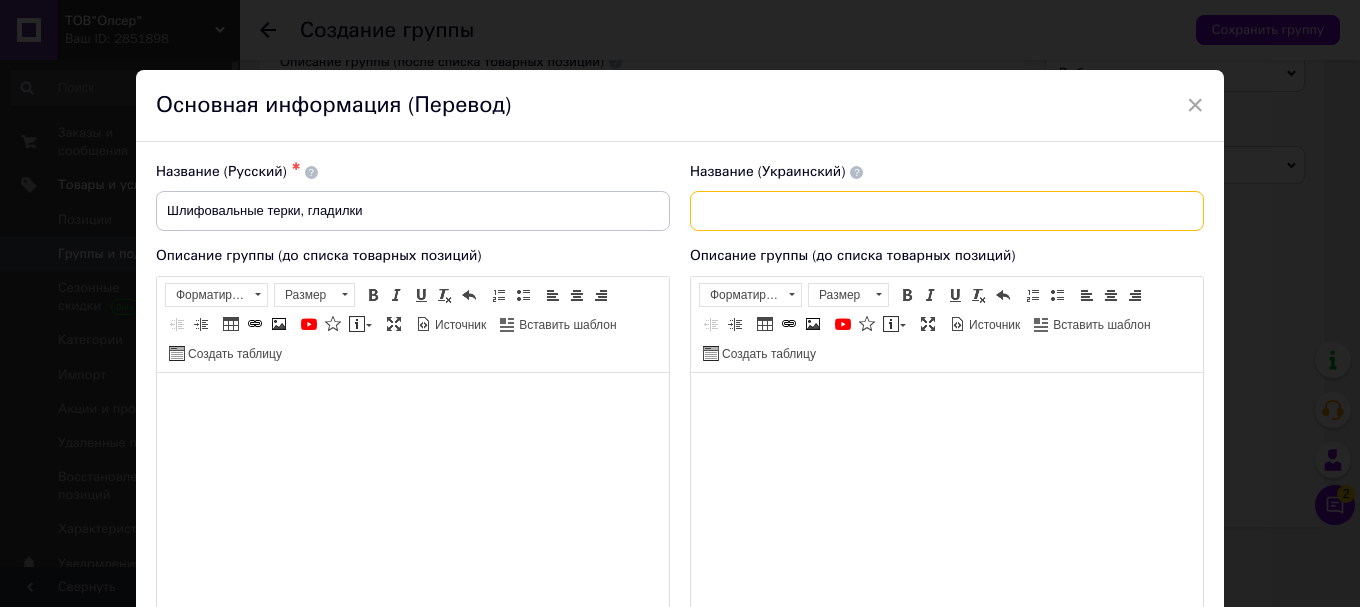 click at bounding box center [947, 211] 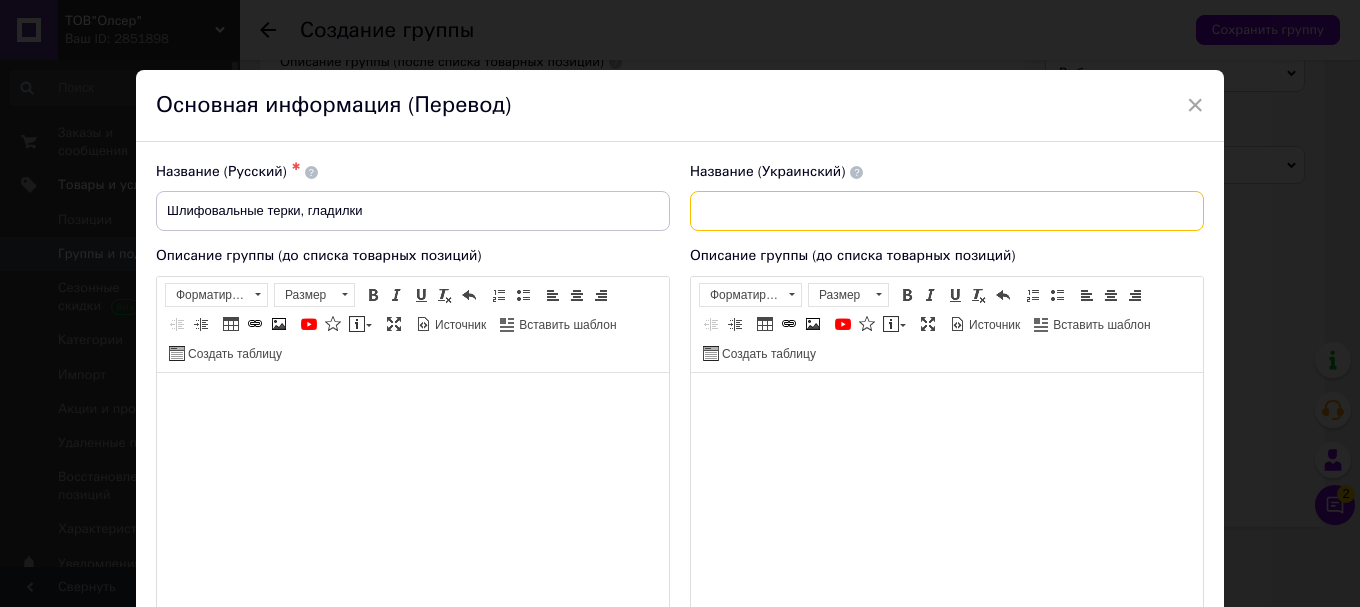 paste on "Шліфувальні терки, гладилки" 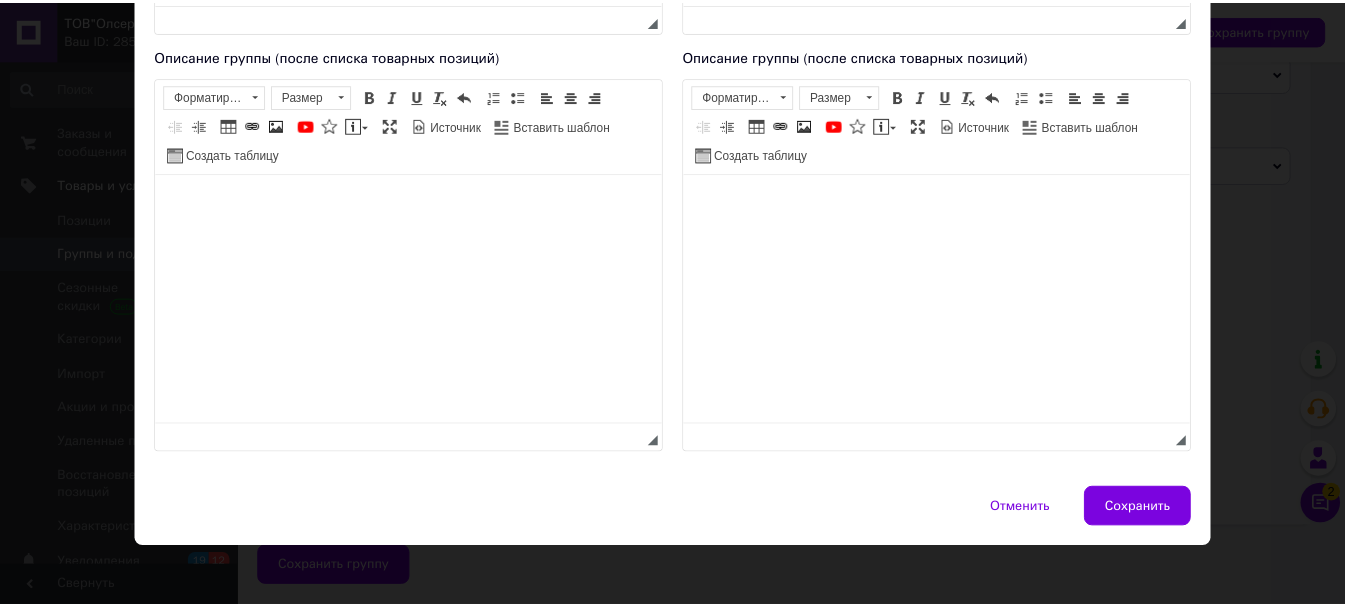 scroll, scrollTop: 631, scrollLeft: 0, axis: vertical 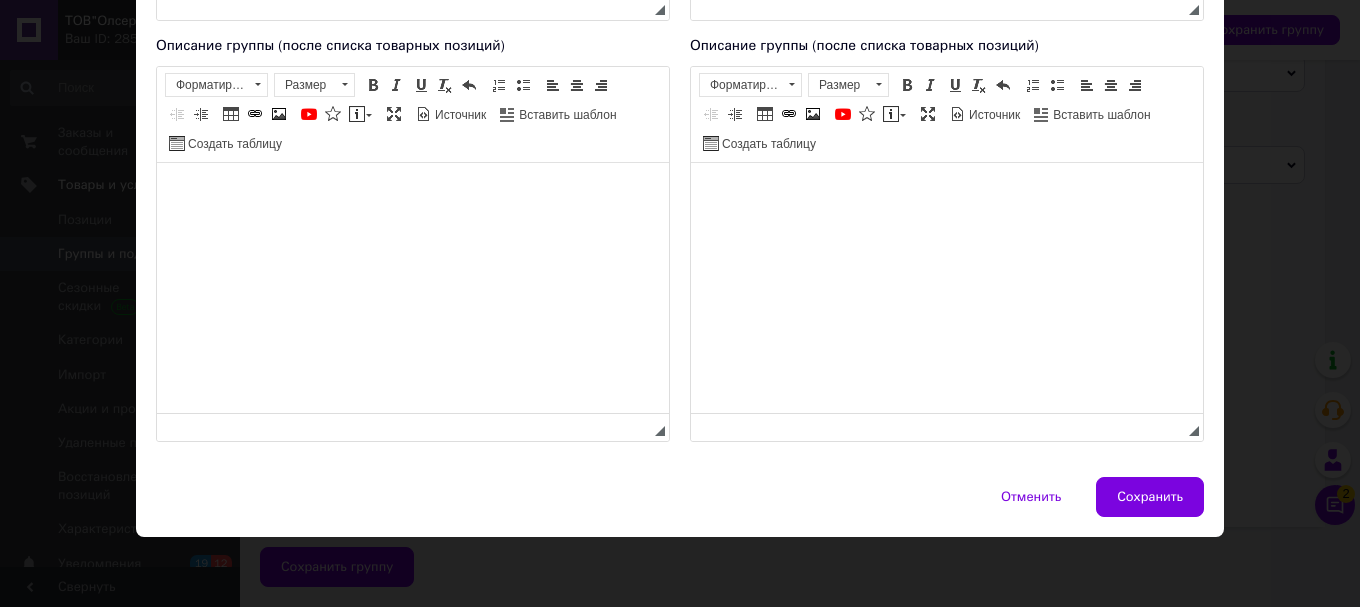 type on "Шліфувальні терки, гладилки" 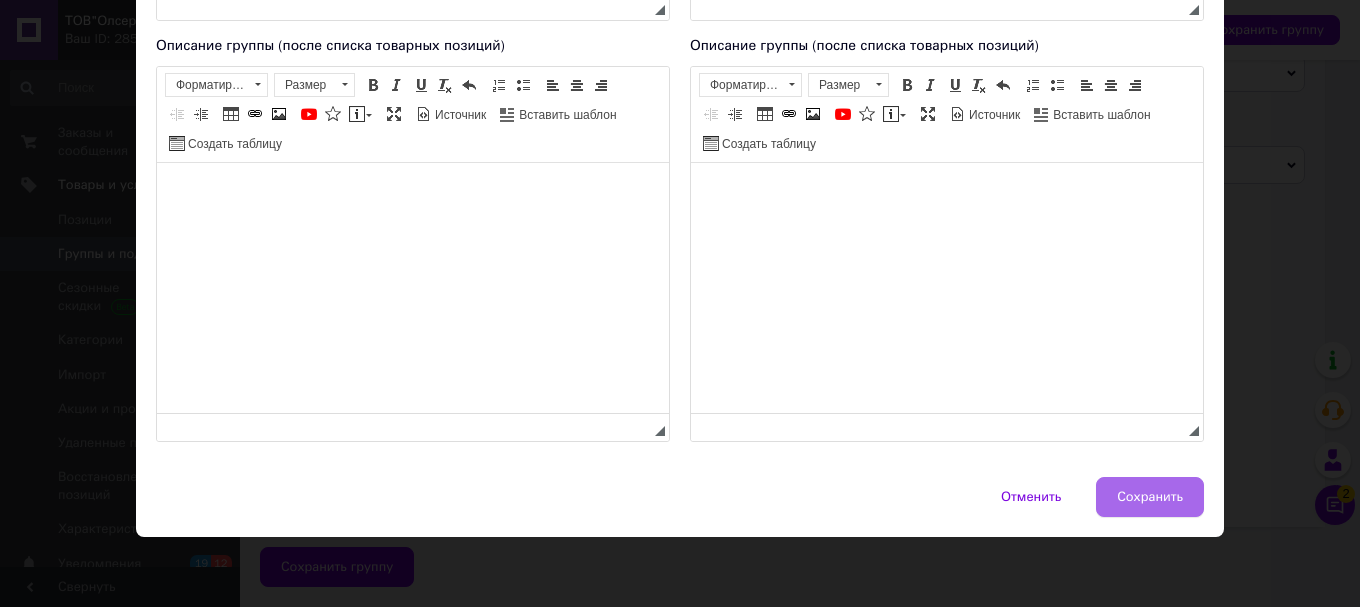 click on "Сохранить" at bounding box center [1150, 497] 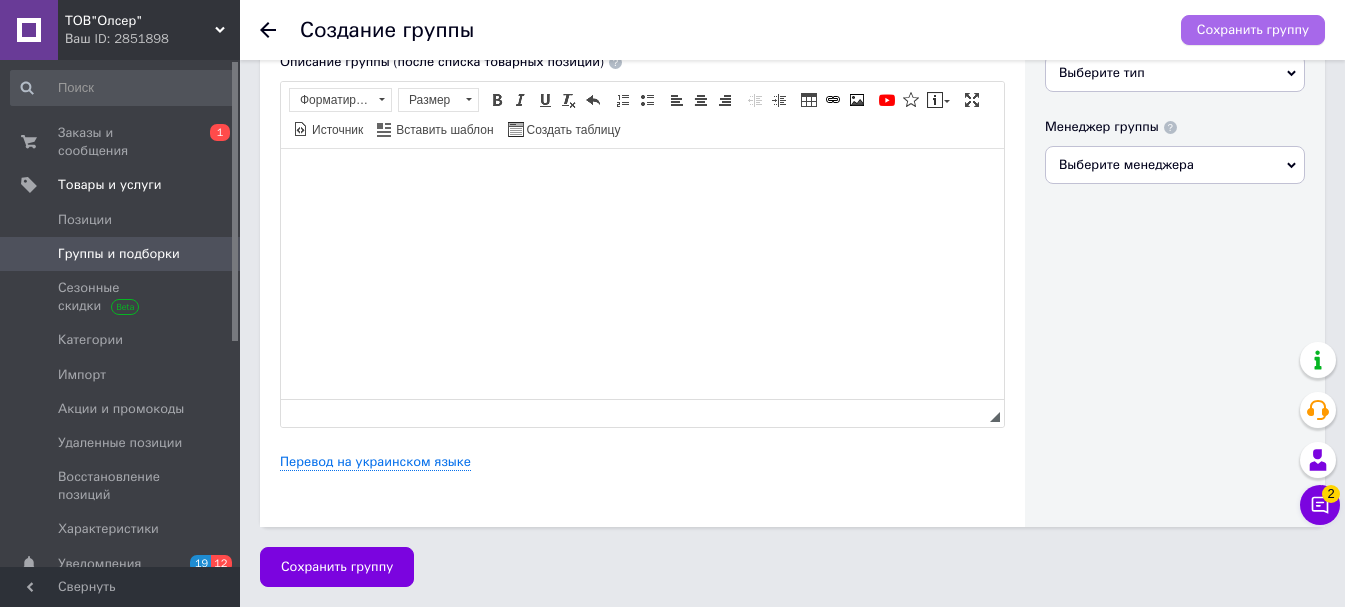click on "Сохранить группу" at bounding box center [1253, 30] 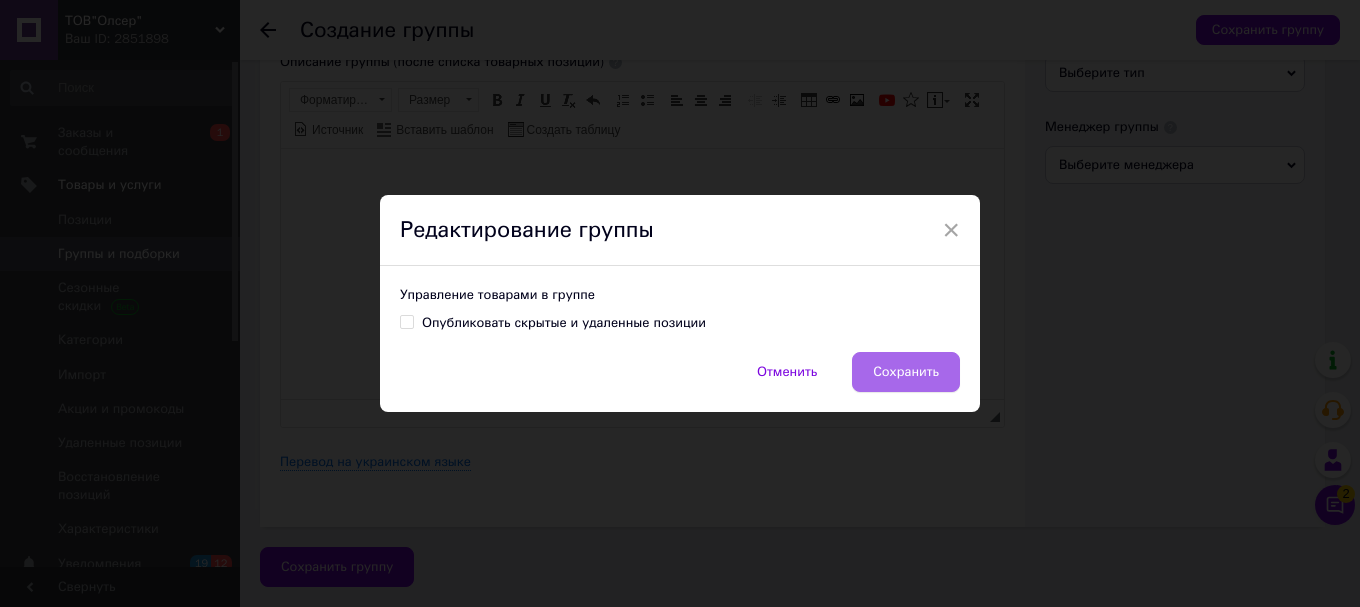click on "Сохранить" at bounding box center [906, 372] 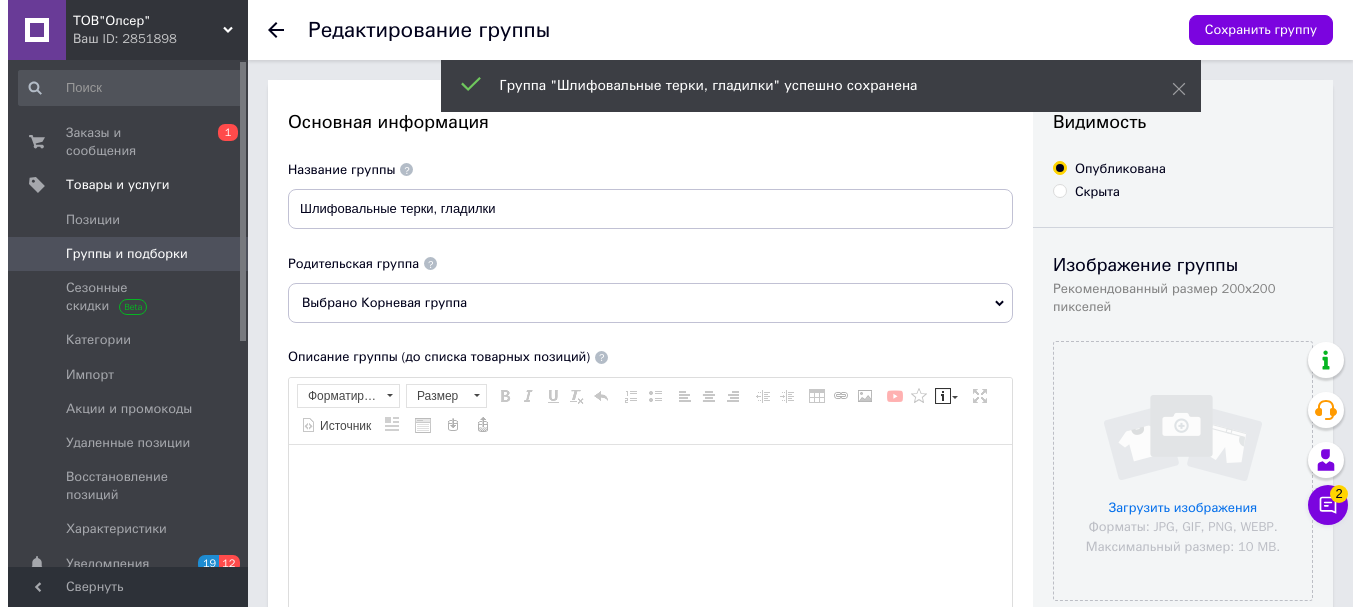 scroll, scrollTop: 0, scrollLeft: 0, axis: both 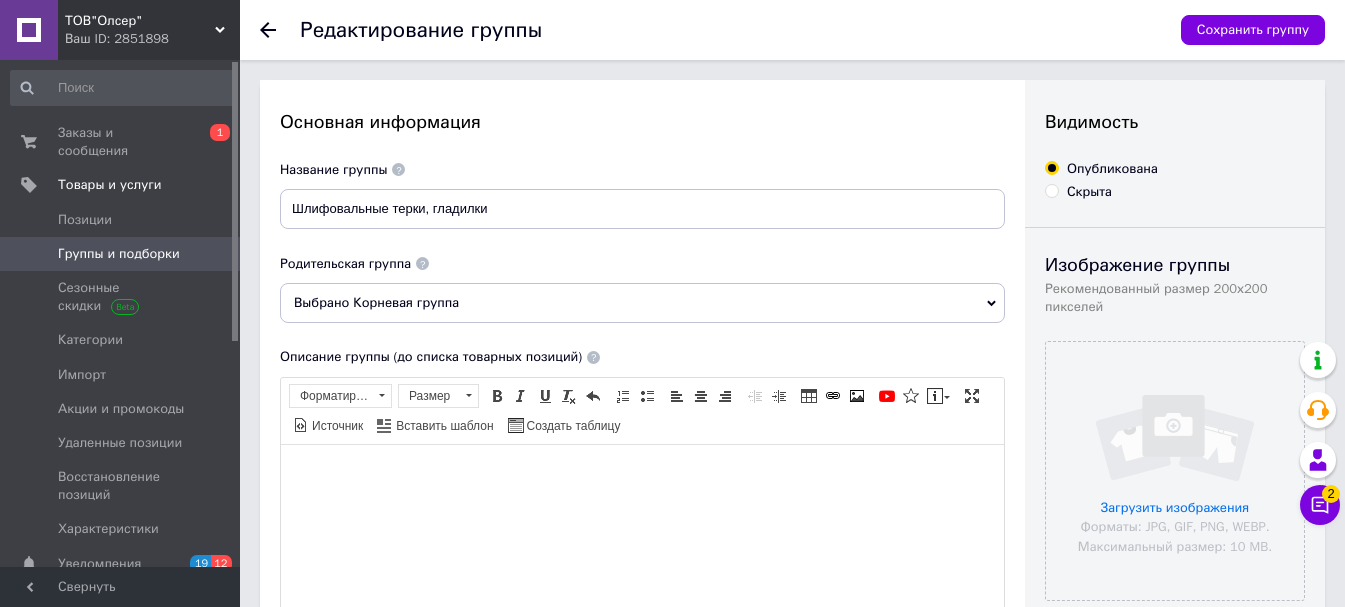 click on "Группы и подборки" at bounding box center [119, 254] 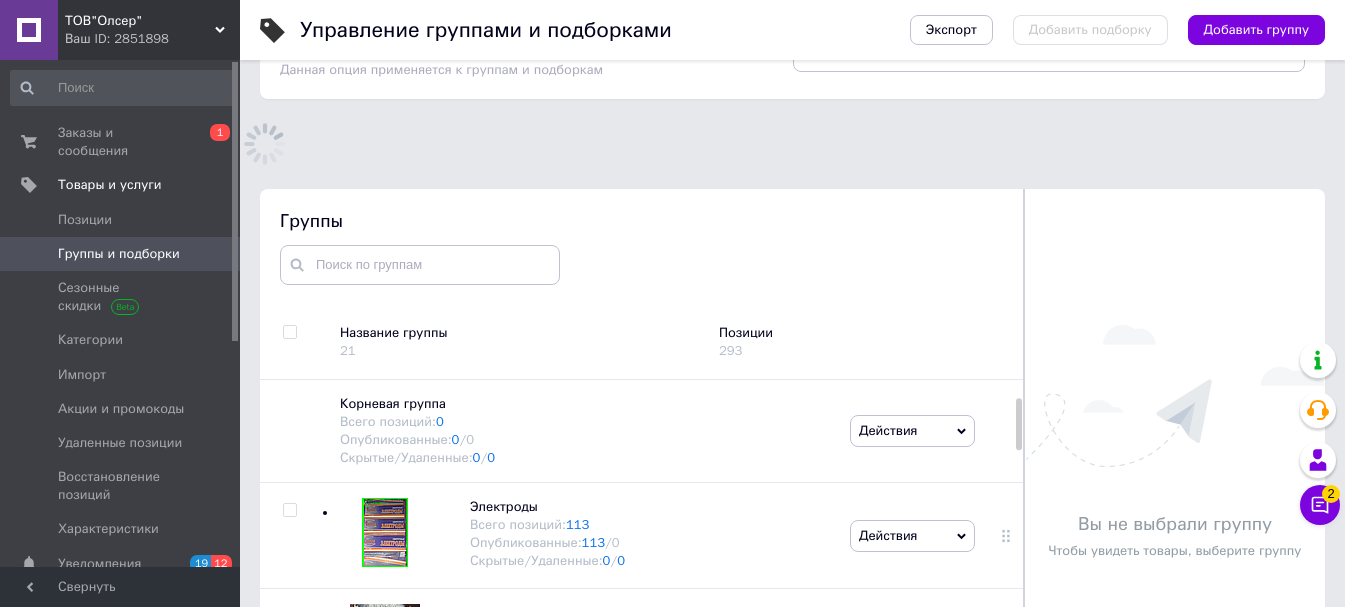 scroll, scrollTop: 113, scrollLeft: 0, axis: vertical 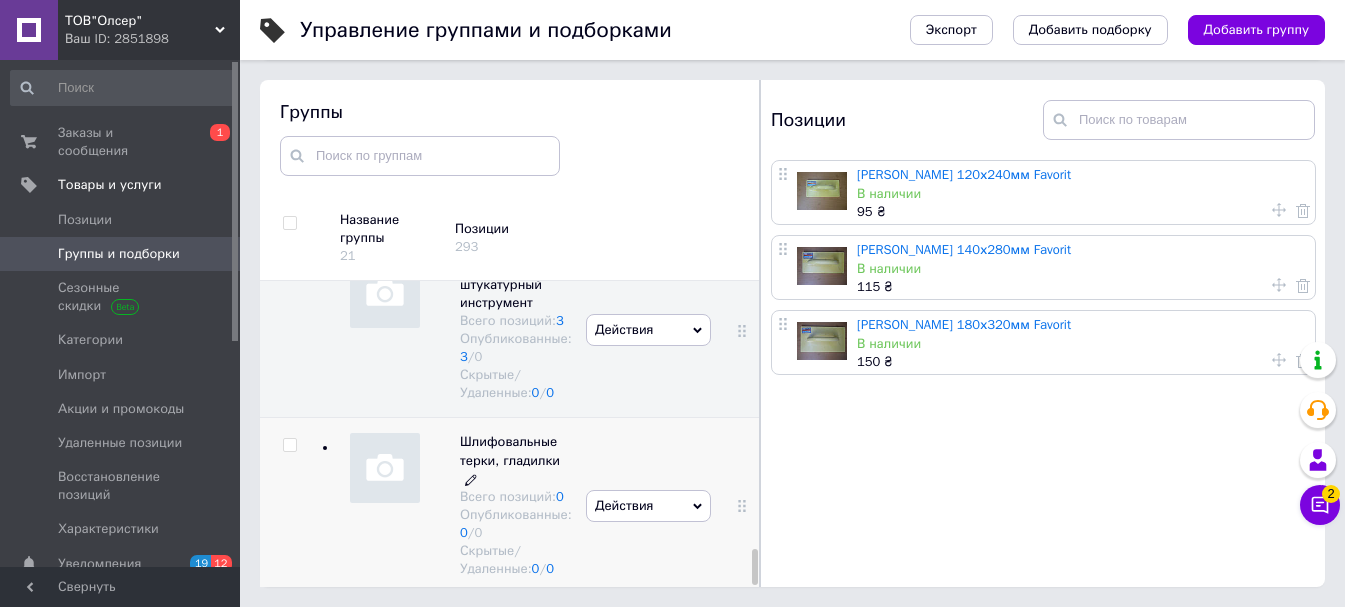click on "Шлифовальные терки, гладилки" at bounding box center (510, 450) 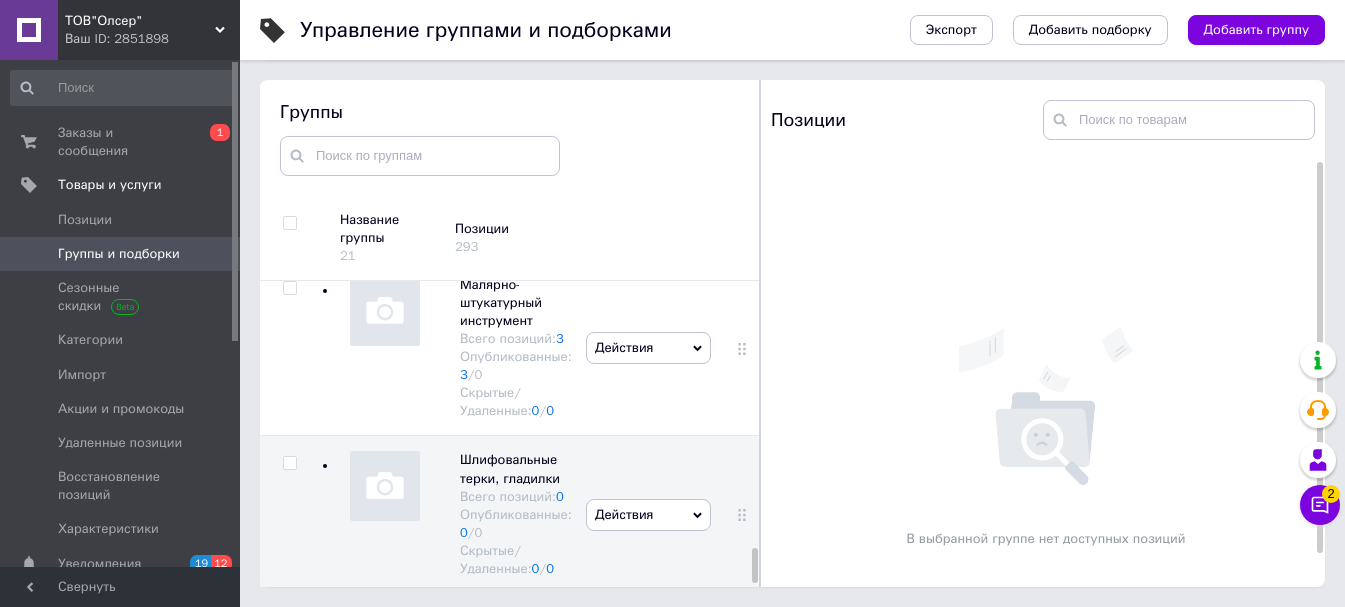 scroll, scrollTop: 0, scrollLeft: 0, axis: both 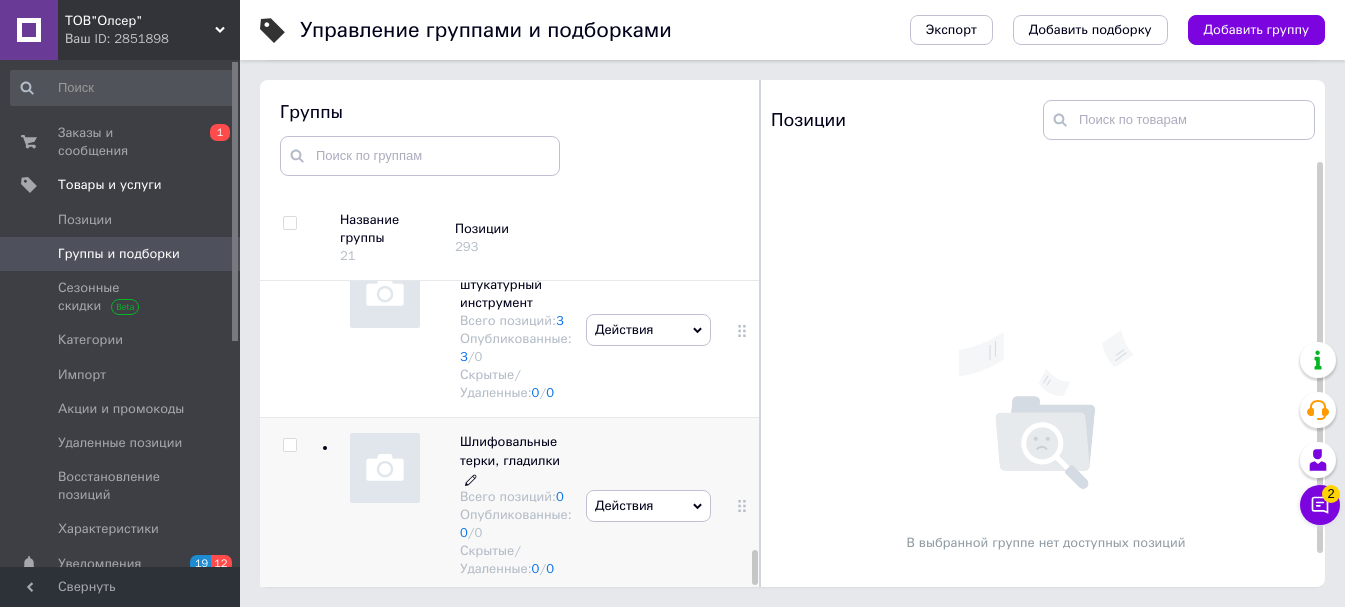 click on "Шлифовальные терки, гладилки" at bounding box center [510, 450] 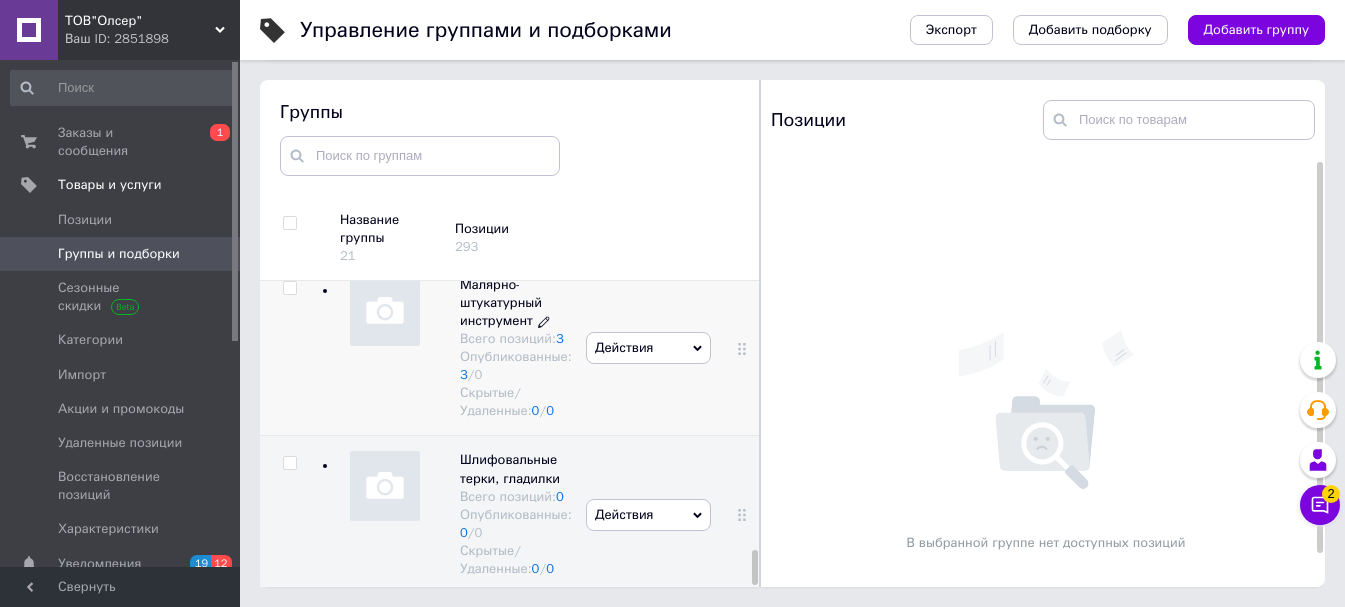 scroll, scrollTop: 2324, scrollLeft: 0, axis: vertical 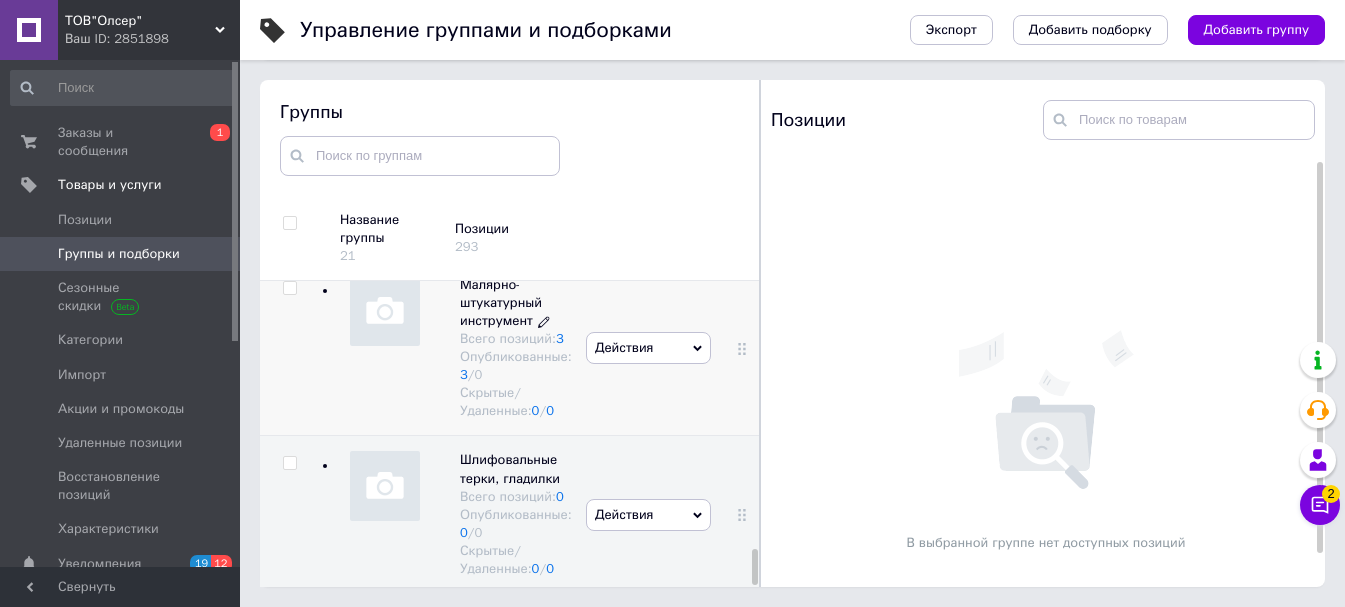 click on "Малярно-штукатурный инструмент" at bounding box center (501, 302) 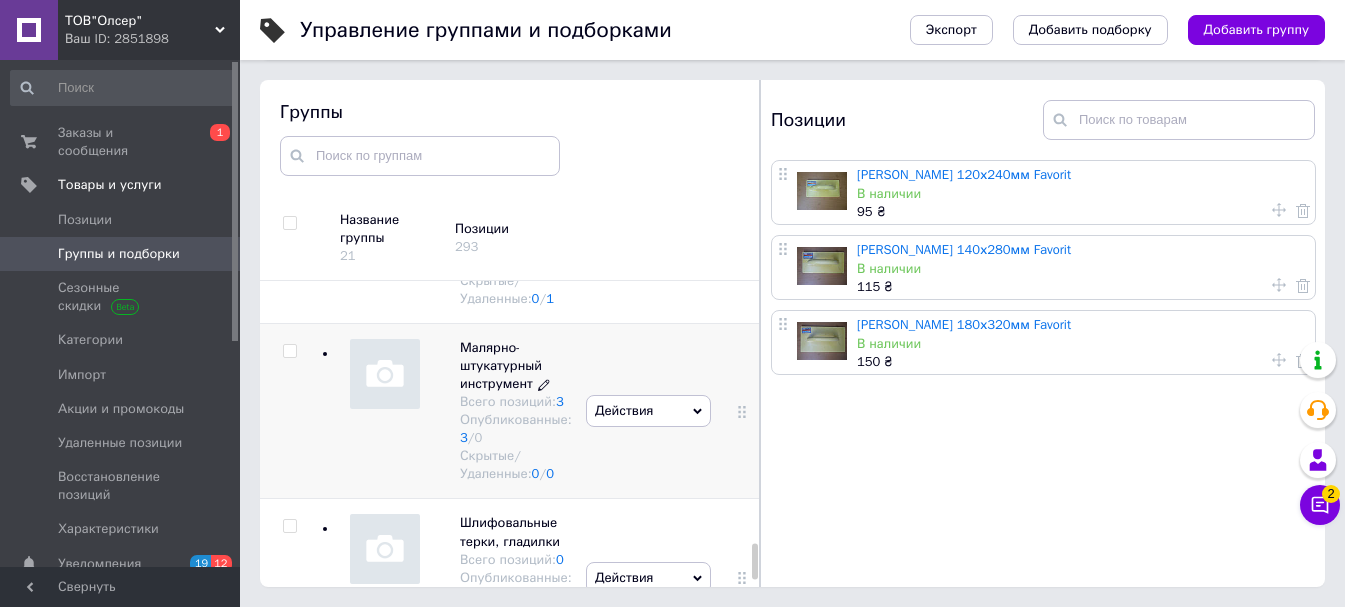 scroll, scrollTop: 2324, scrollLeft: 0, axis: vertical 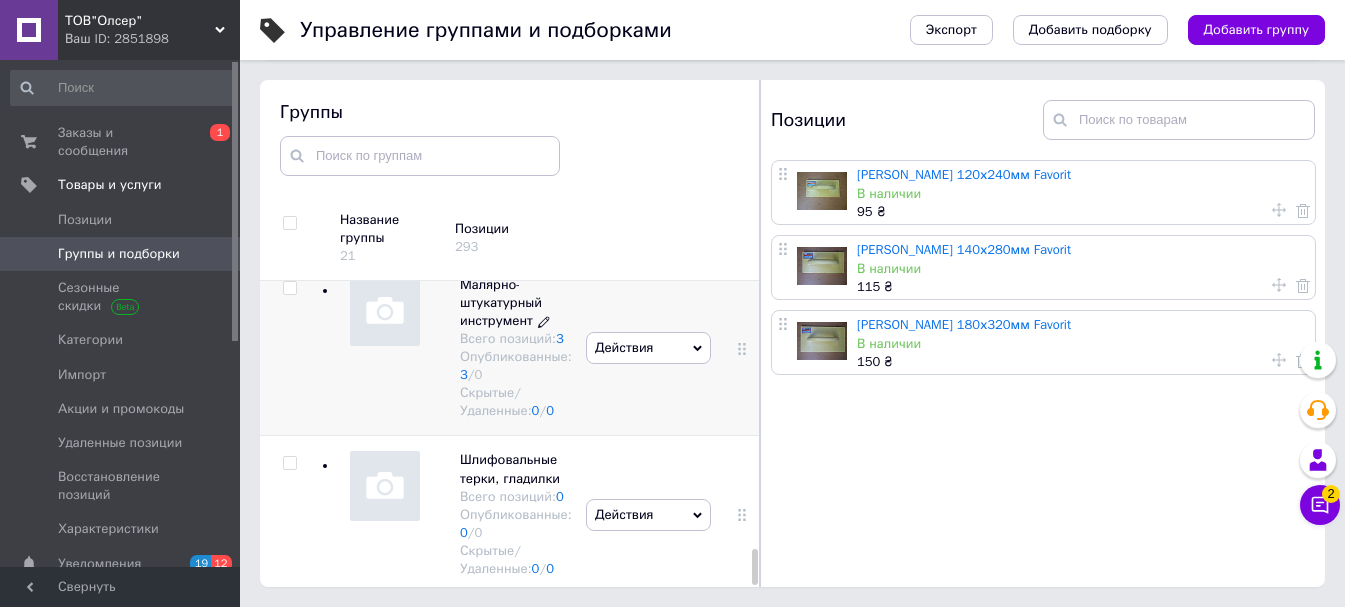 click on "Малярно-штукатурный инструмент" at bounding box center [501, 302] 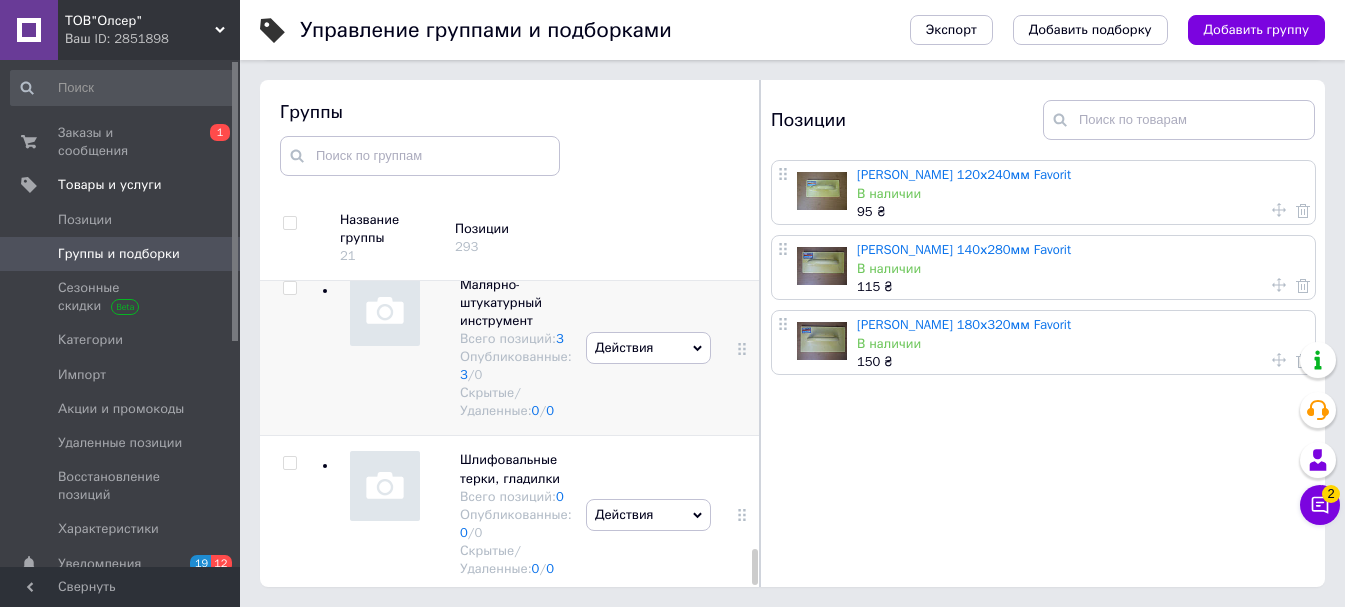 click on "Действия Скрыть группу Редактировать группу Добавить подгруппу Добавить товар Удалить группу" at bounding box center [648, 348] 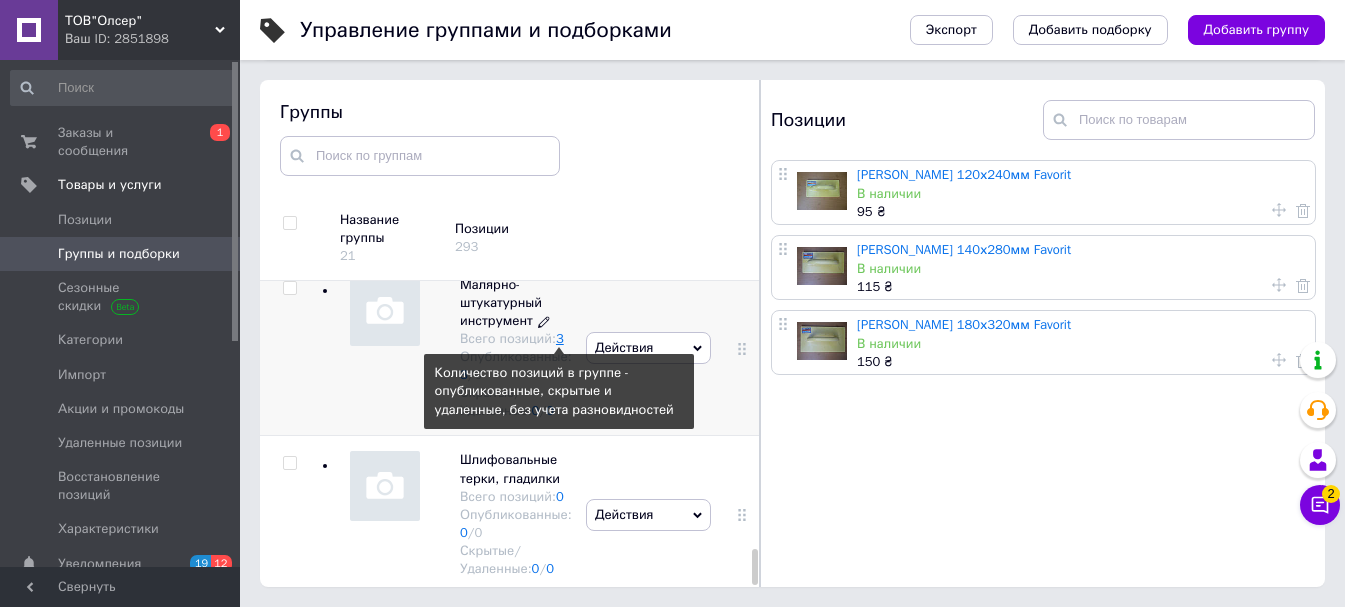click on "3" at bounding box center [560, 338] 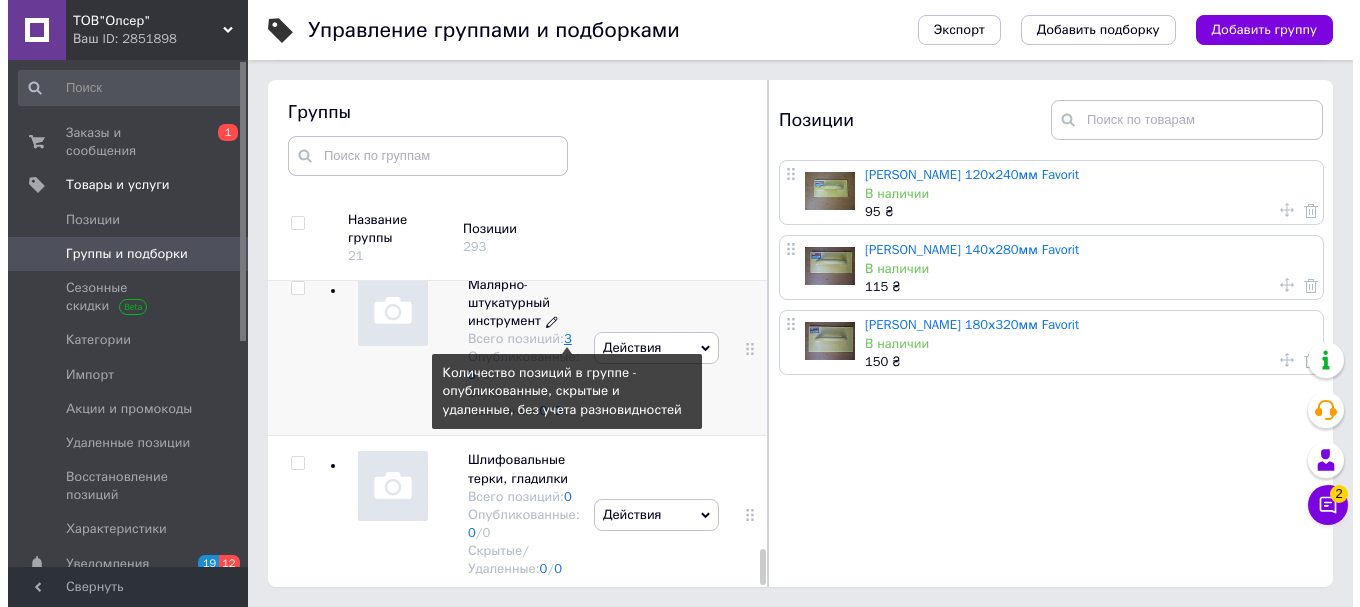 scroll, scrollTop: 0, scrollLeft: 0, axis: both 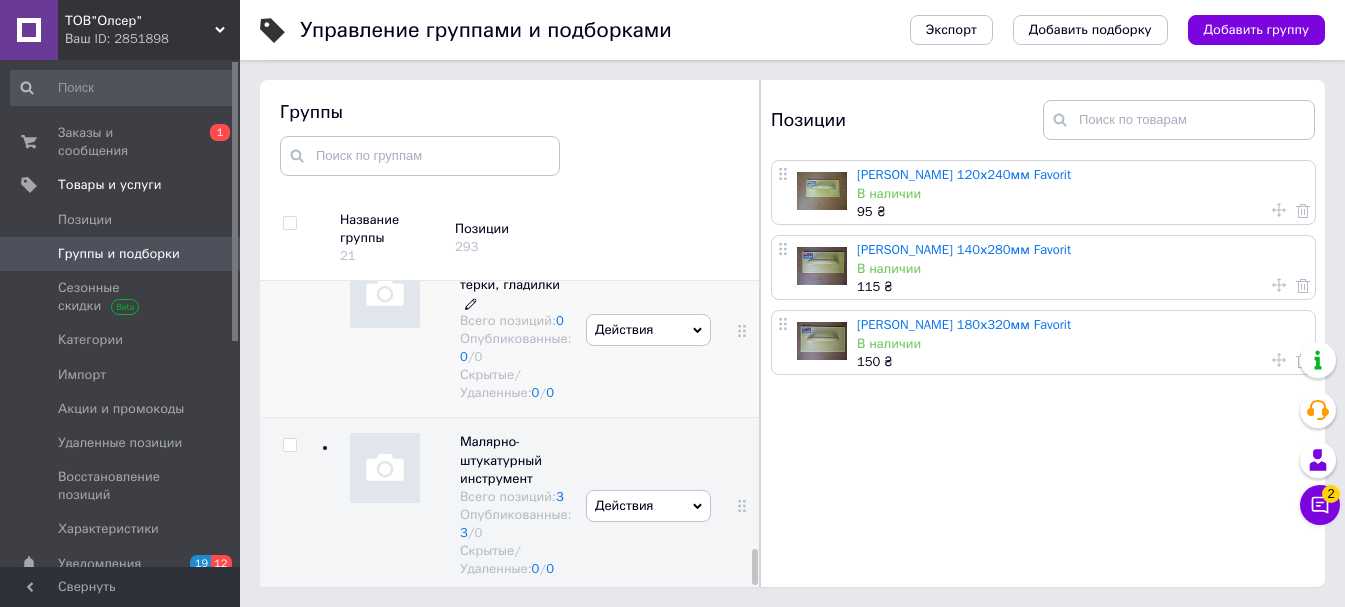 click on "Шлифовальные терки, гладилки" at bounding box center (510, 275) 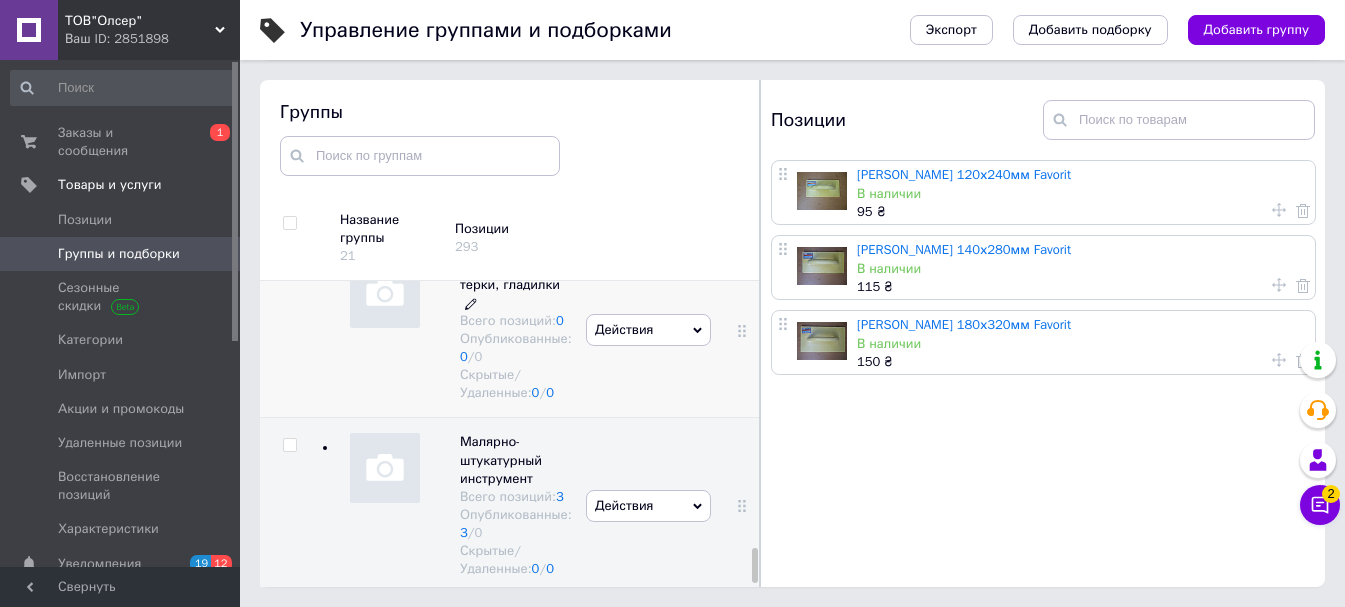 click on "Шлифовальные терки, гладилки" at bounding box center [510, 275] 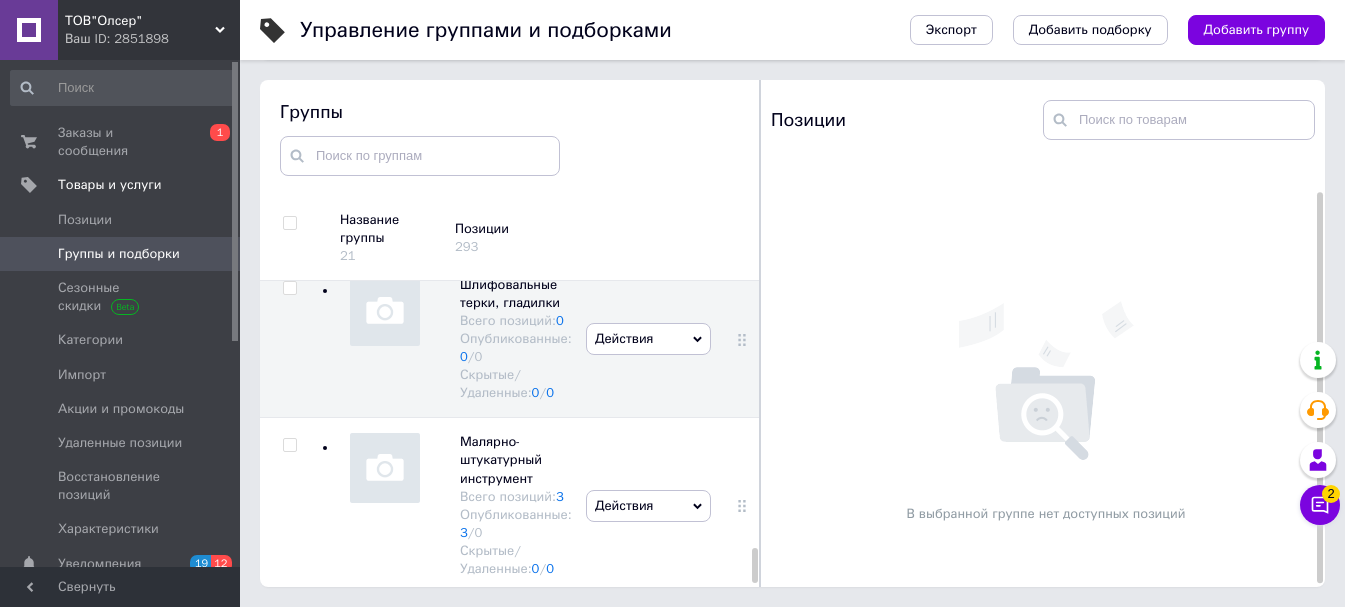 scroll, scrollTop: 35, scrollLeft: 0, axis: vertical 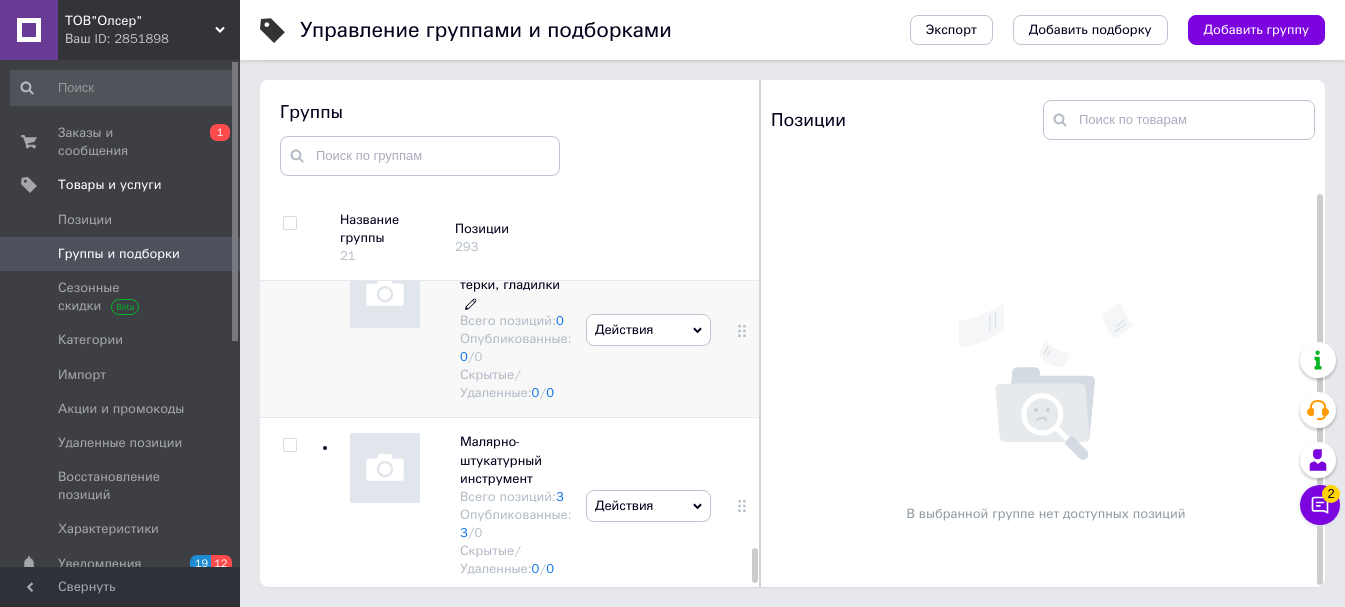click 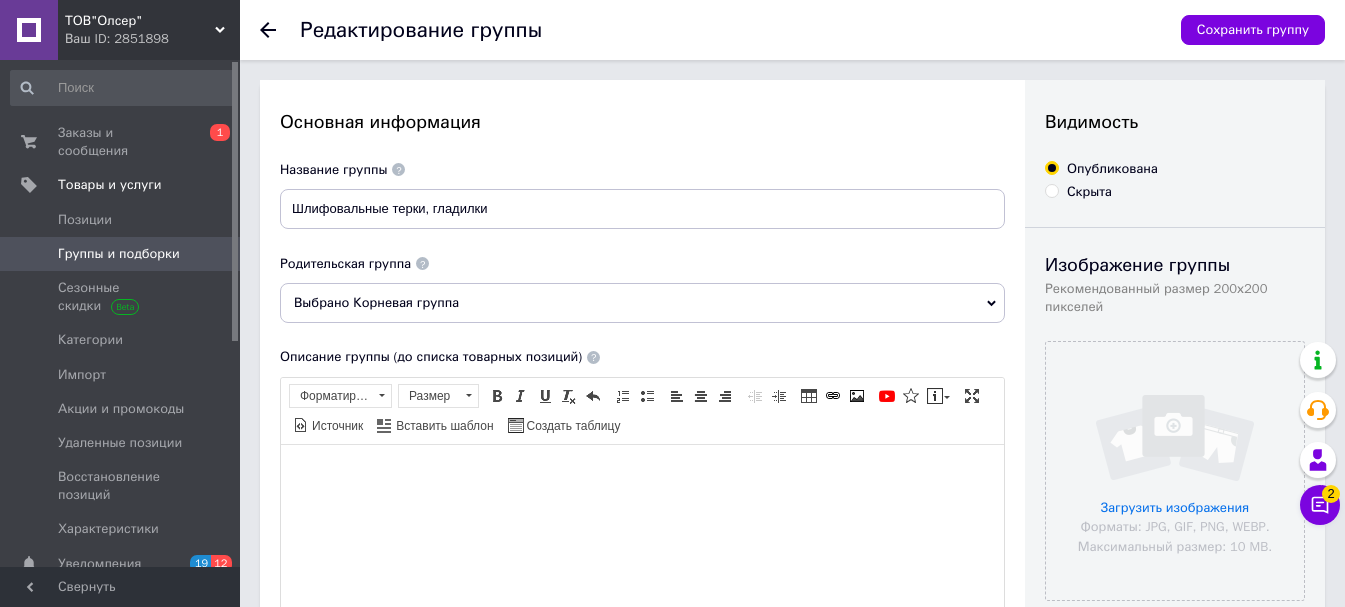 scroll, scrollTop: 0, scrollLeft: 0, axis: both 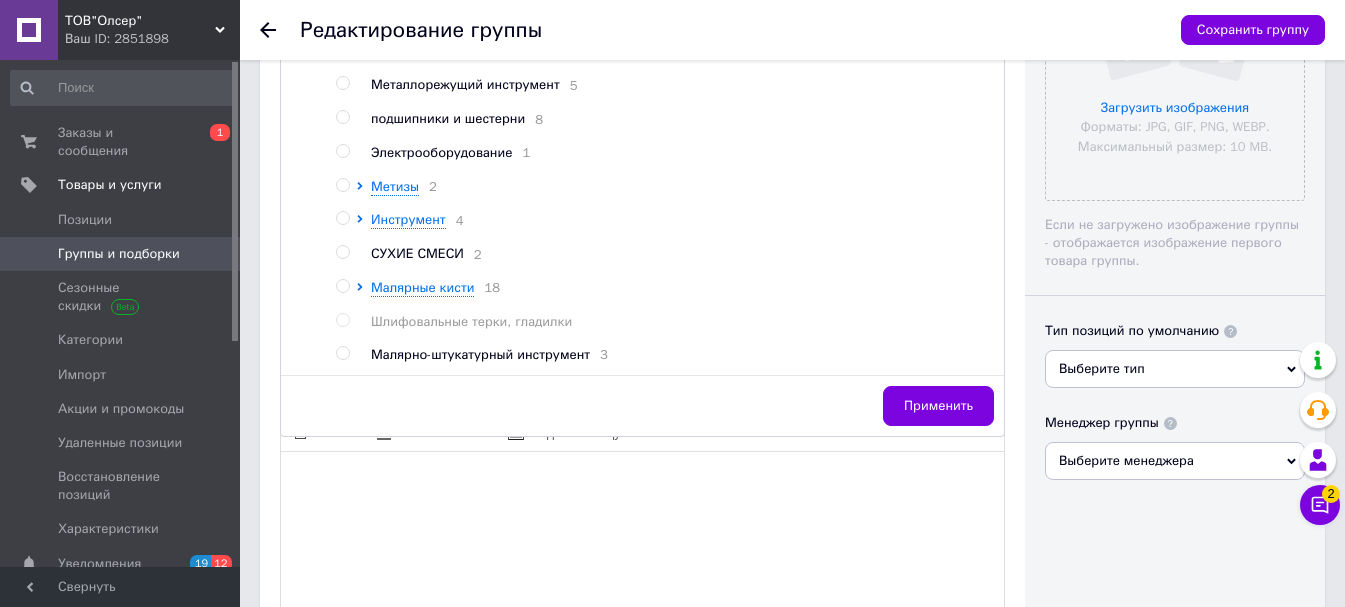 click at bounding box center (342, 353) 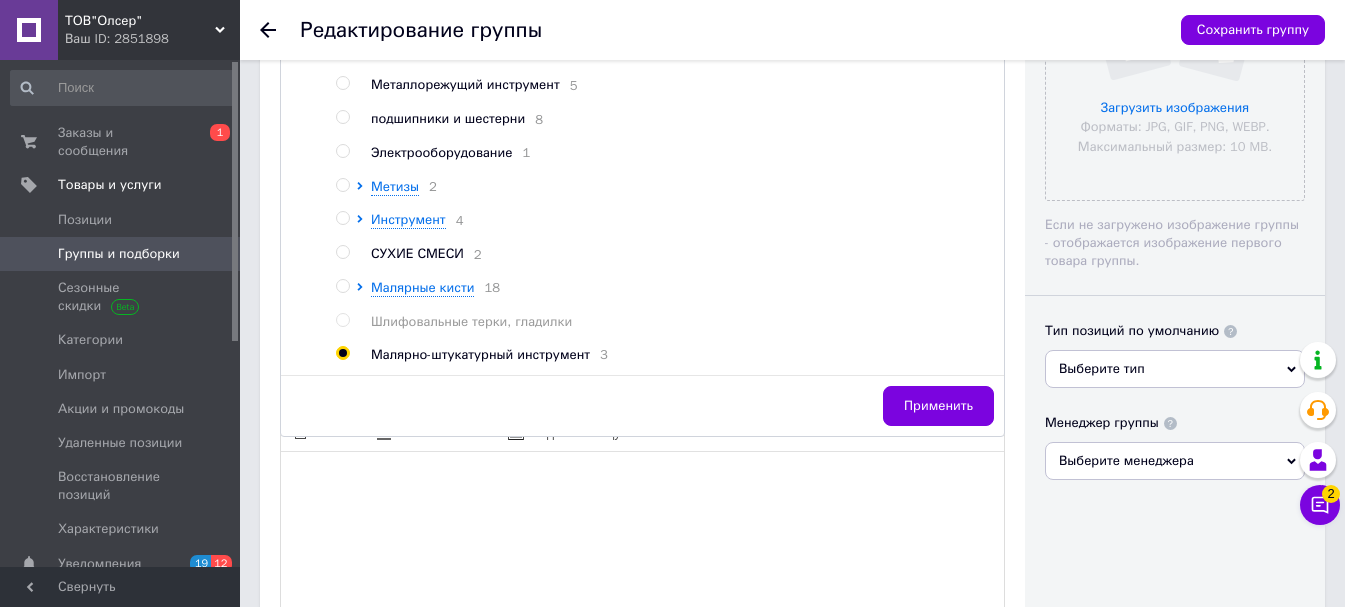 radio on "true" 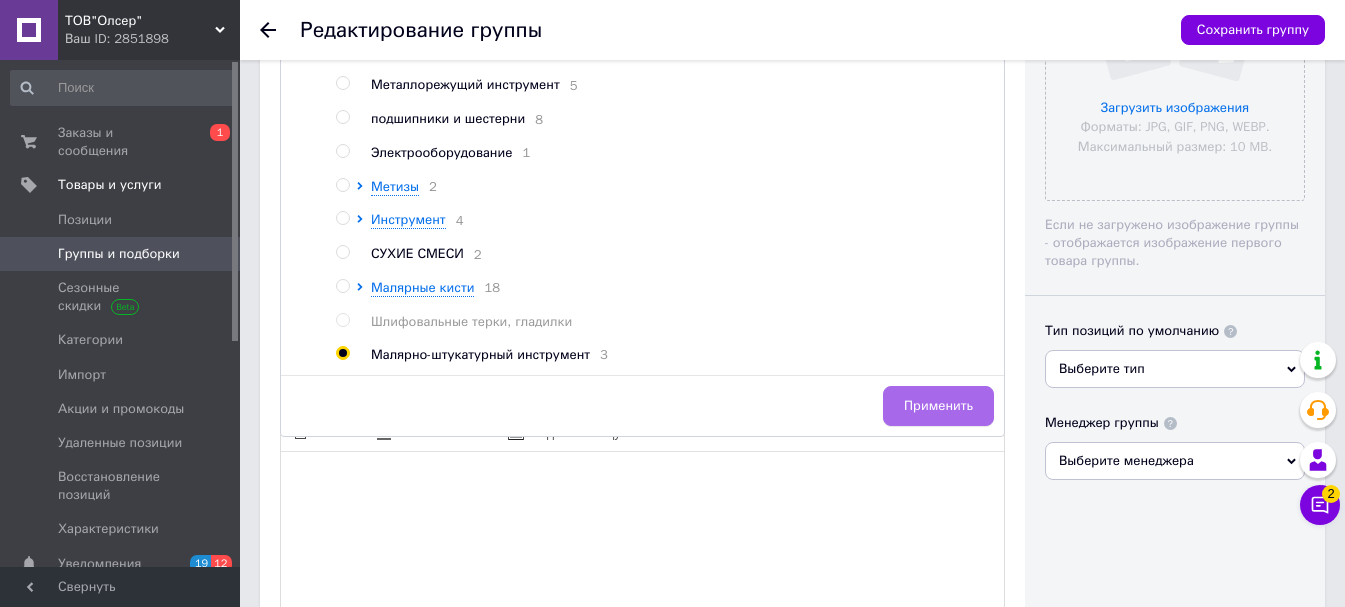 click on "Применить" at bounding box center [938, 406] 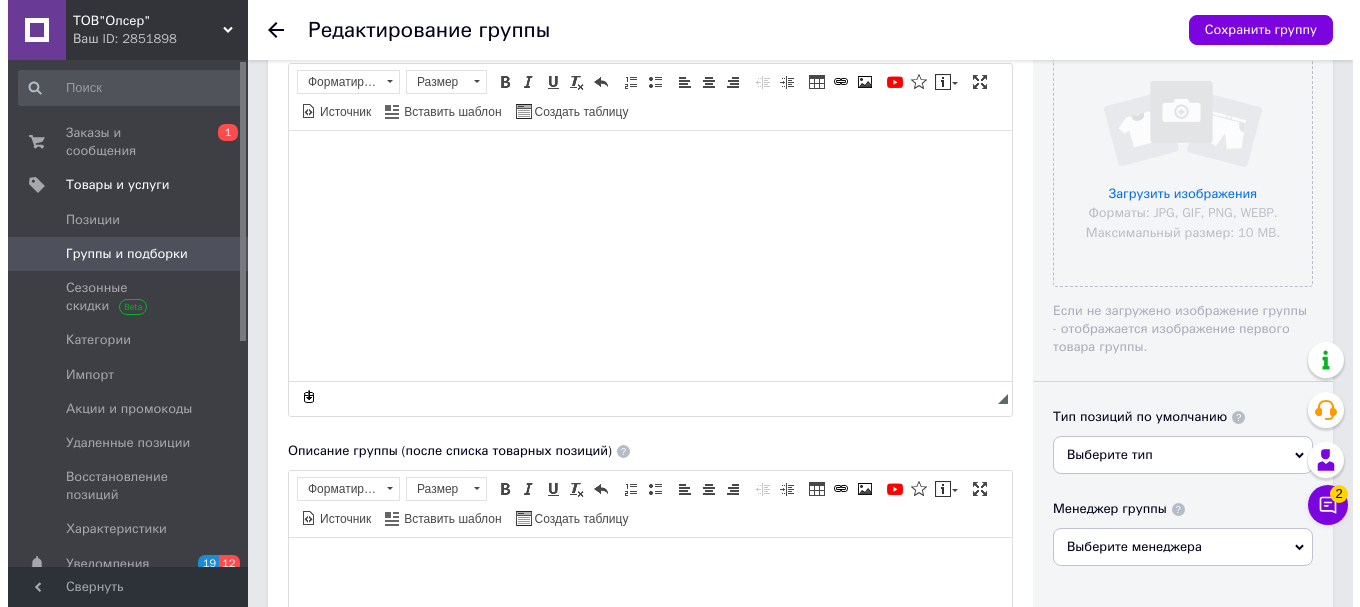 scroll, scrollTop: 0, scrollLeft: 0, axis: both 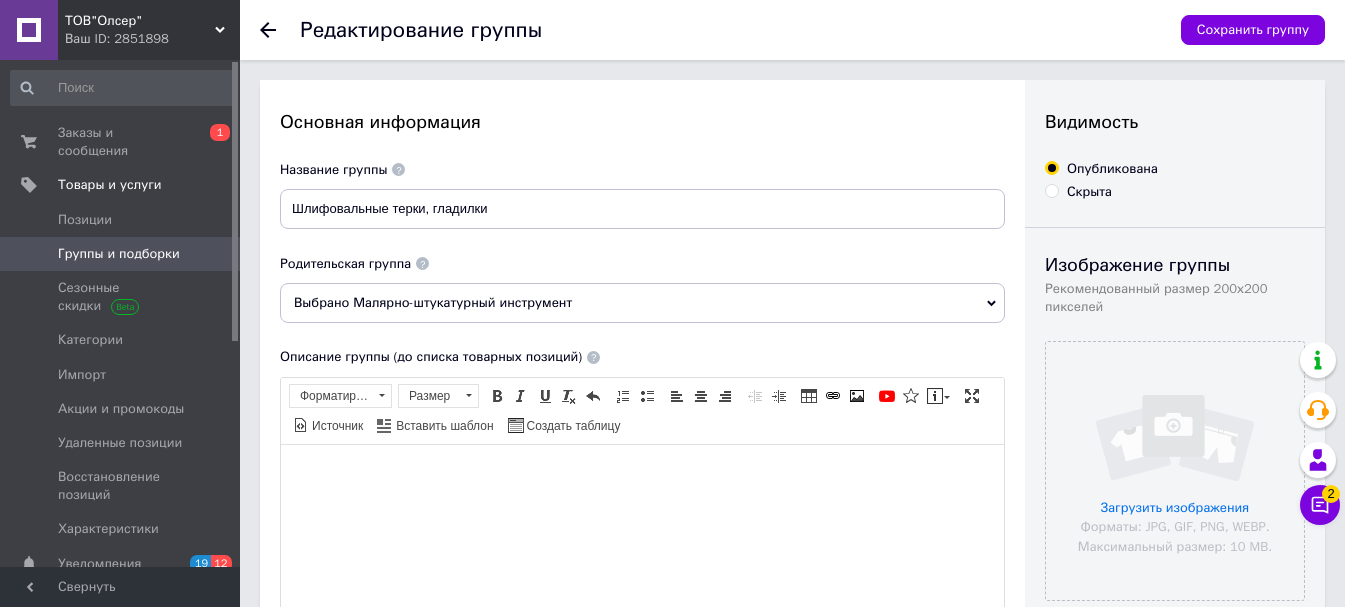 click on "Группы и подборки" at bounding box center [119, 254] 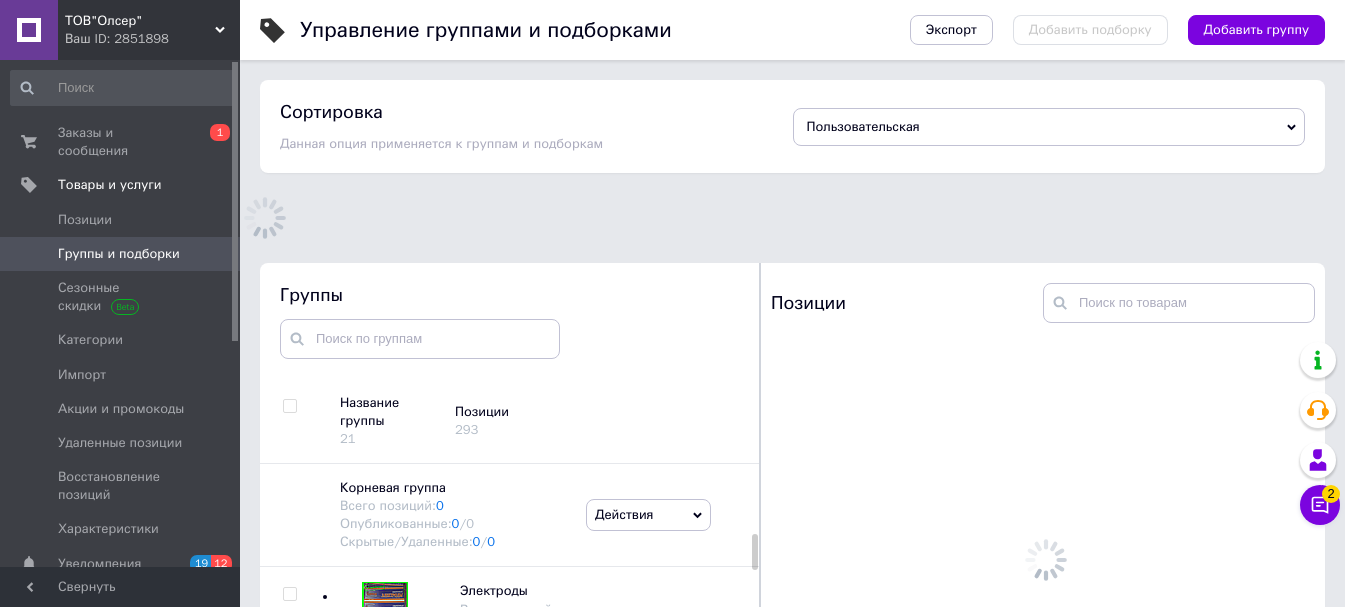 scroll, scrollTop: 113, scrollLeft: 0, axis: vertical 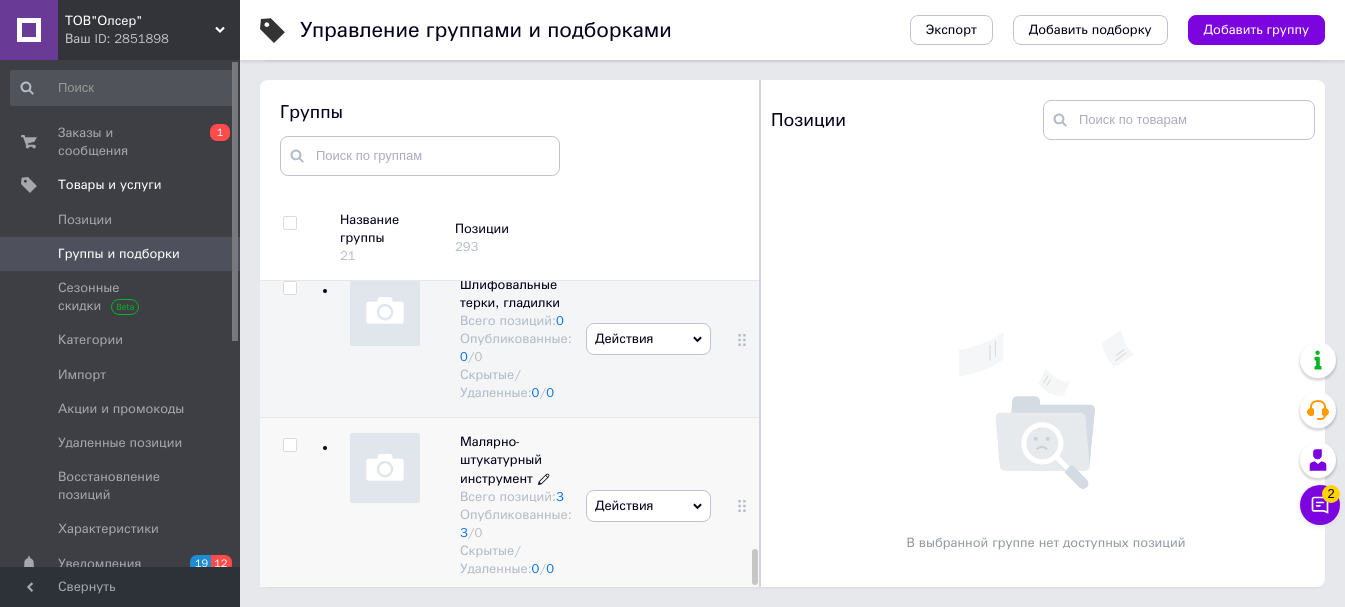 click on "Малярно-штукатурный инструмент" at bounding box center [501, 459] 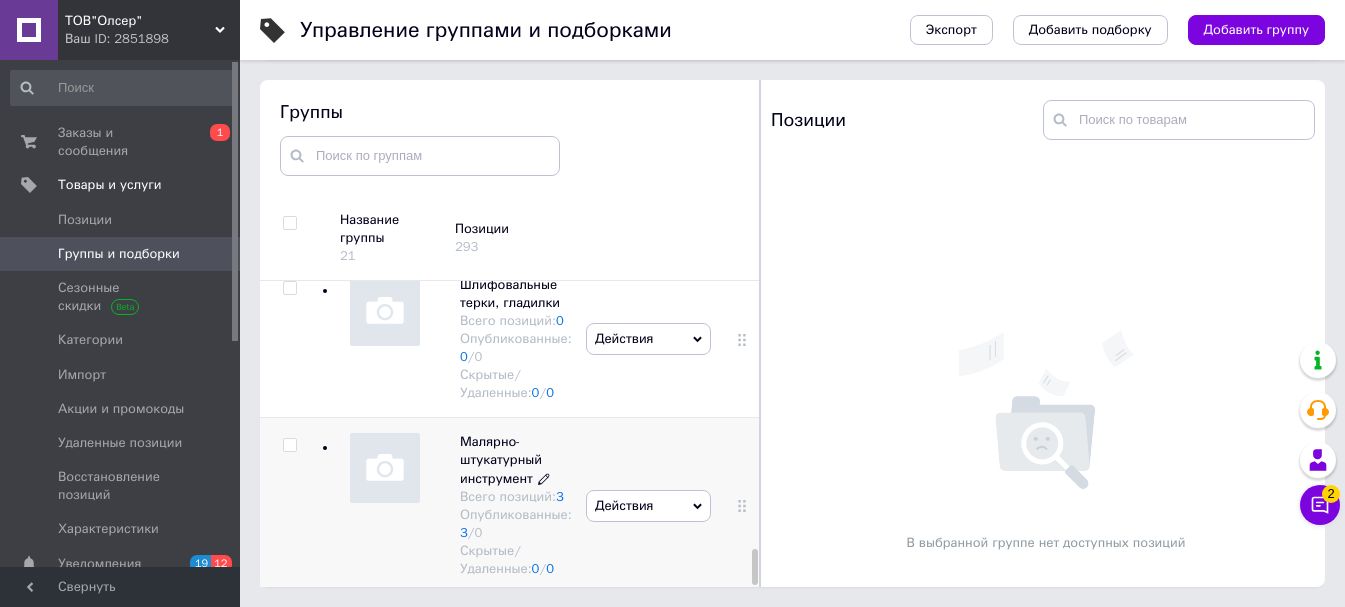 click on "Малярно-штукатурный инструмент" at bounding box center [501, 459] 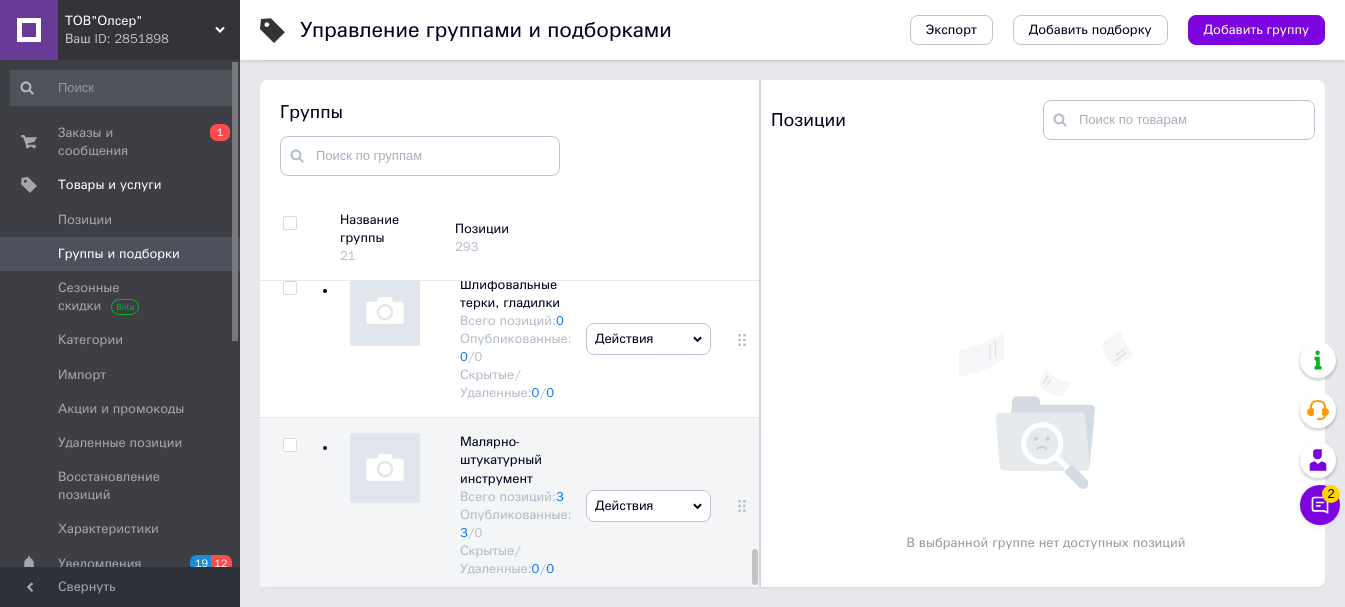 click on "Группы и подборки" at bounding box center [119, 254] 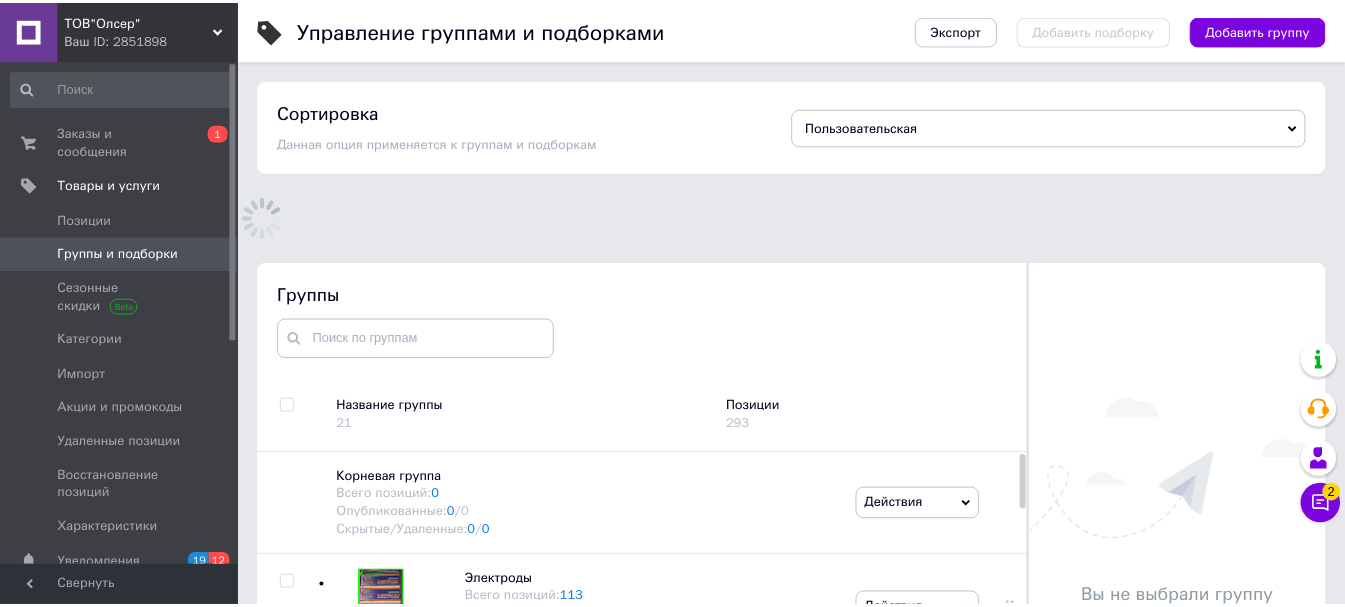 scroll, scrollTop: 157, scrollLeft: 0, axis: vertical 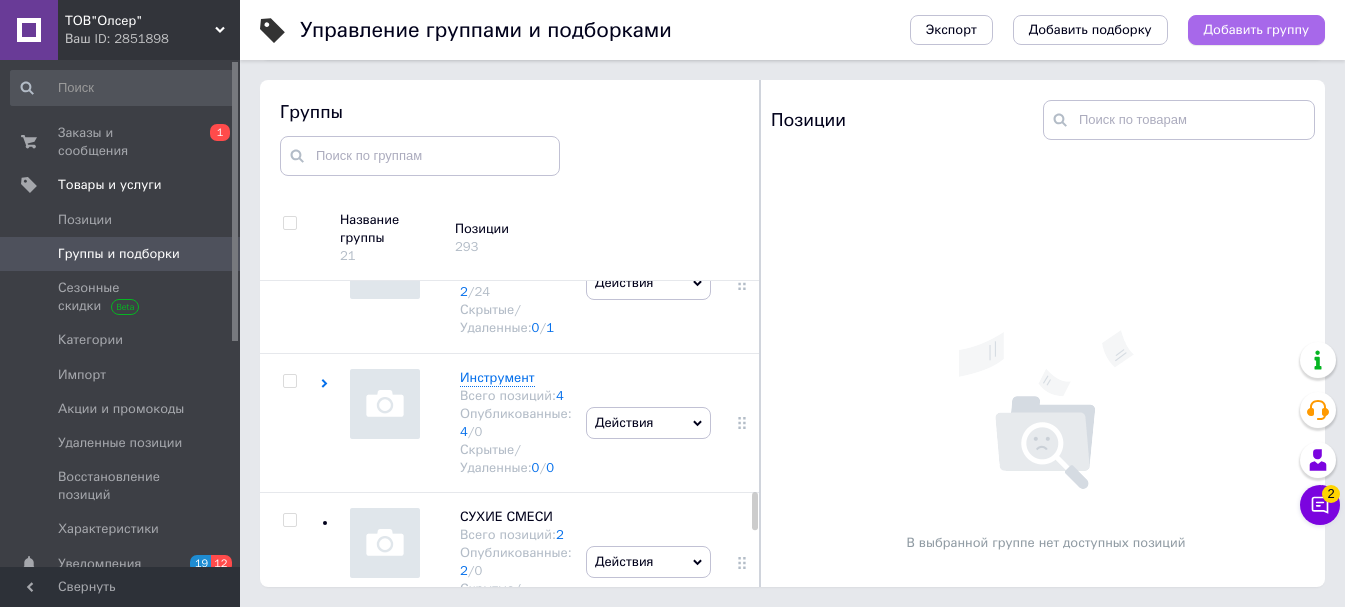 click on "Добавить группу" at bounding box center [1256, 30] 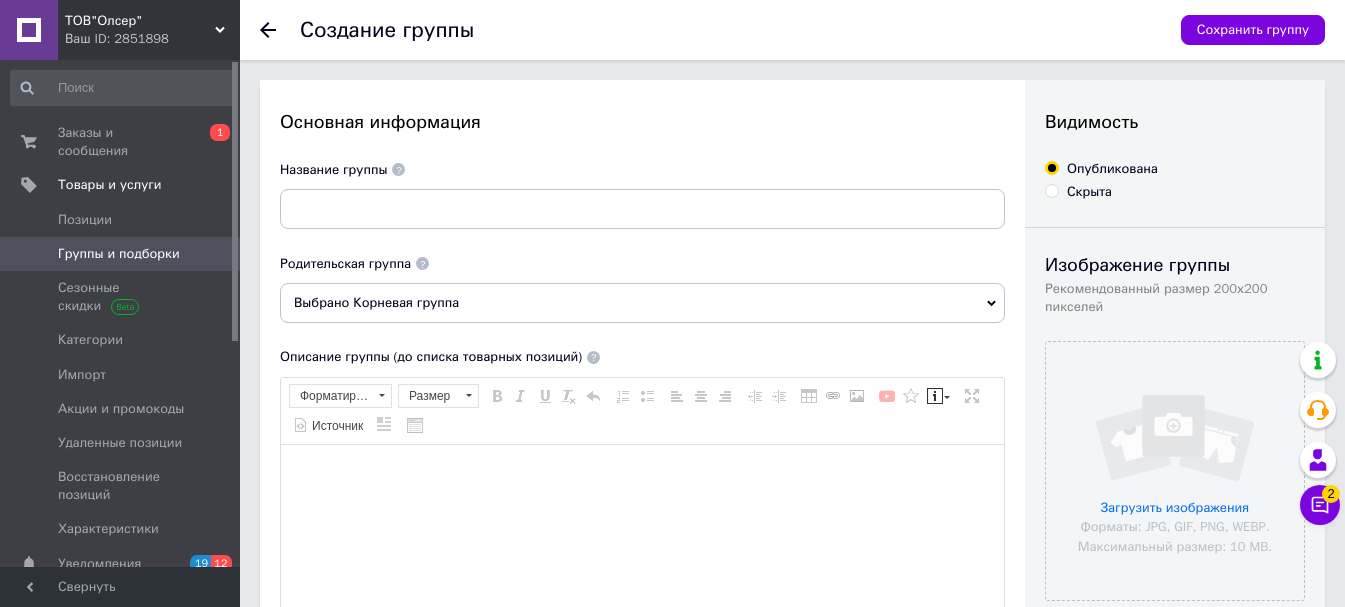 scroll, scrollTop: 0, scrollLeft: 0, axis: both 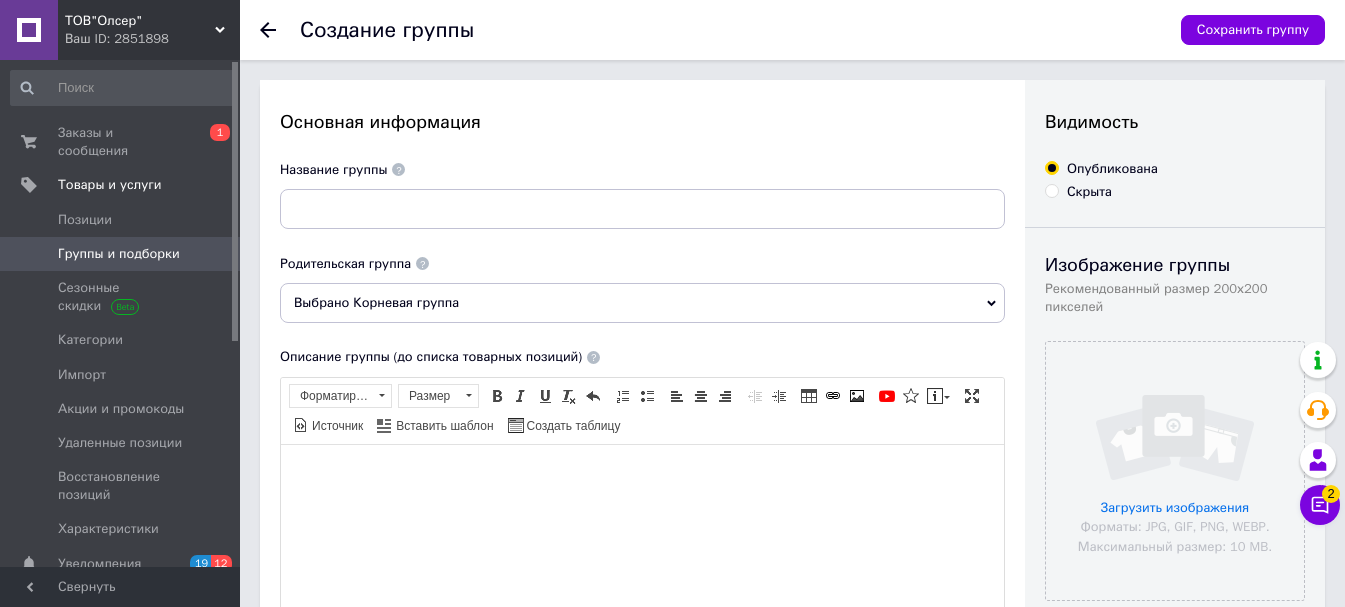 click 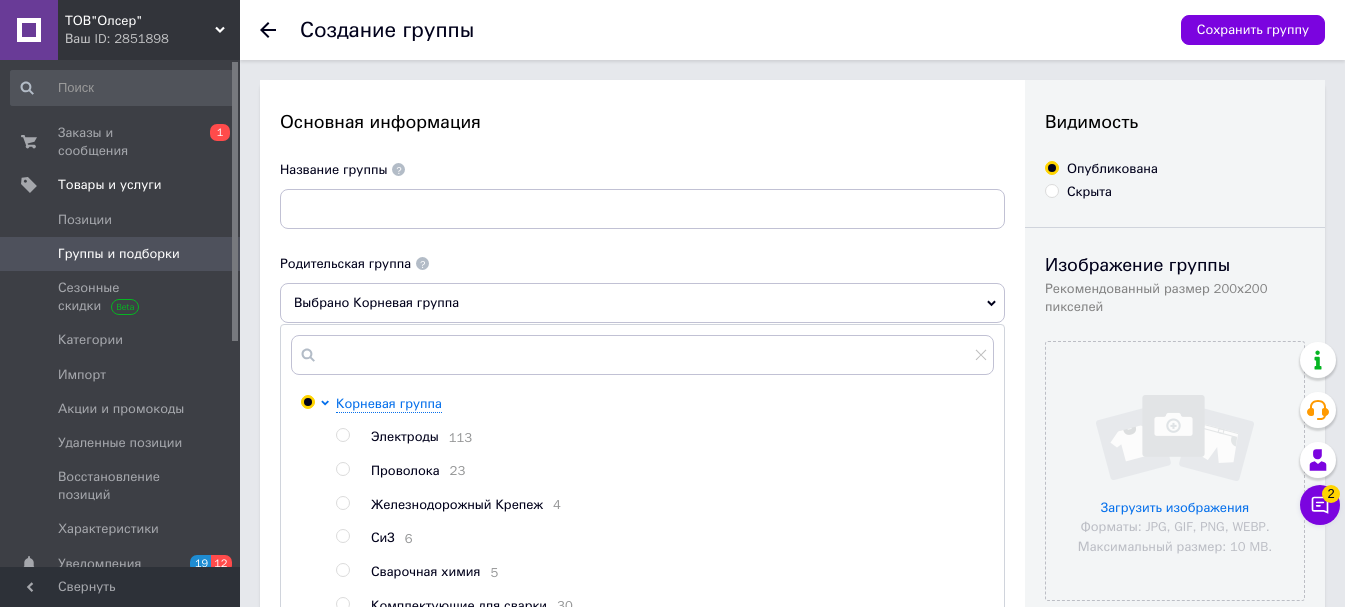 scroll, scrollTop: 200, scrollLeft: 0, axis: vertical 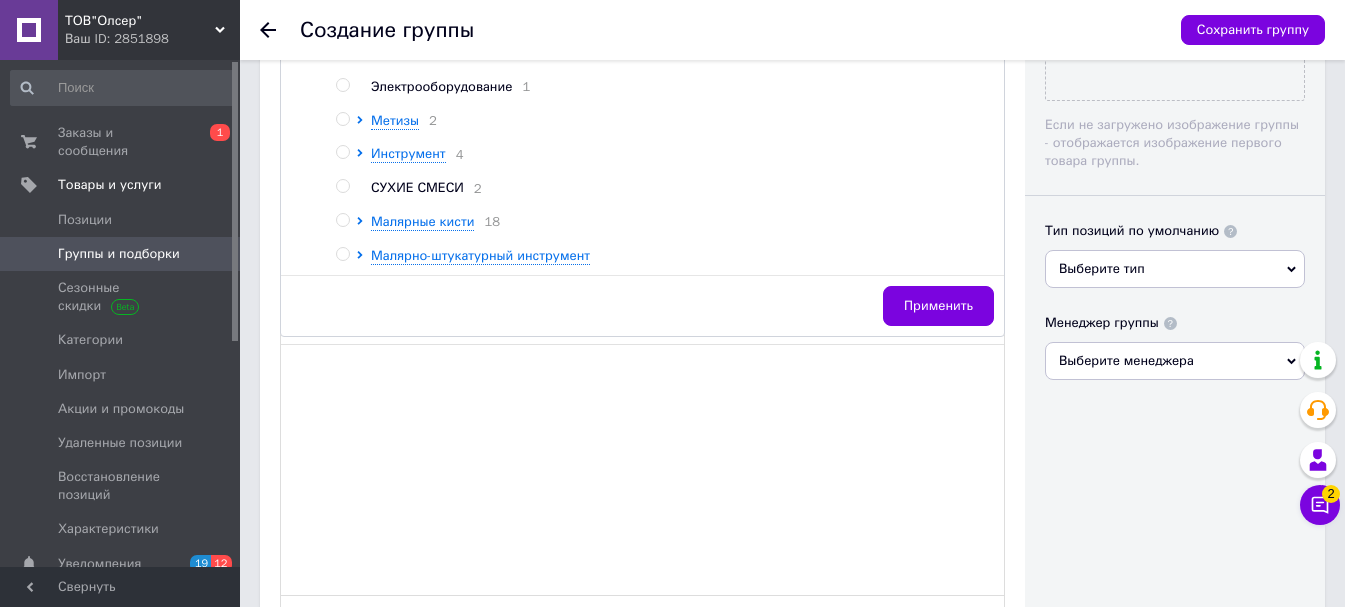 click at bounding box center [342, 254] 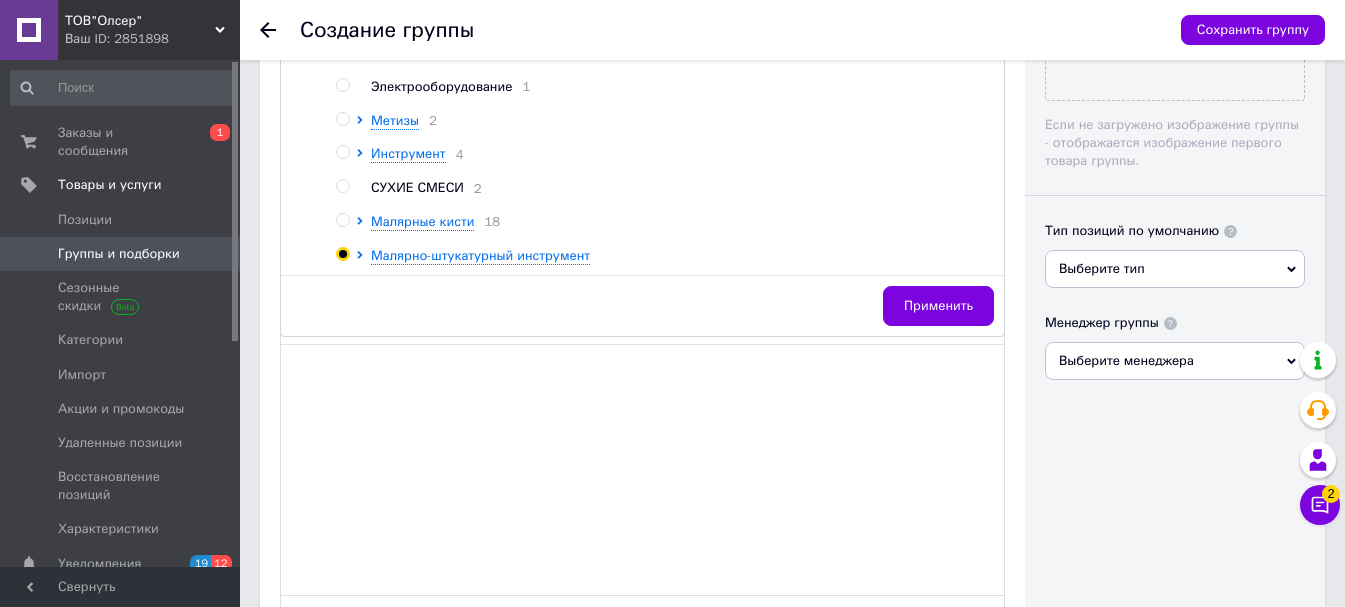 radio on "true" 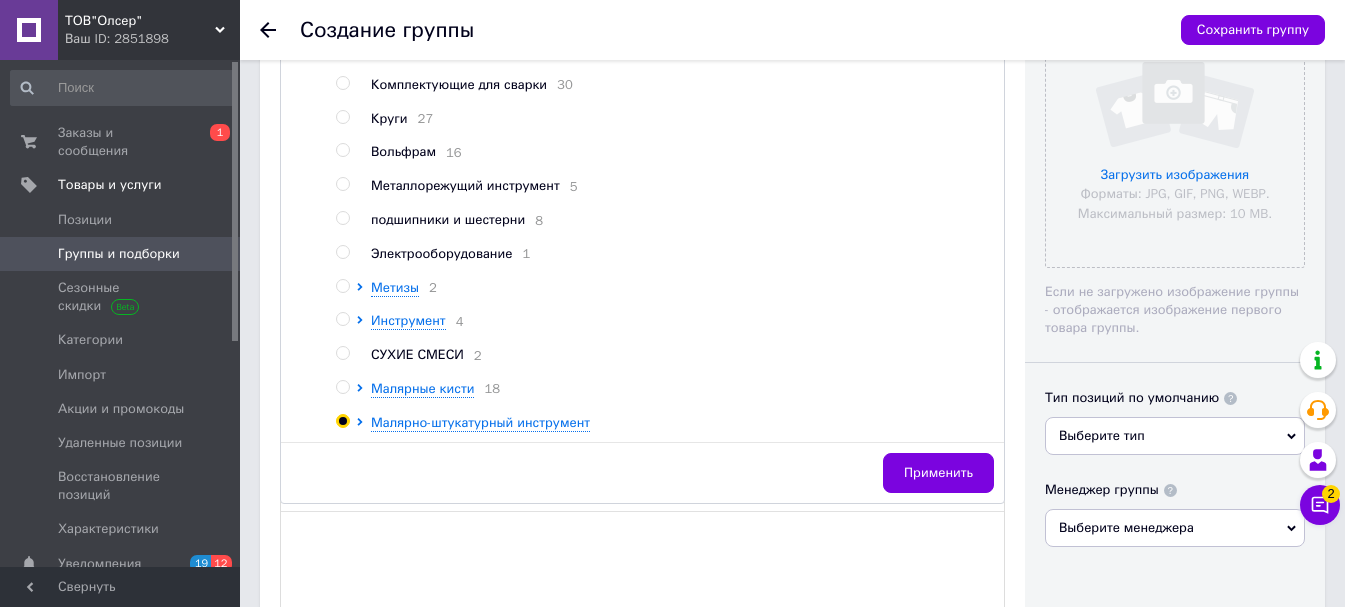 scroll, scrollTop: 0, scrollLeft: 0, axis: both 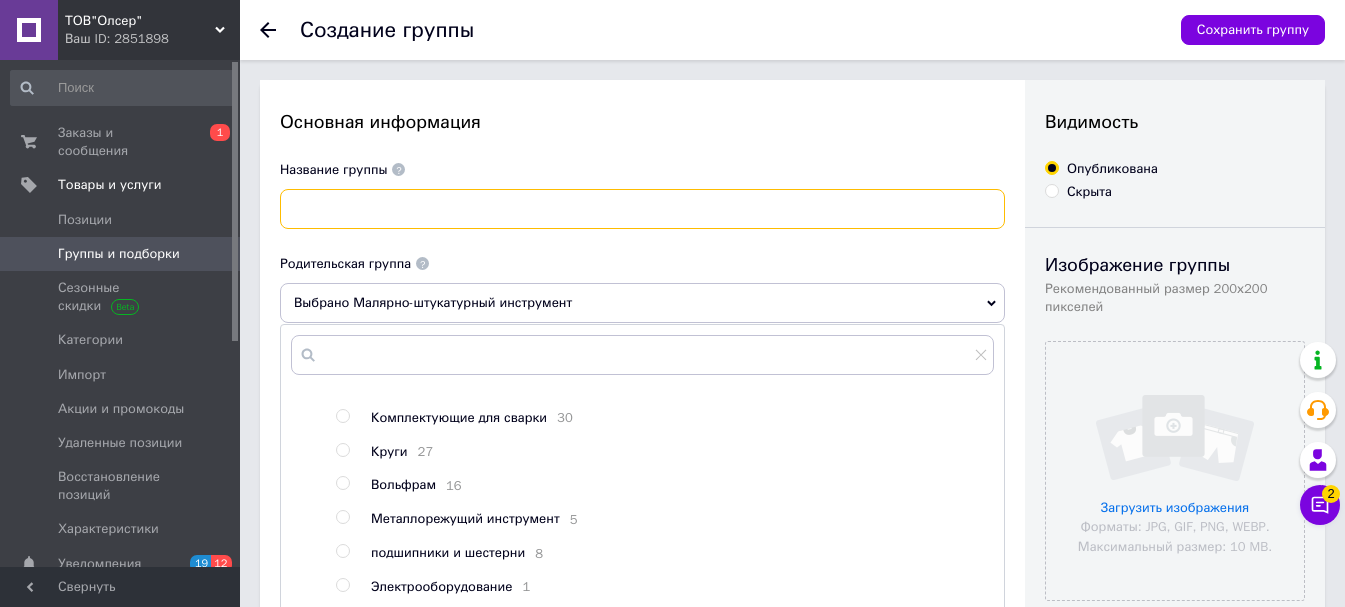 click at bounding box center [642, 209] 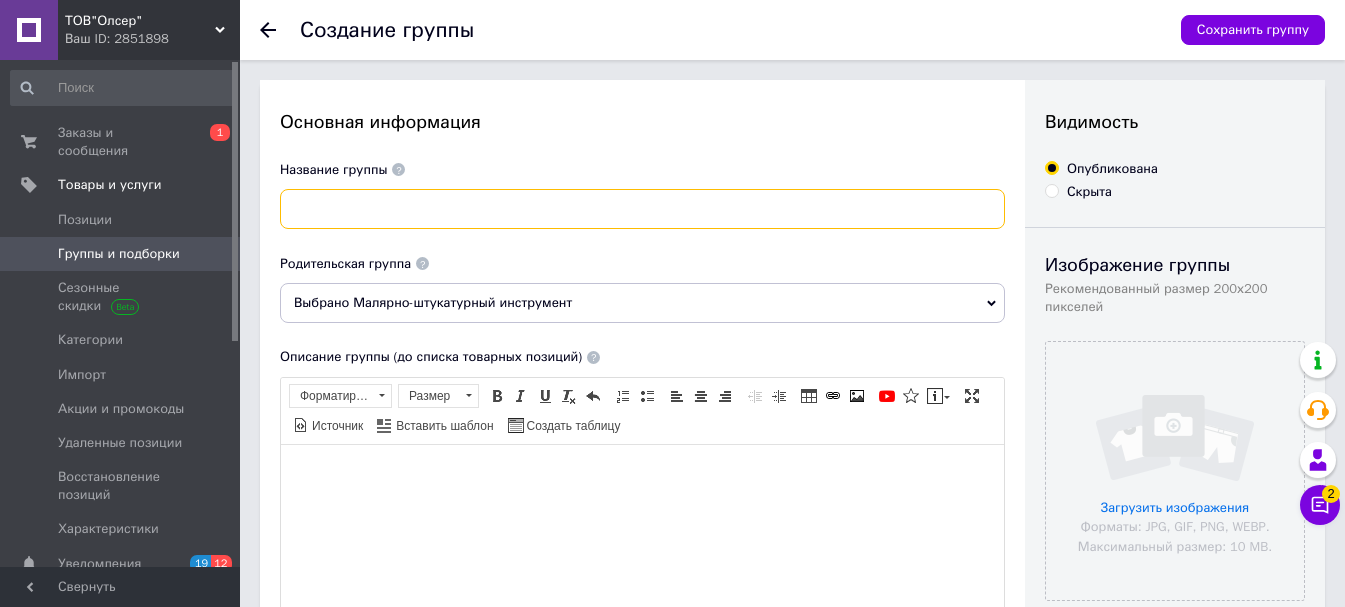 click at bounding box center [642, 209] 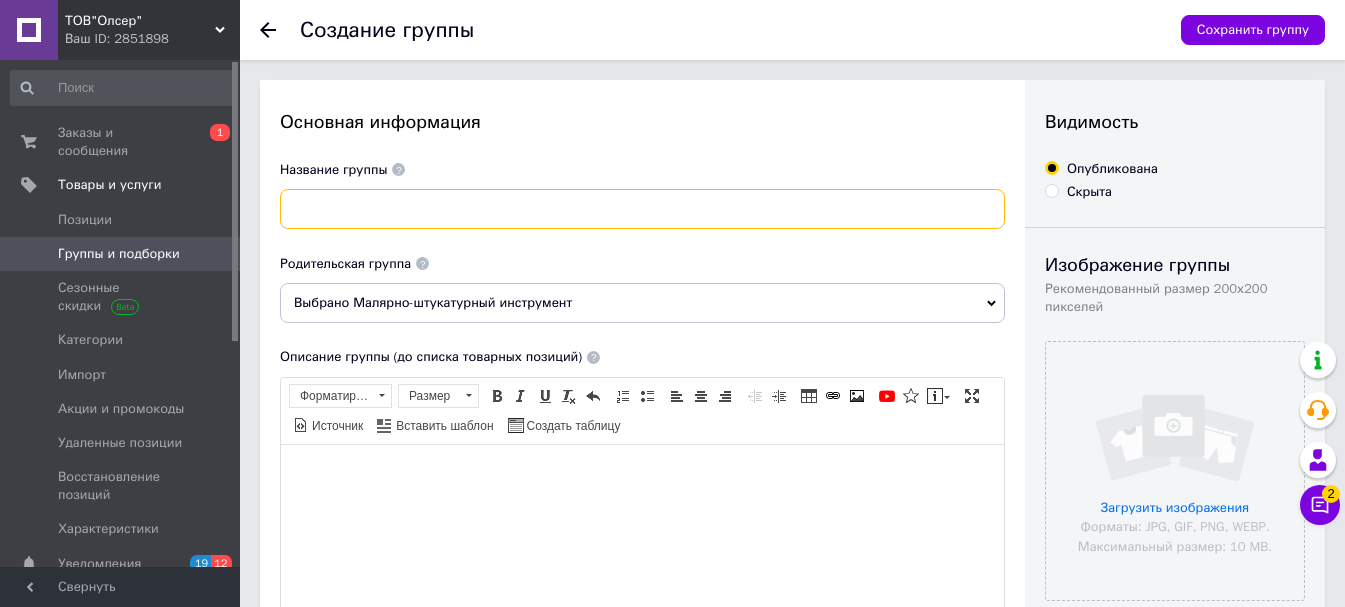paste on "Малярно-штукатурні валики" 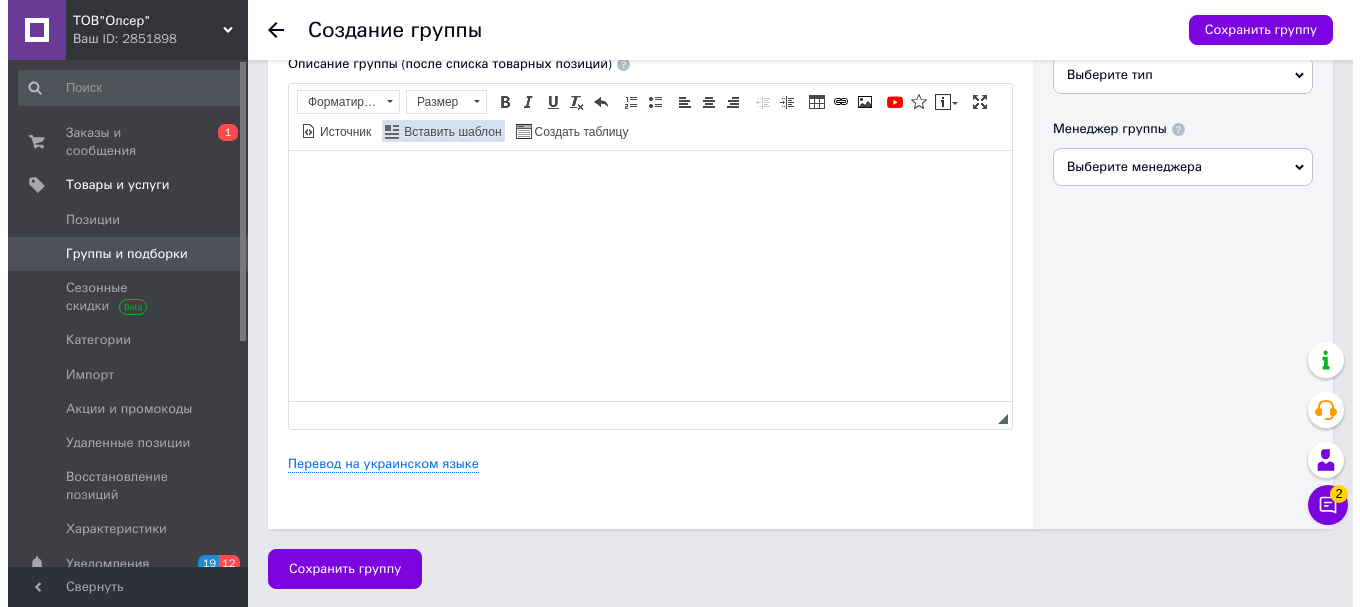 scroll, scrollTop: 700, scrollLeft: 0, axis: vertical 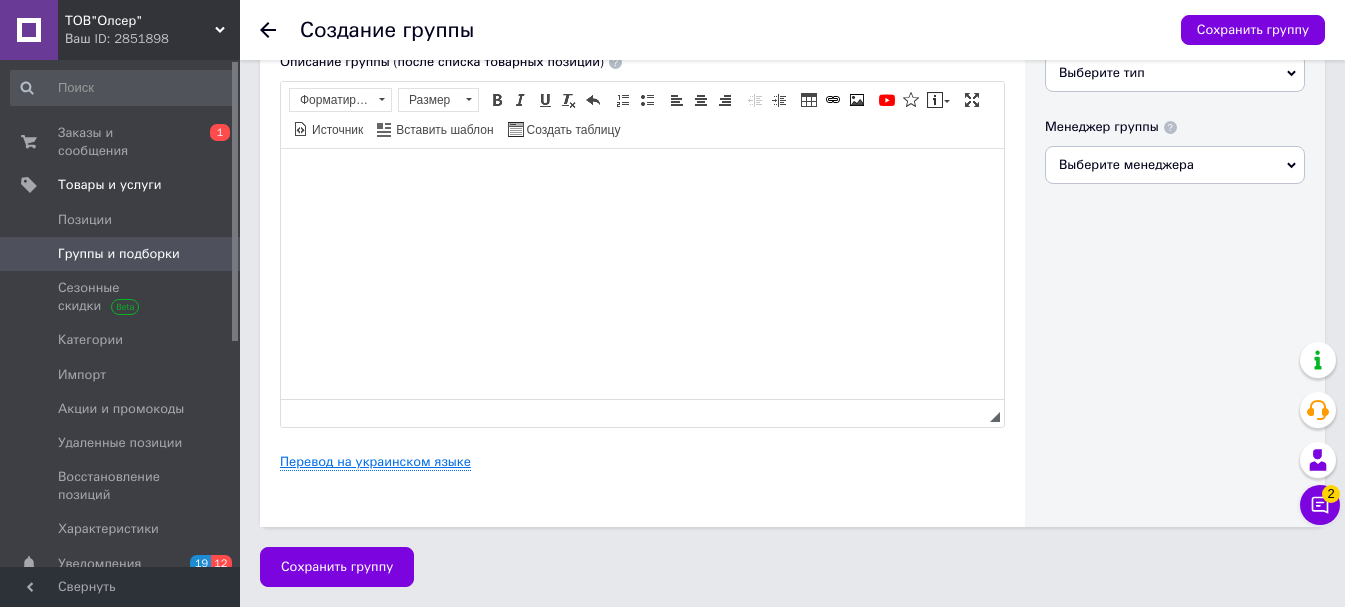 type on "Малярно-штукатурні валики" 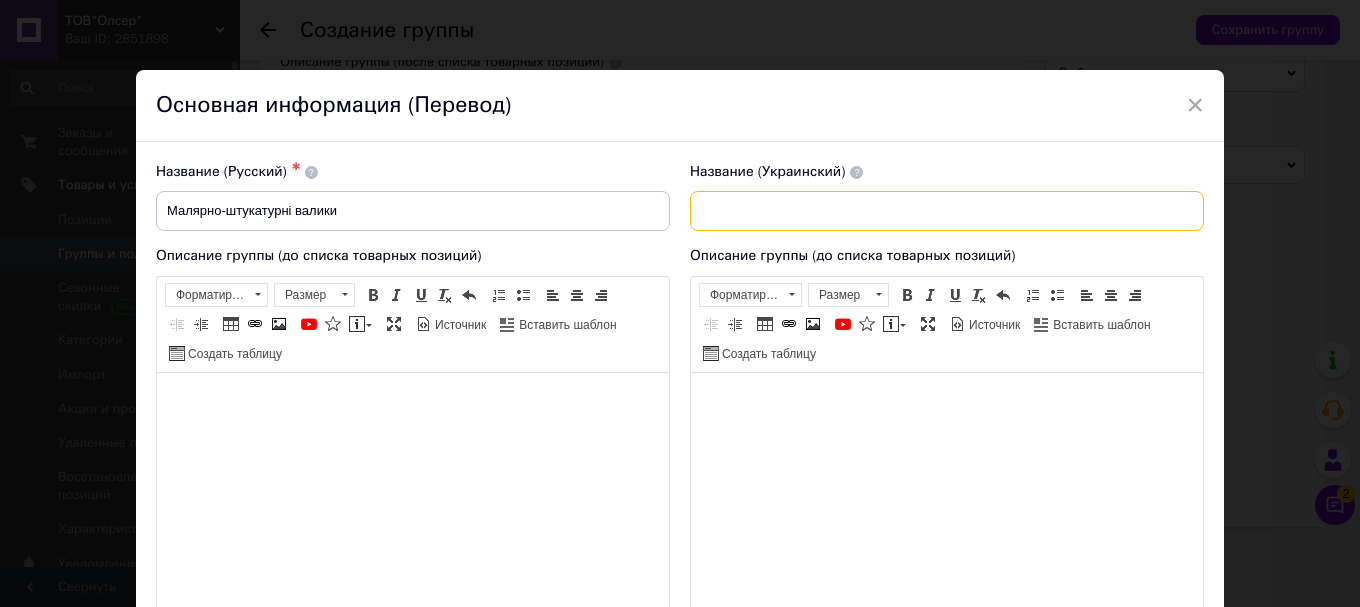 click at bounding box center (947, 211) 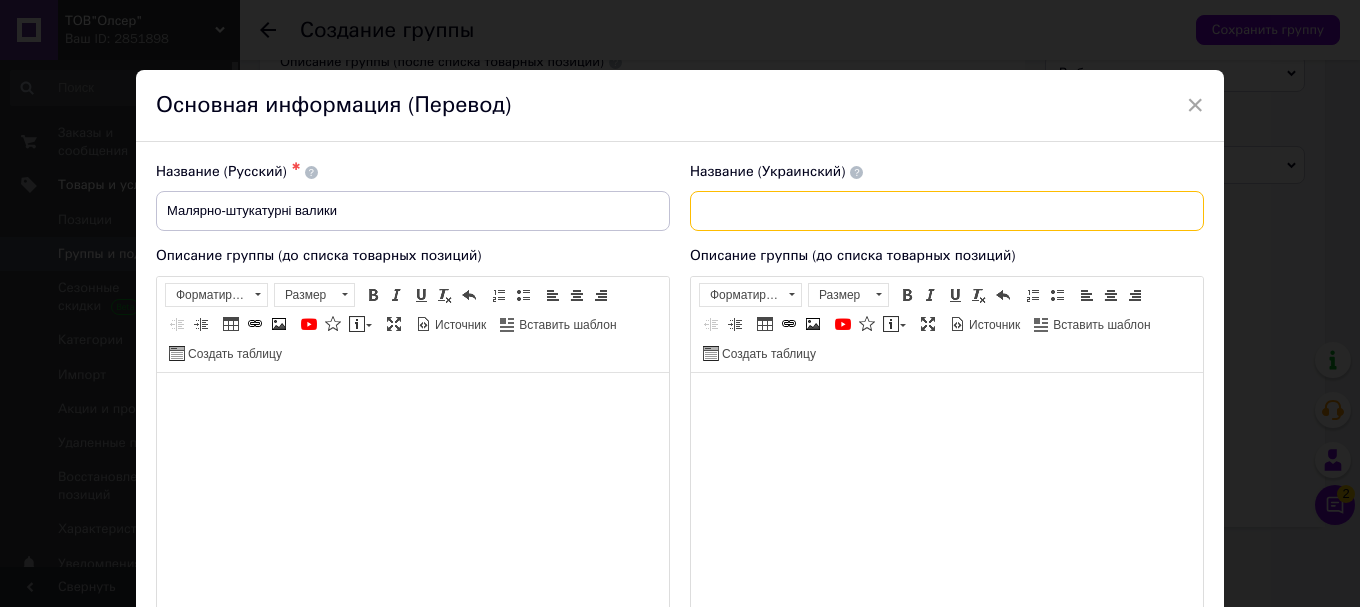 paste on "Малярно-штукатурні валики" 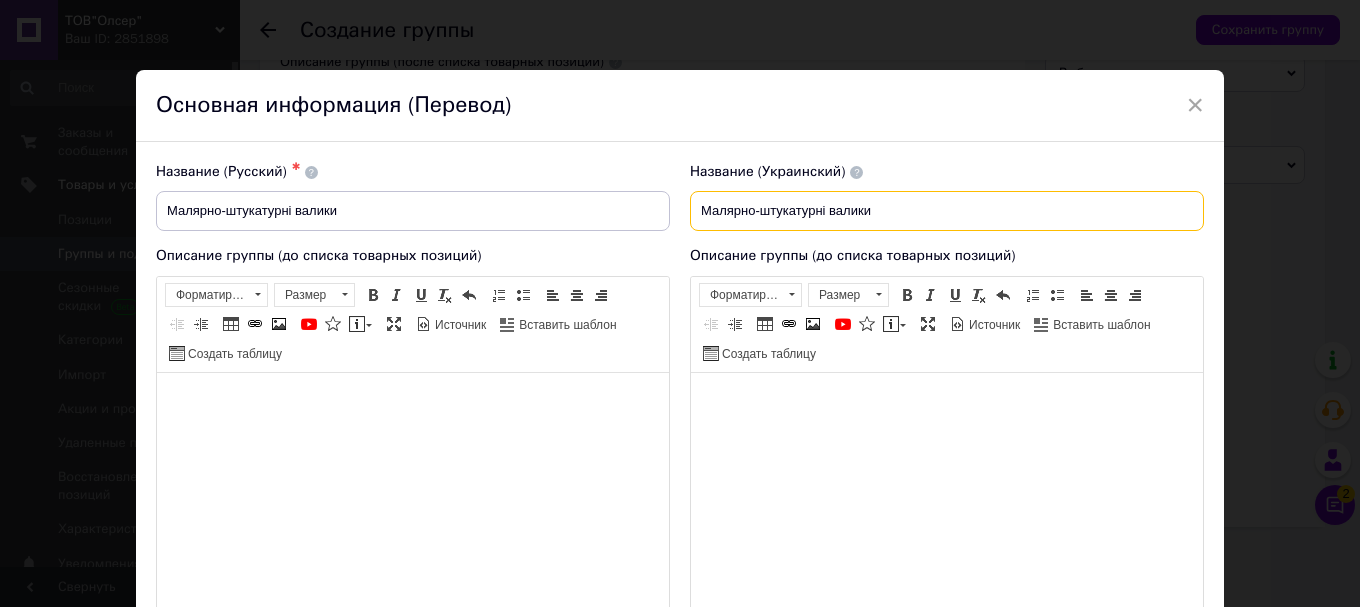 type on "Малярно-штукатурні валики" 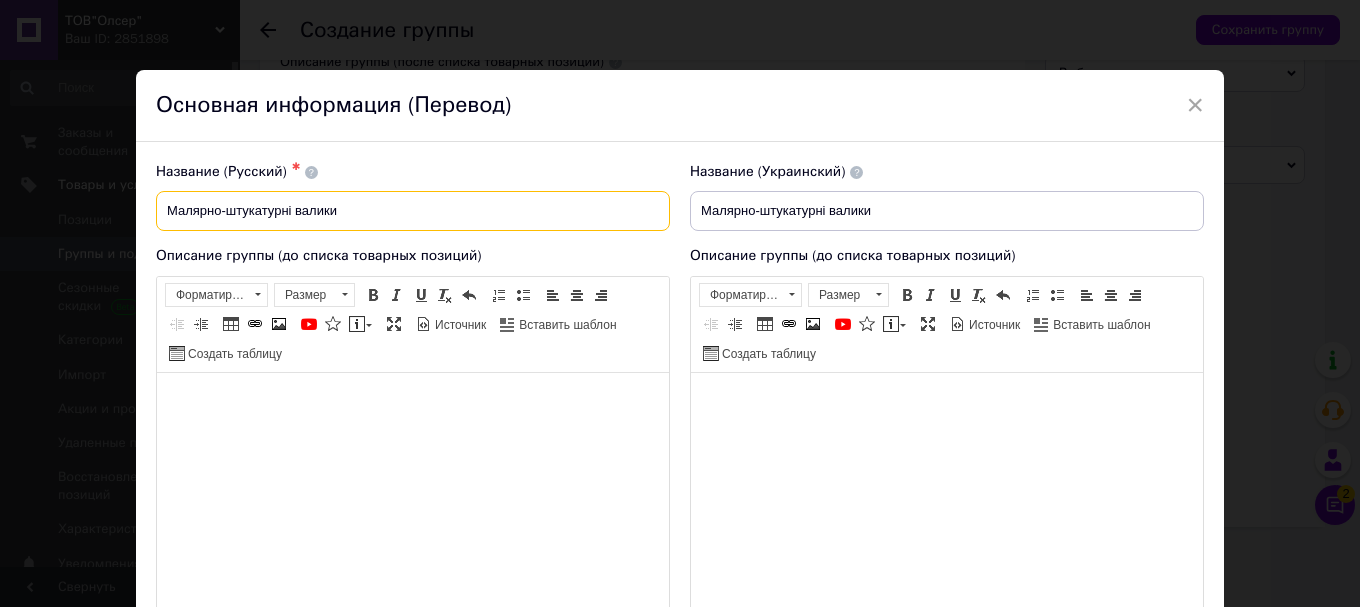 click on "Малярно-штукатурні валики" at bounding box center (413, 211) 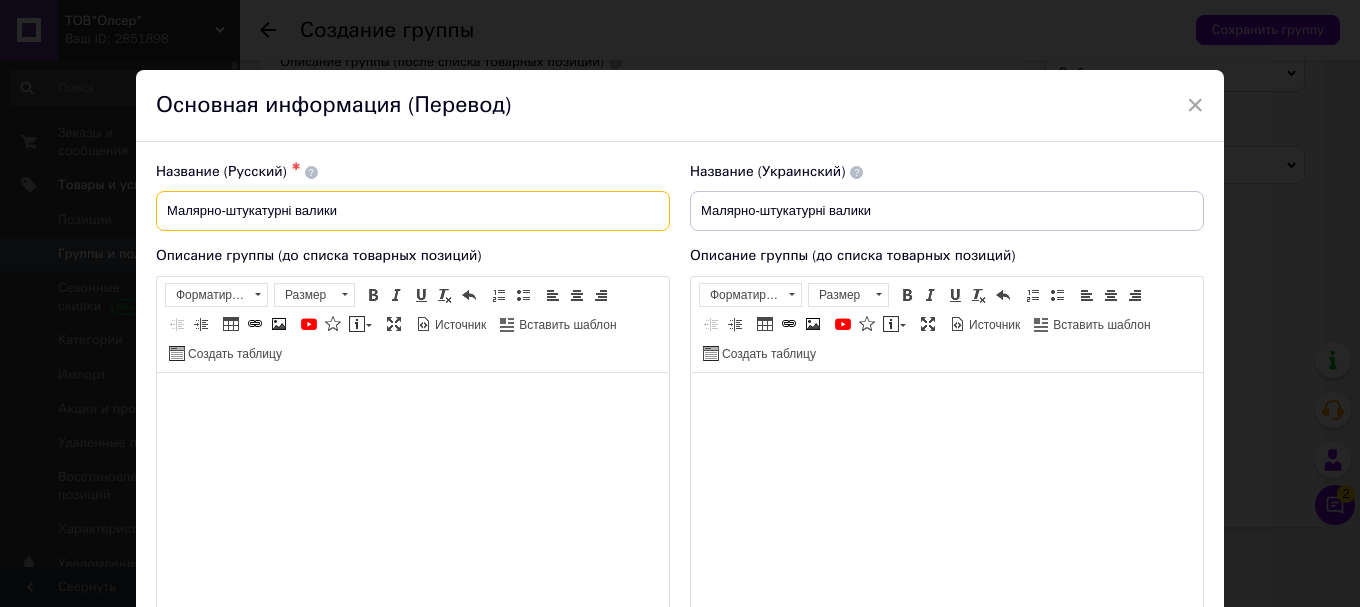 drag, startPoint x: 269, startPoint y: 215, endPoint x: 186, endPoint y: 209, distance: 83.21658 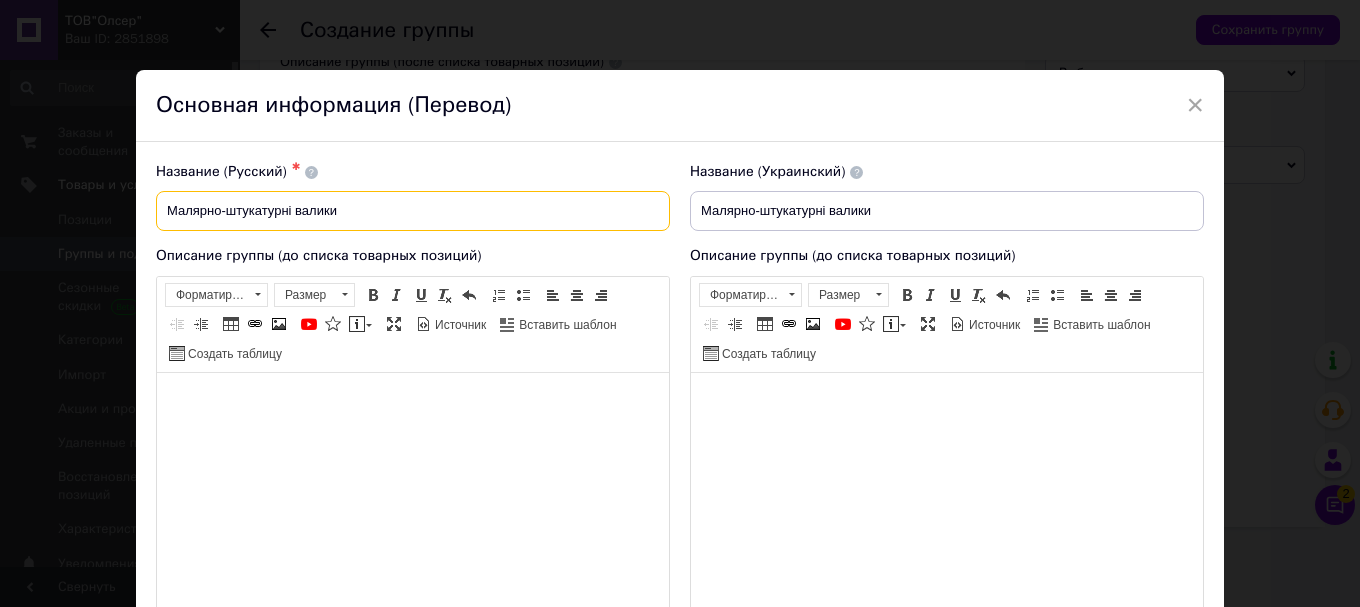 paste on "е" 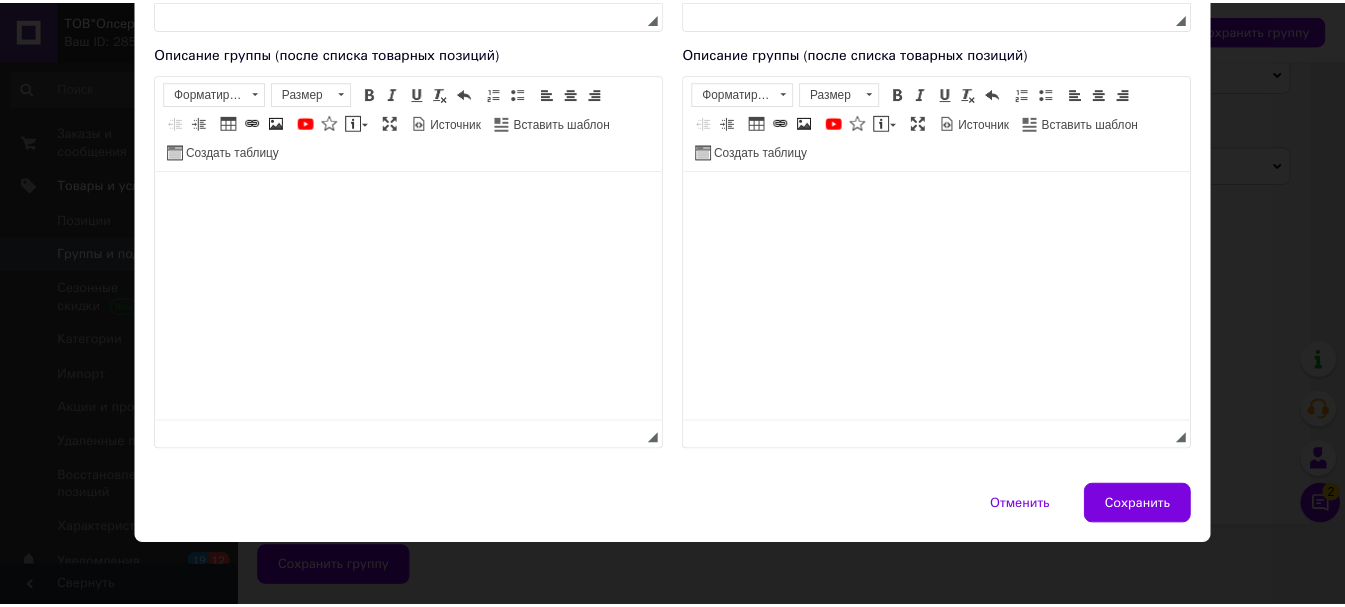scroll, scrollTop: 631, scrollLeft: 0, axis: vertical 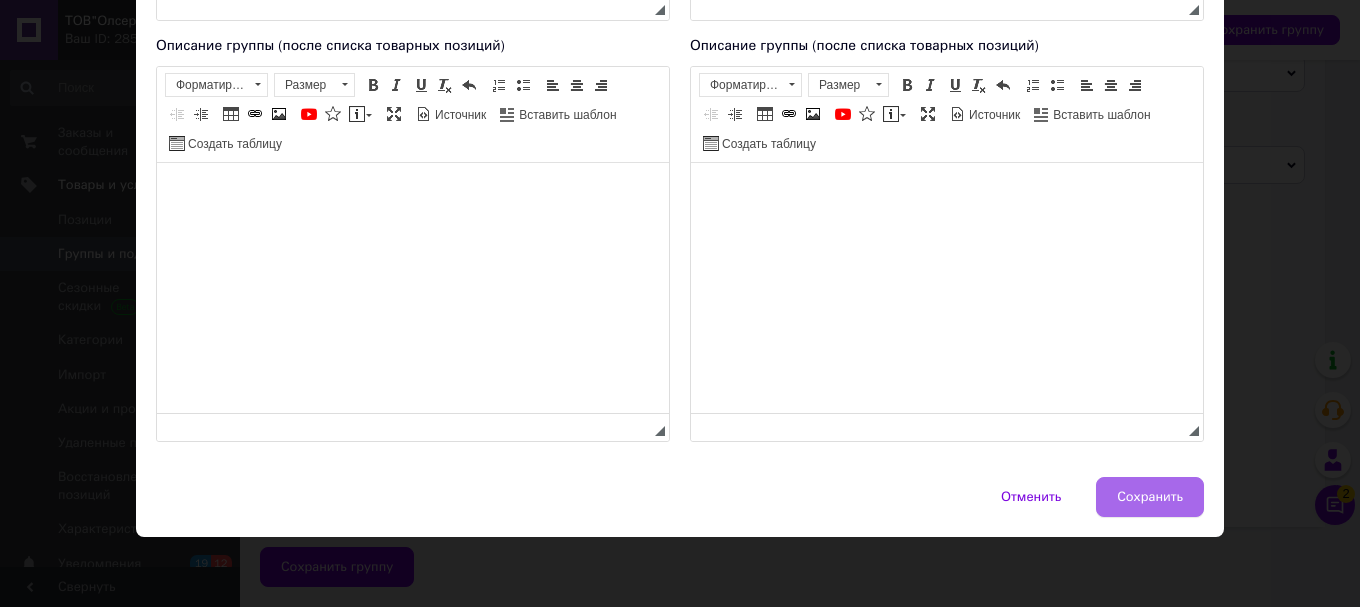 type on "Малярно-штукатурные валики" 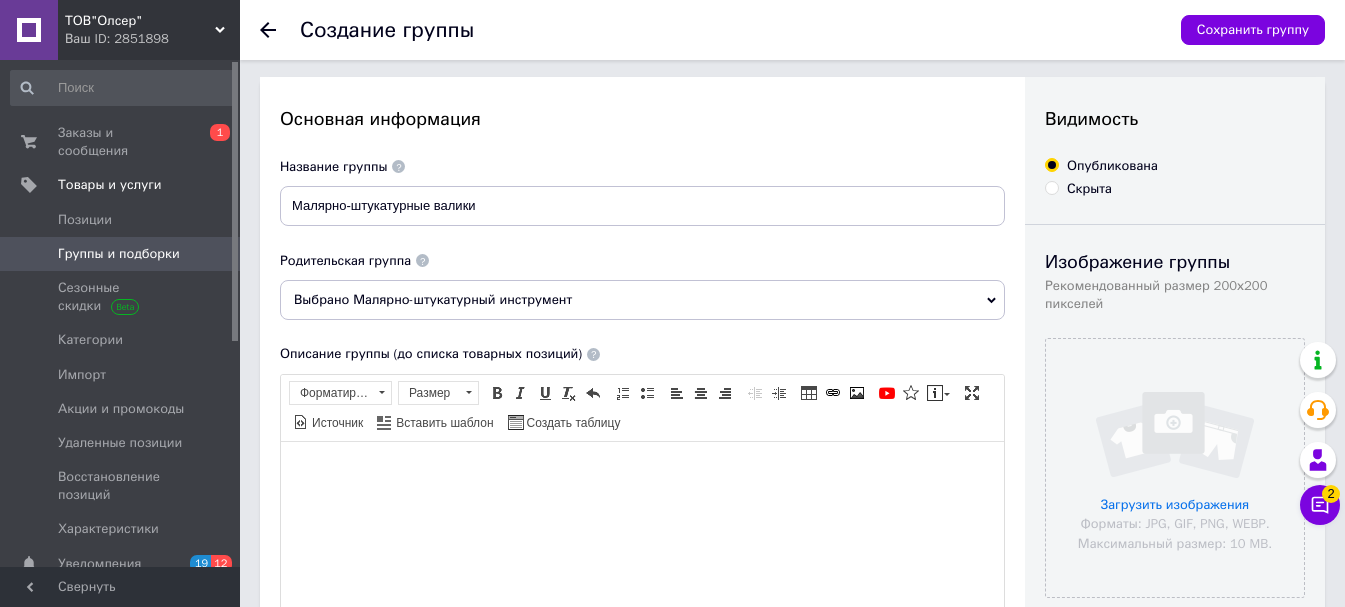 scroll, scrollTop: 0, scrollLeft: 0, axis: both 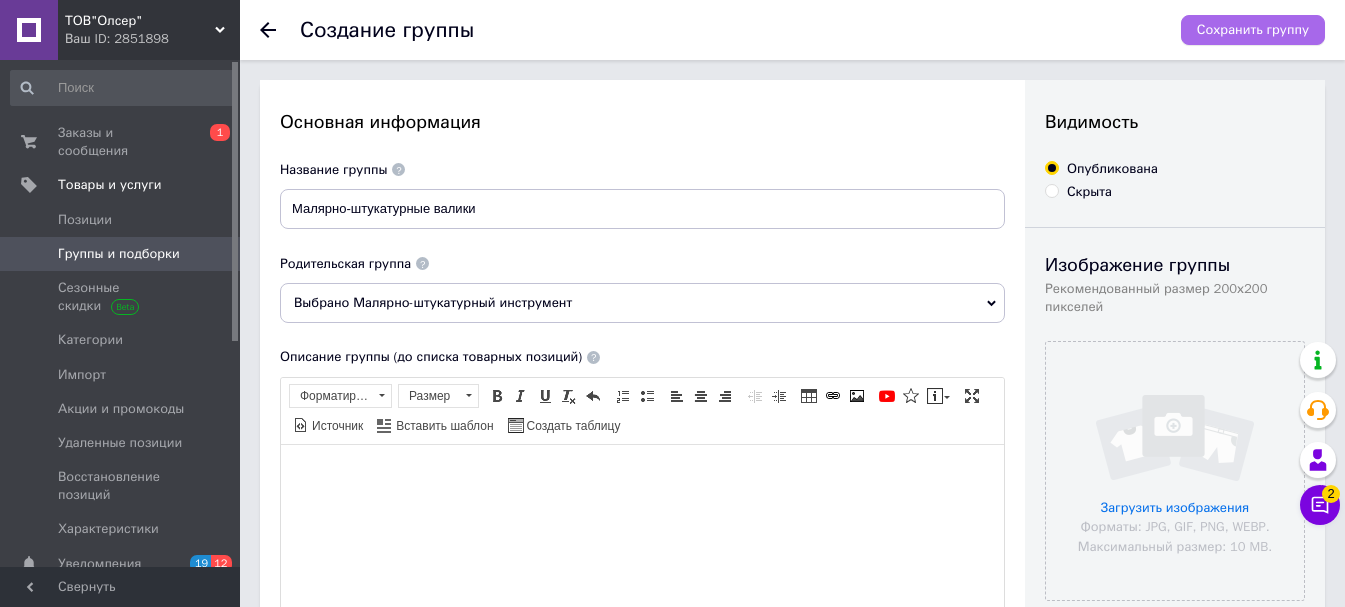 click on "Сохранить группу" at bounding box center [1253, 30] 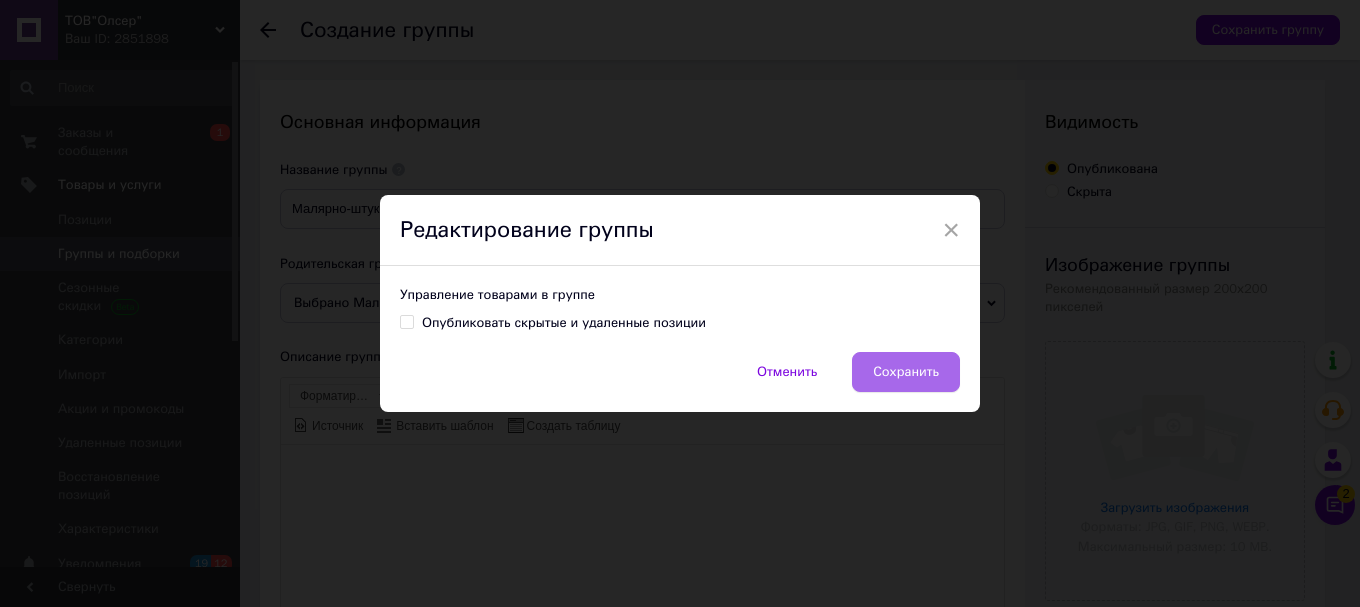 click on "Сохранить" at bounding box center (906, 372) 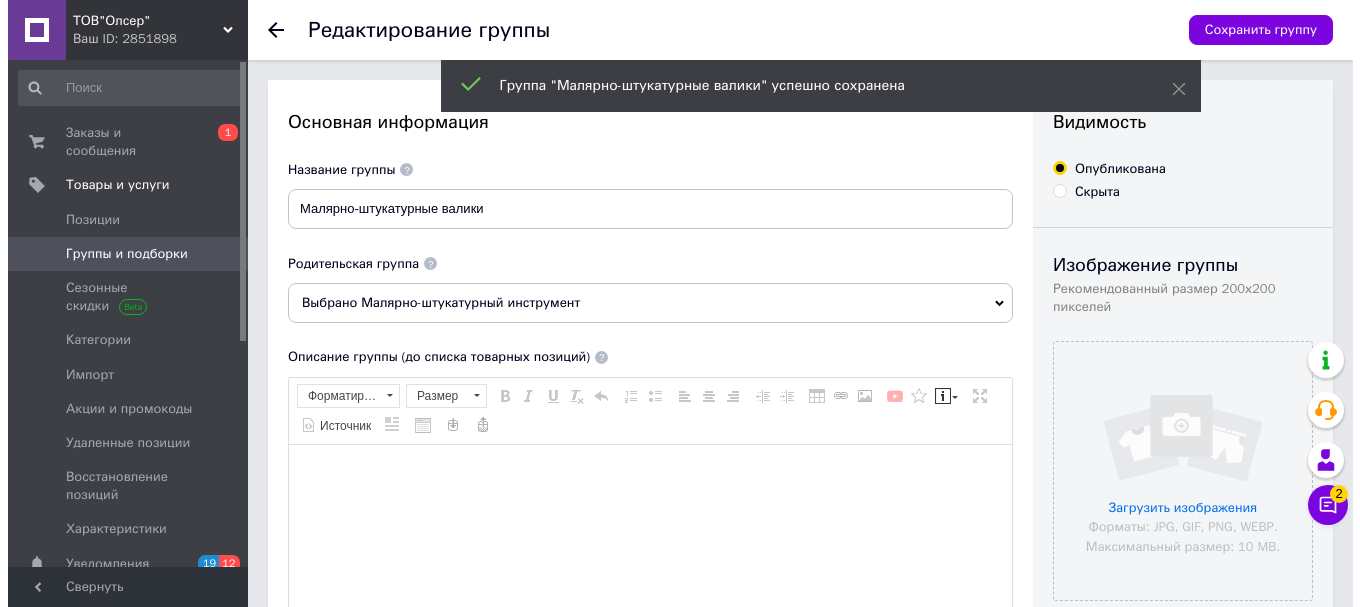 scroll, scrollTop: 0, scrollLeft: 0, axis: both 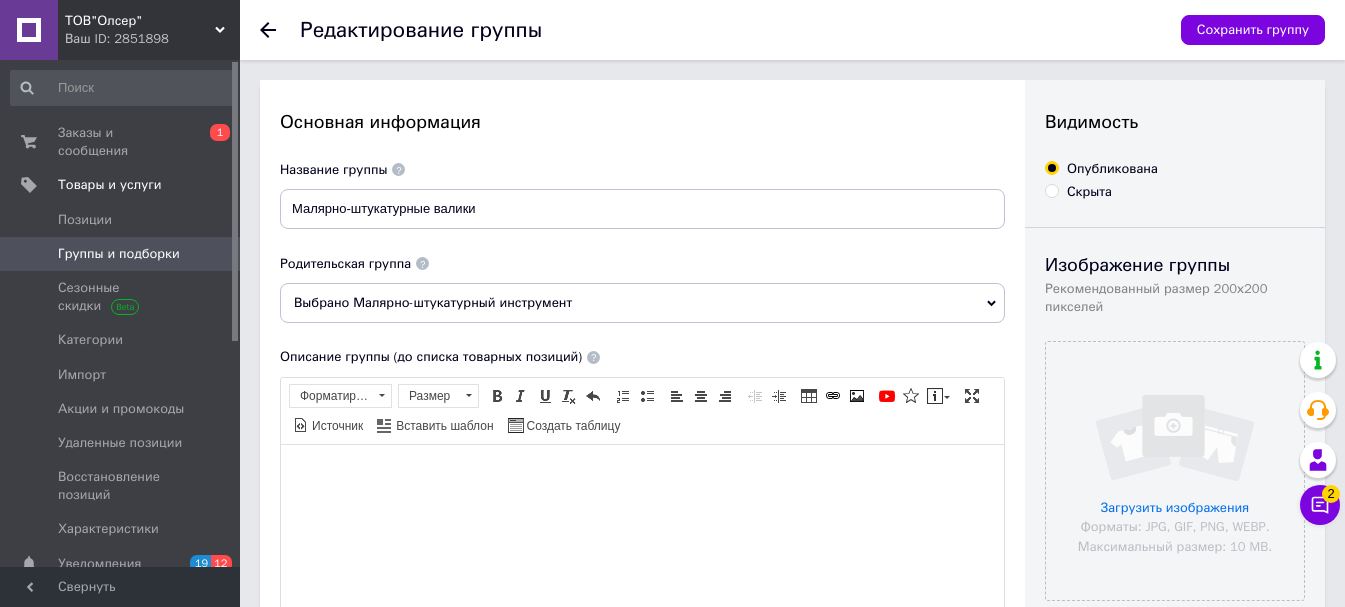 click on "Группы и подборки" at bounding box center [119, 254] 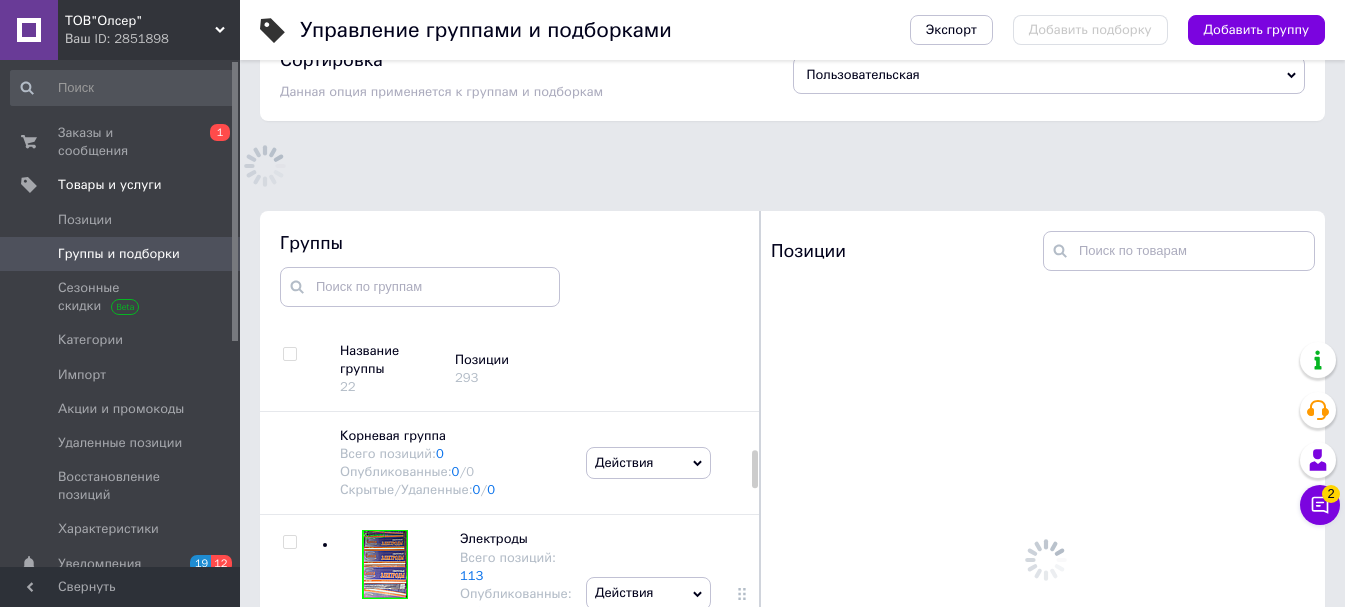 scroll, scrollTop: 170, scrollLeft: 0, axis: vertical 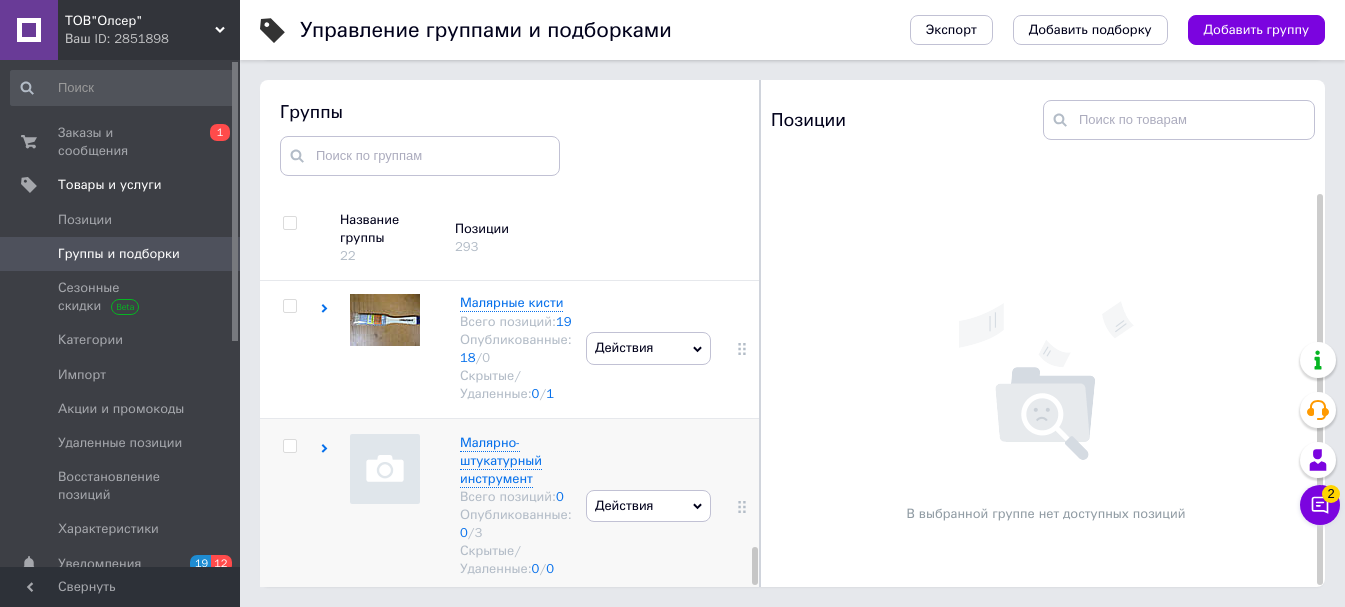 click on "Действия" at bounding box center (648, 506) 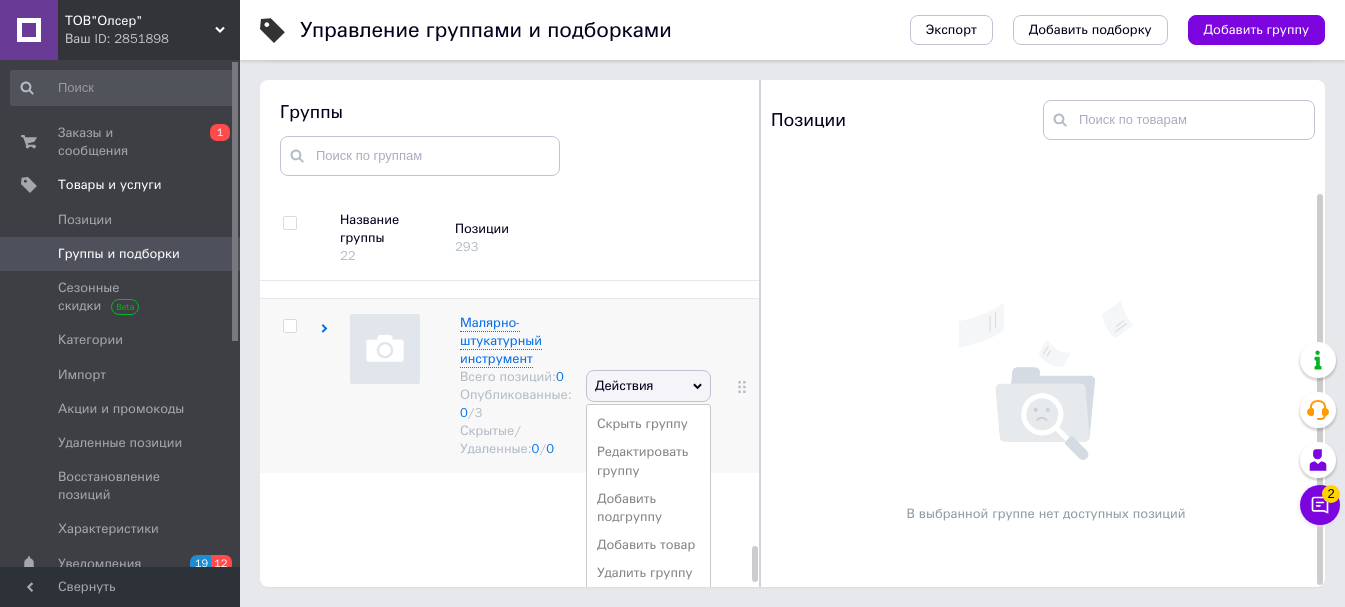 scroll, scrollTop: 2292, scrollLeft: 0, axis: vertical 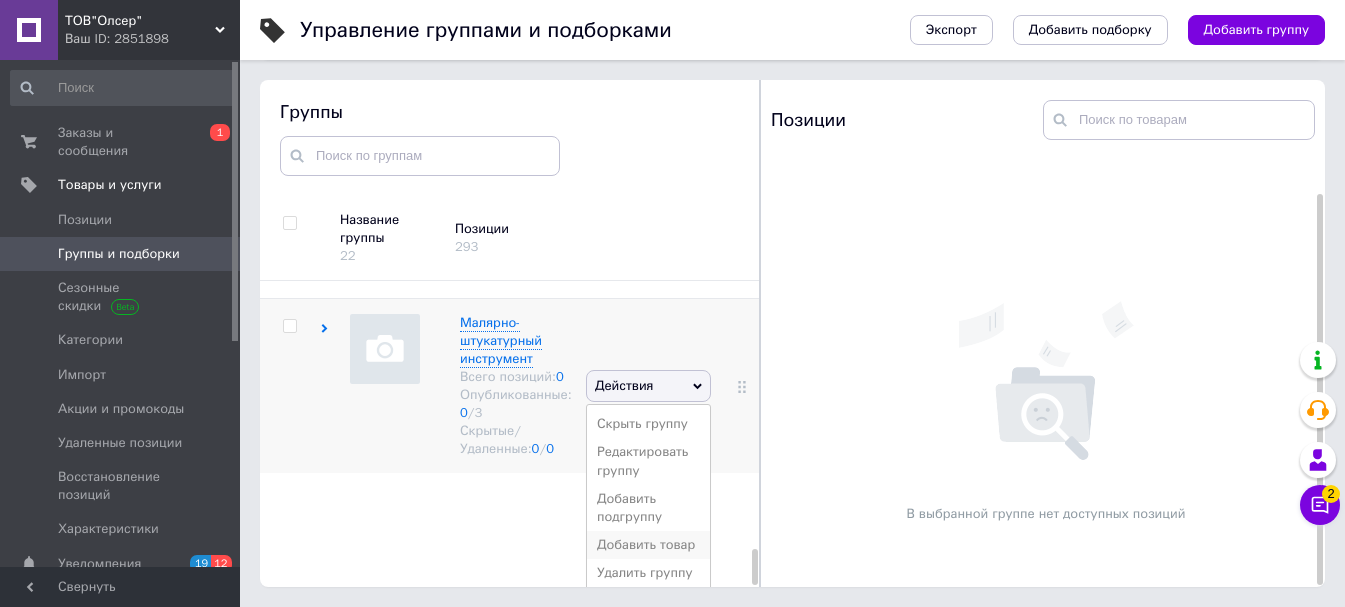 click on "Добавить товар" at bounding box center (648, 545) 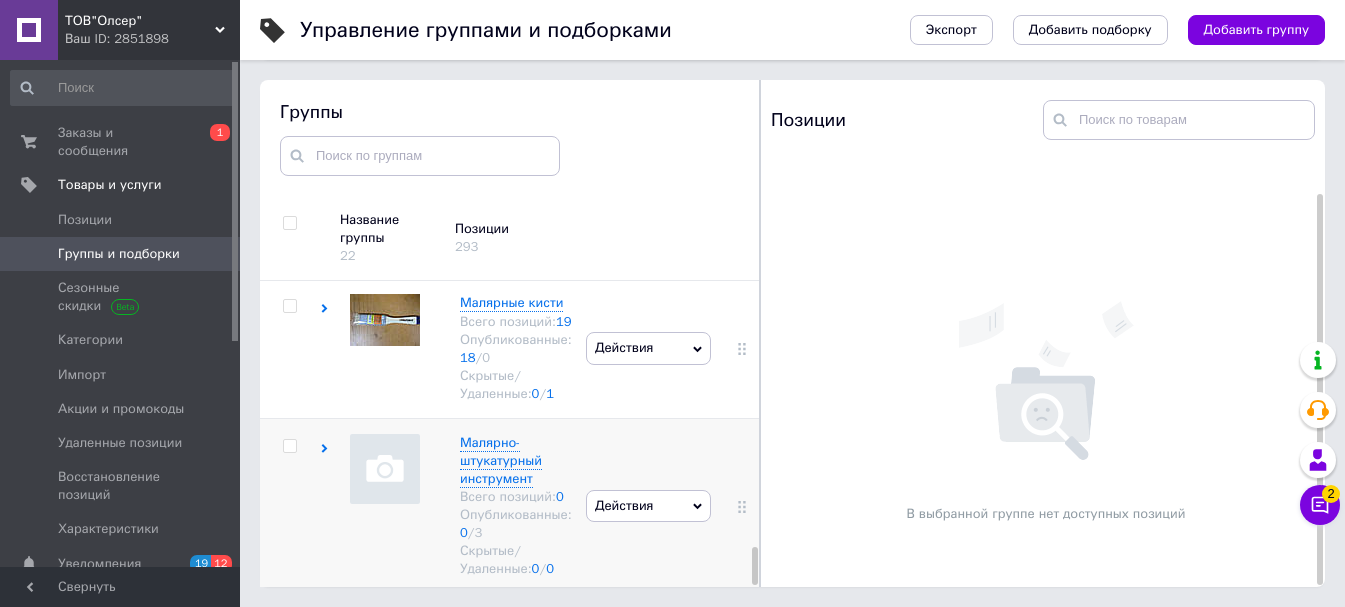 scroll, scrollTop: 2170, scrollLeft: 0, axis: vertical 